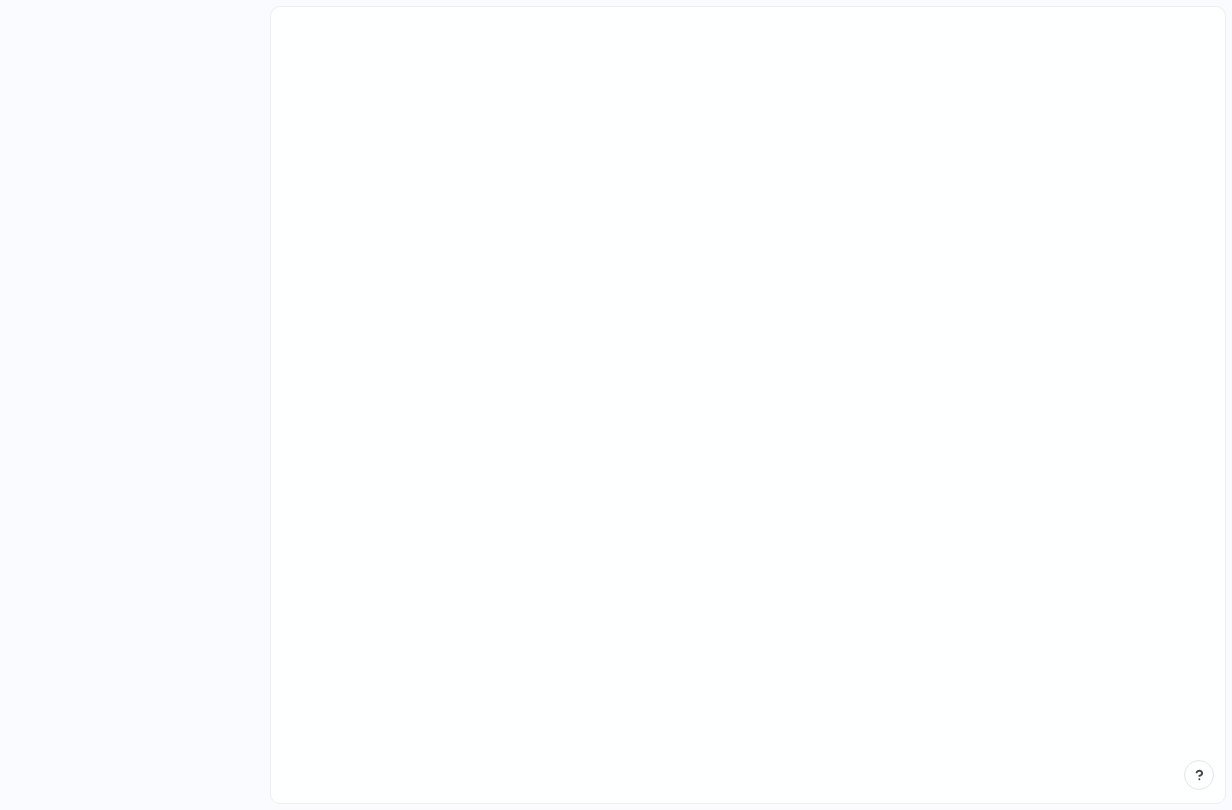 scroll, scrollTop: 0, scrollLeft: 0, axis: both 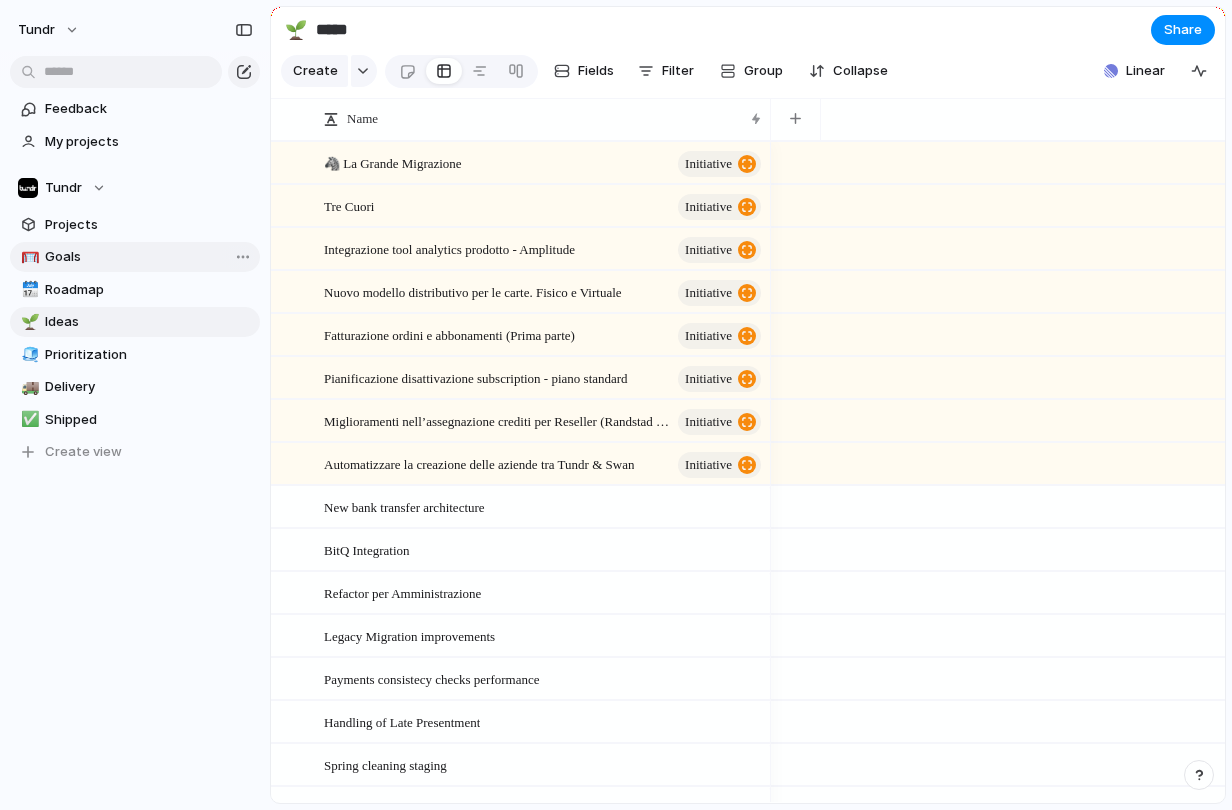 click on "Goals" at bounding box center [149, 257] 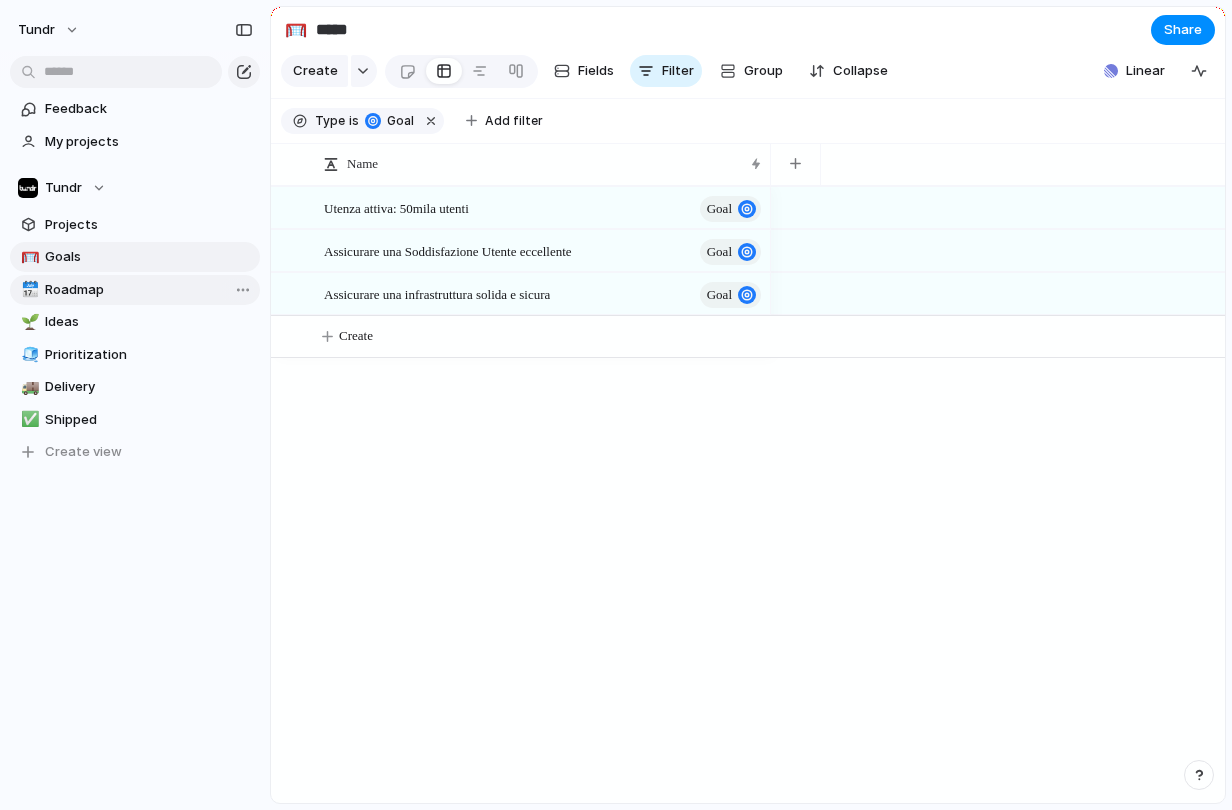click on "Roadmap" at bounding box center (149, 290) 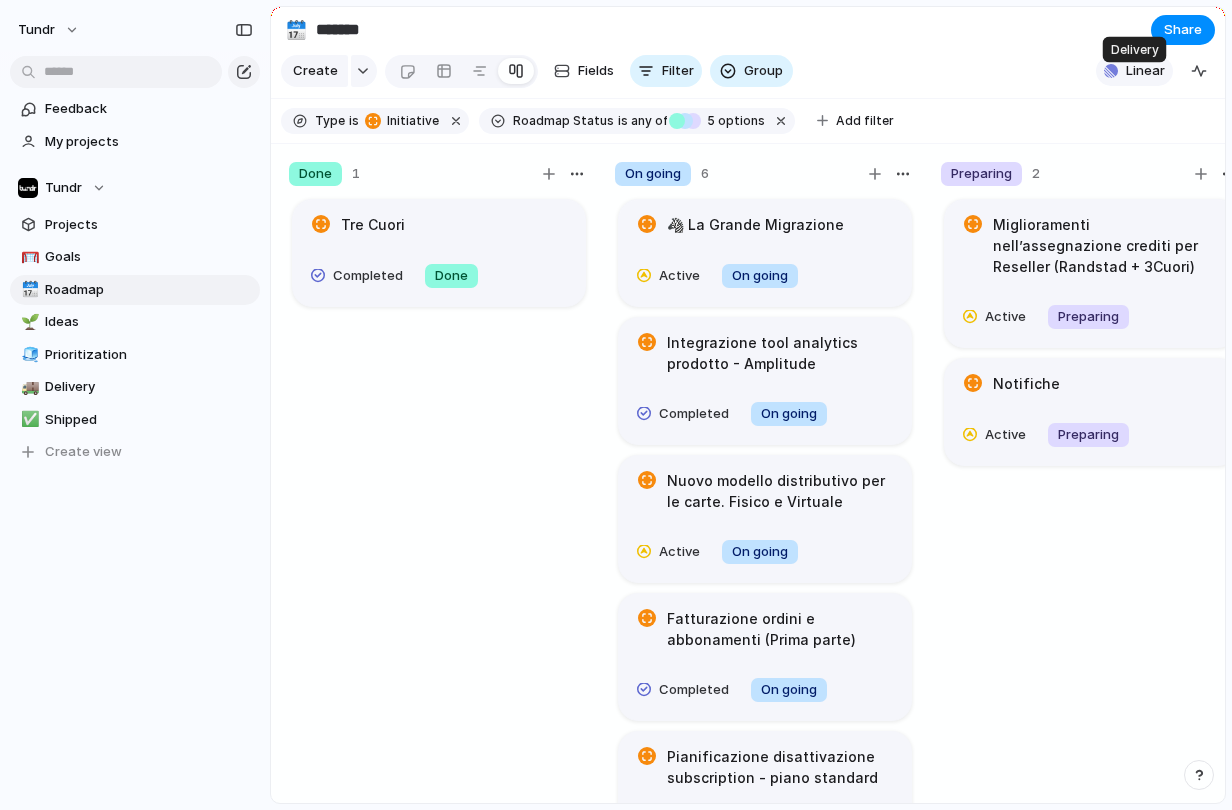 click on "Linear" at bounding box center (1145, 71) 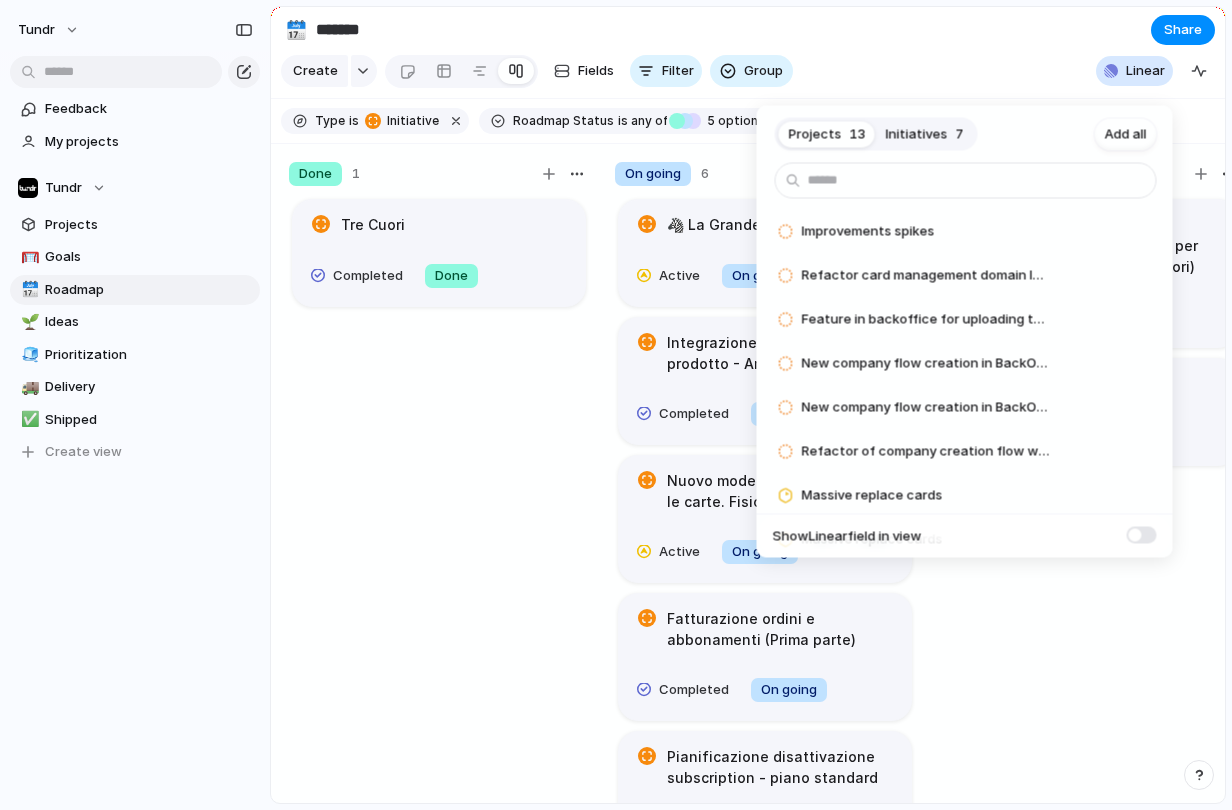 click on "Initiatives" at bounding box center (917, 134) 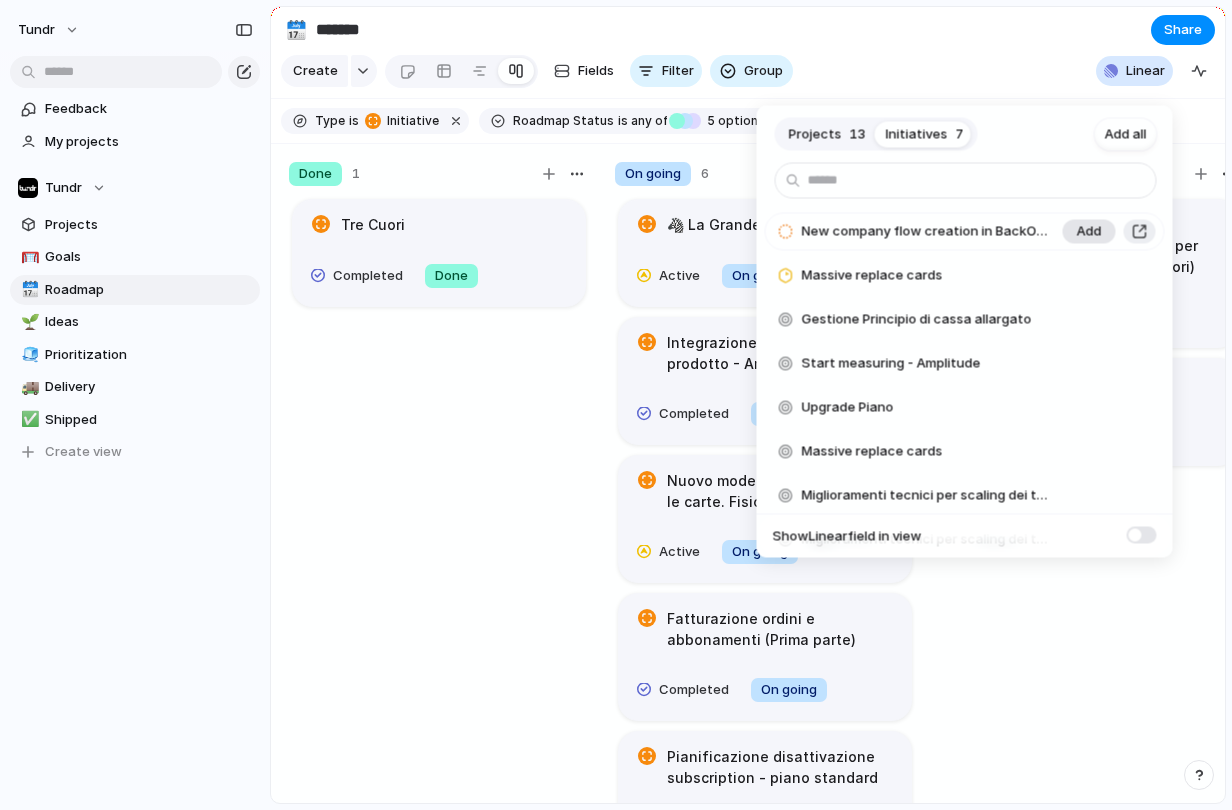 click on "Add" at bounding box center (1089, 232) 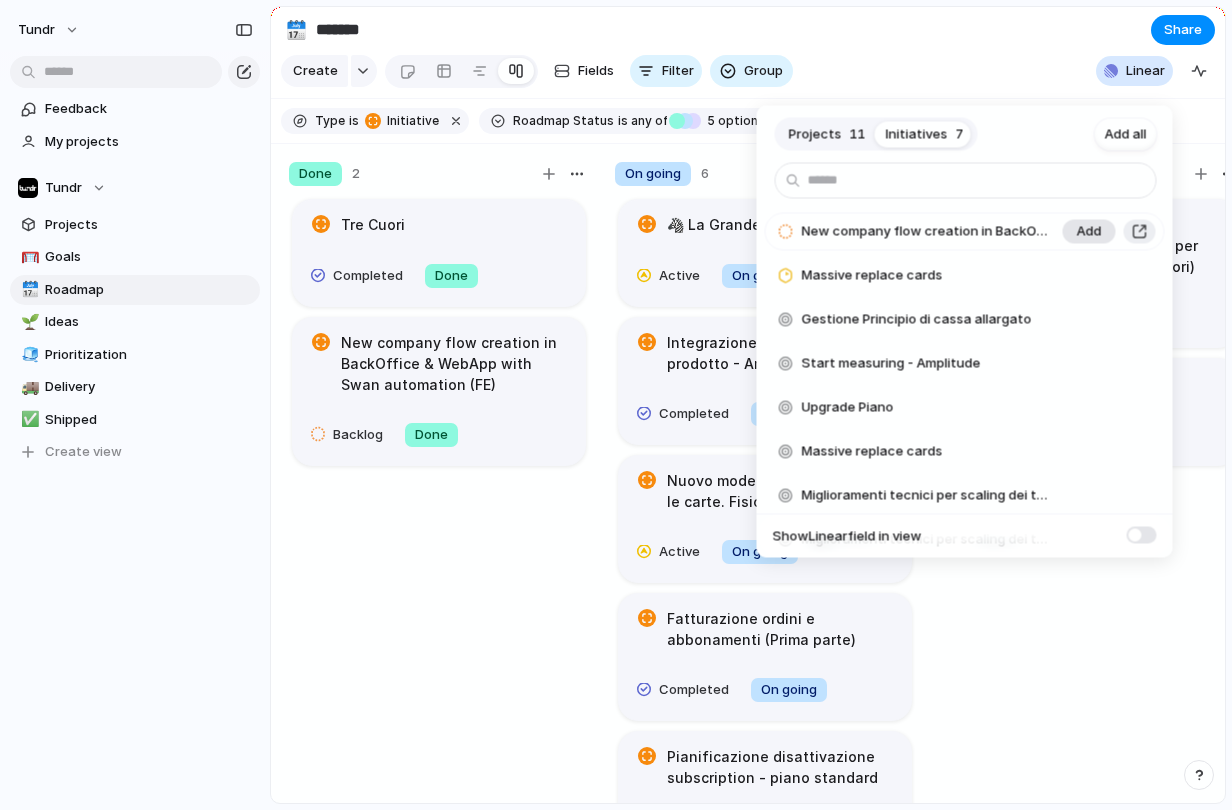 click on "Add" at bounding box center (1089, 232) 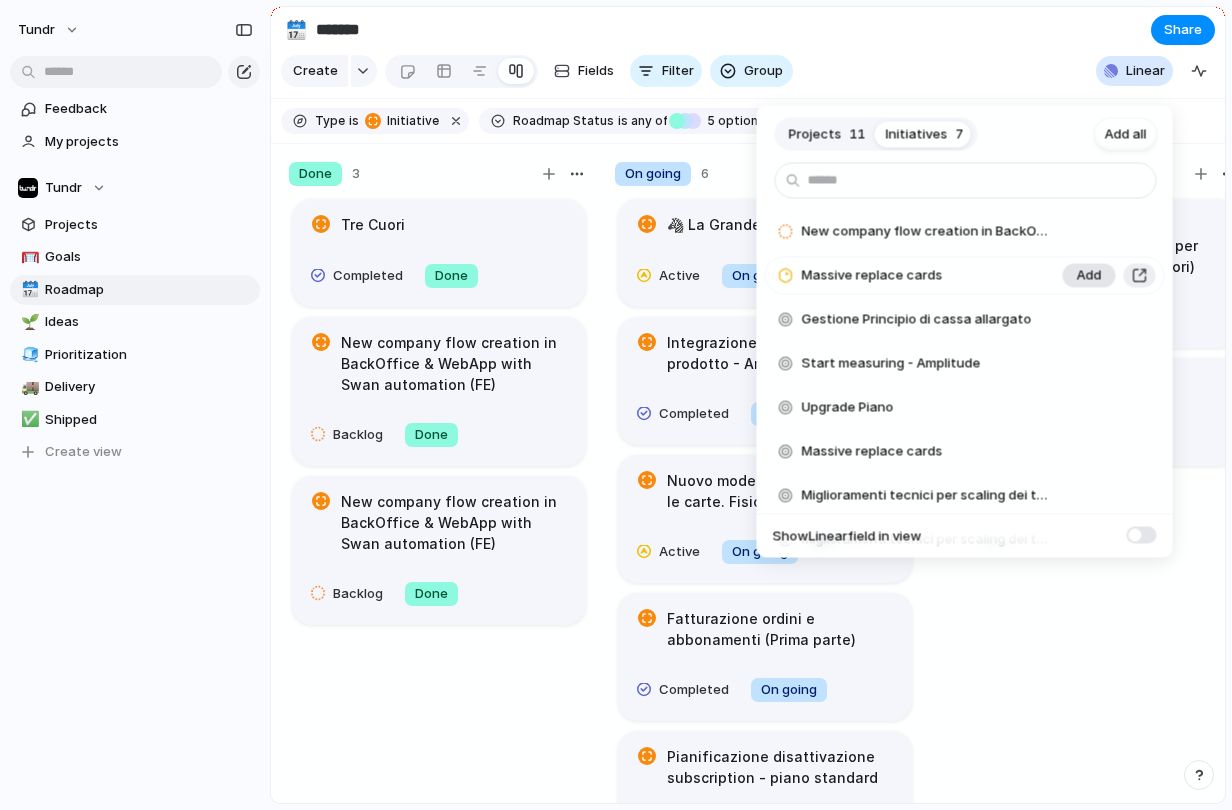 click on "Add" at bounding box center (1089, 276) 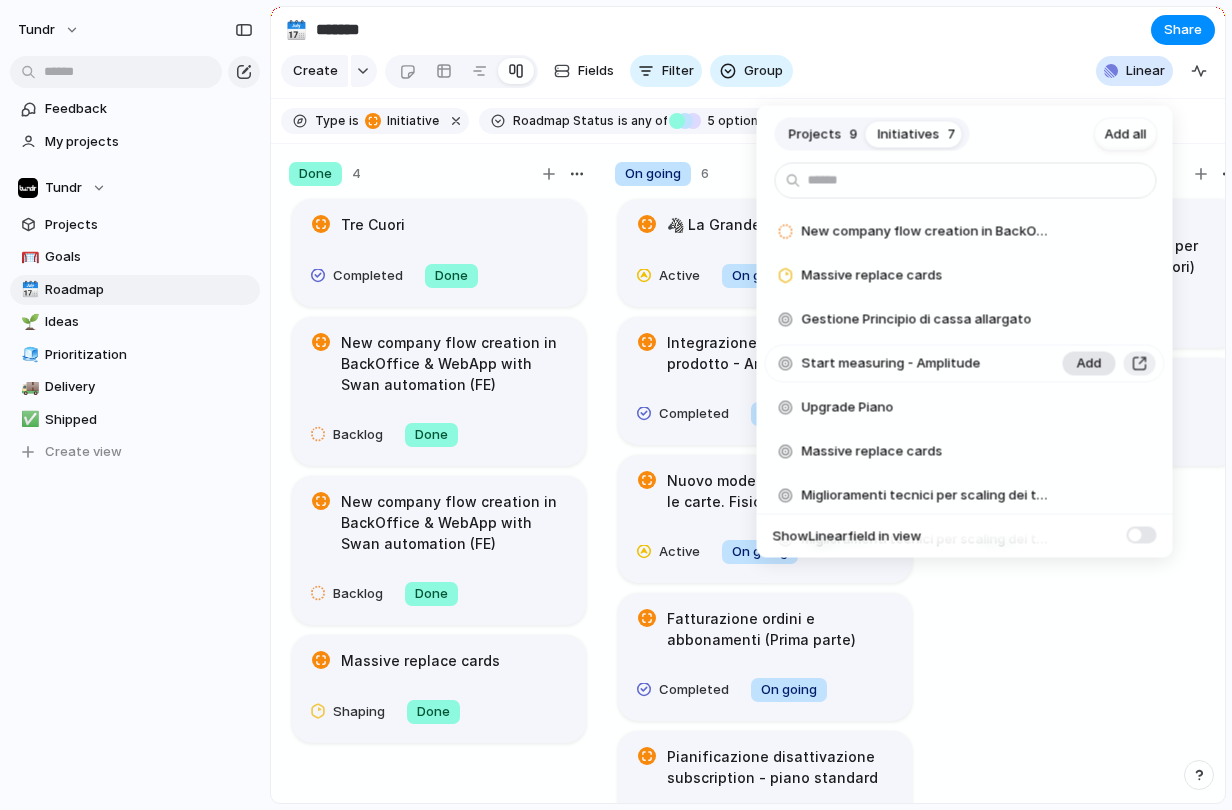 click on "Add" at bounding box center (1089, 320) 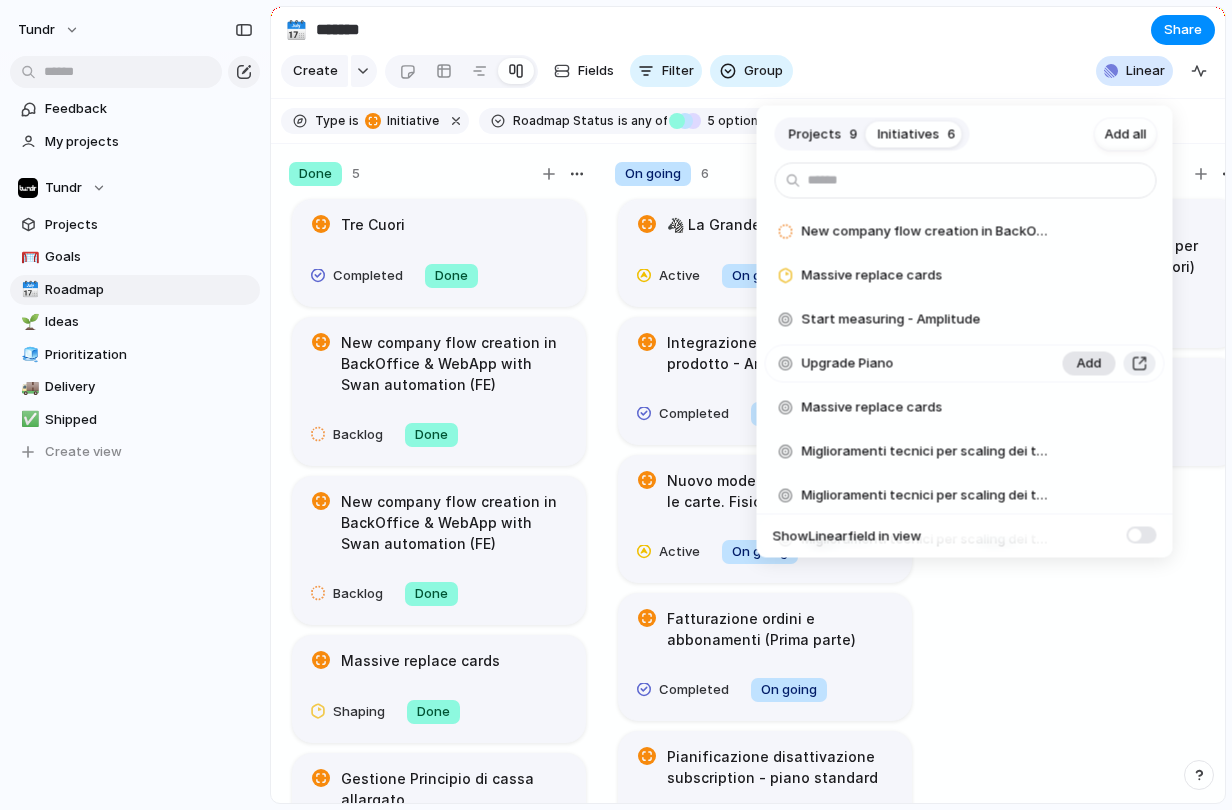 click on "Add" at bounding box center [1089, 364] 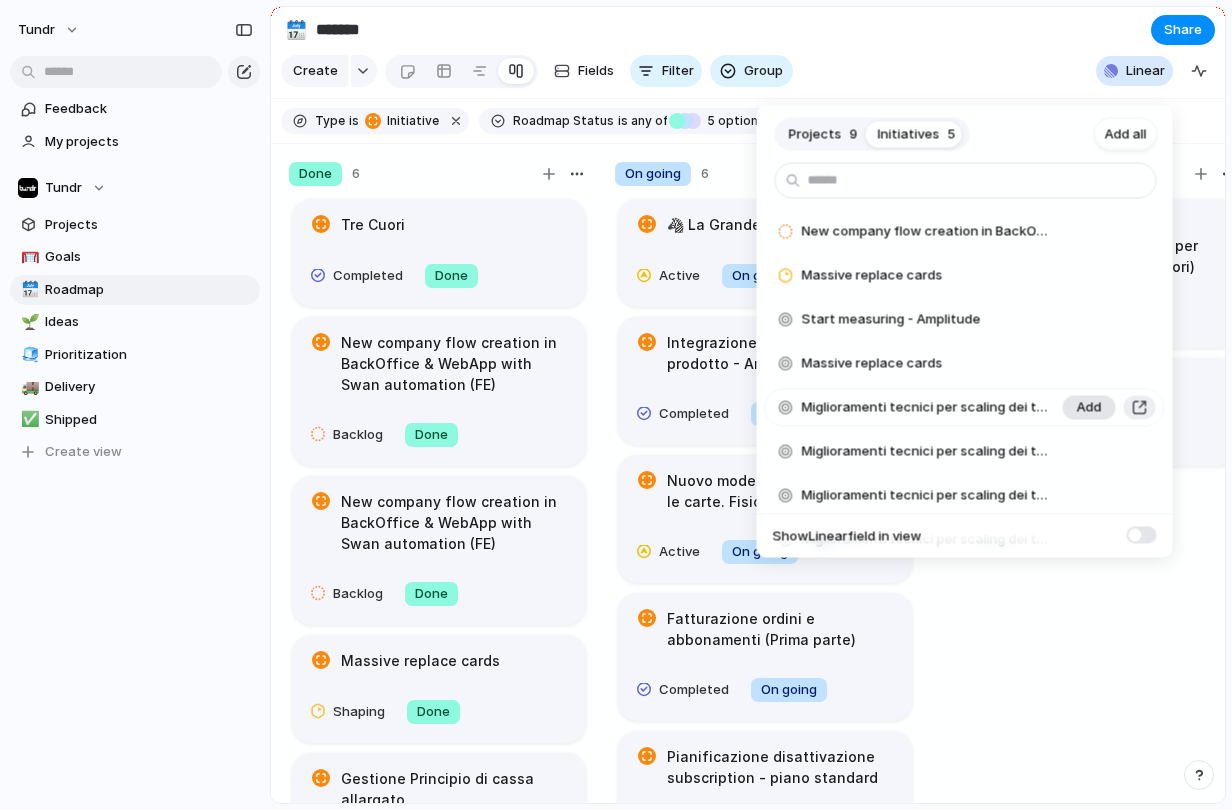 click on "Add" at bounding box center (1089, 408) 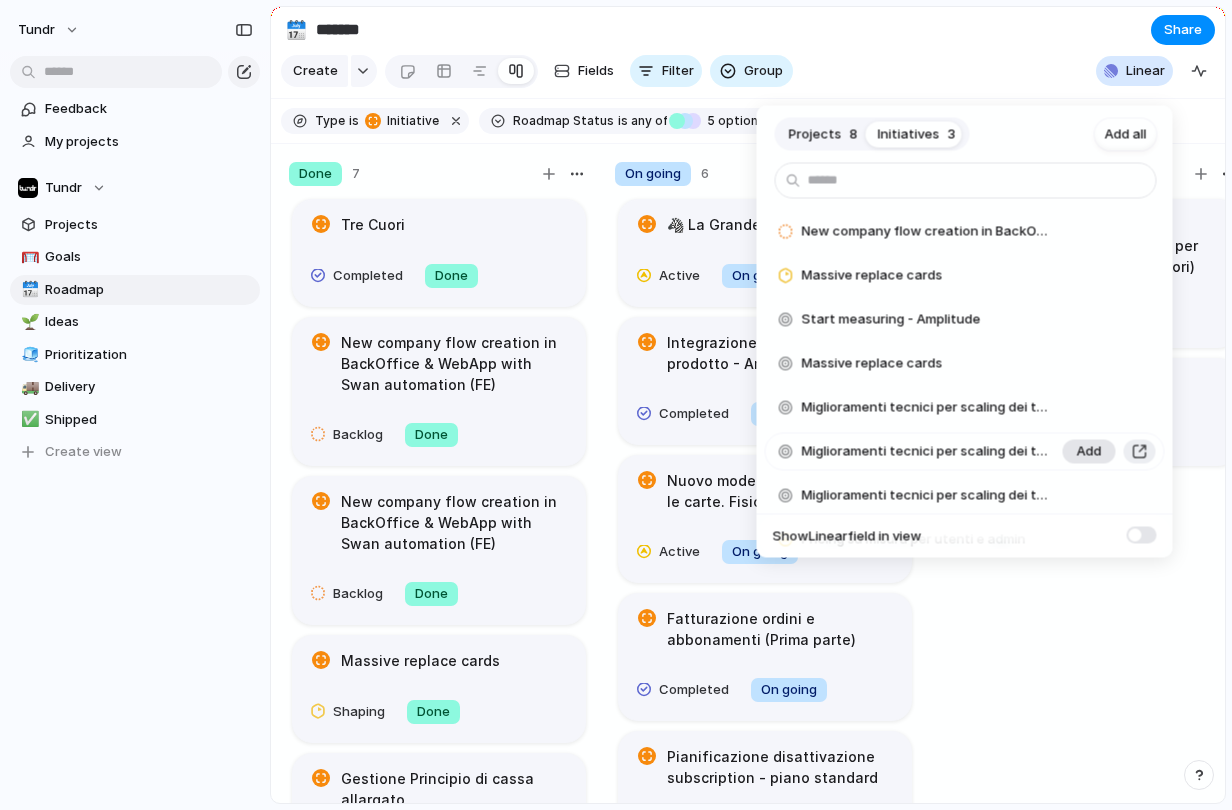 click on "Add" at bounding box center [1089, 452] 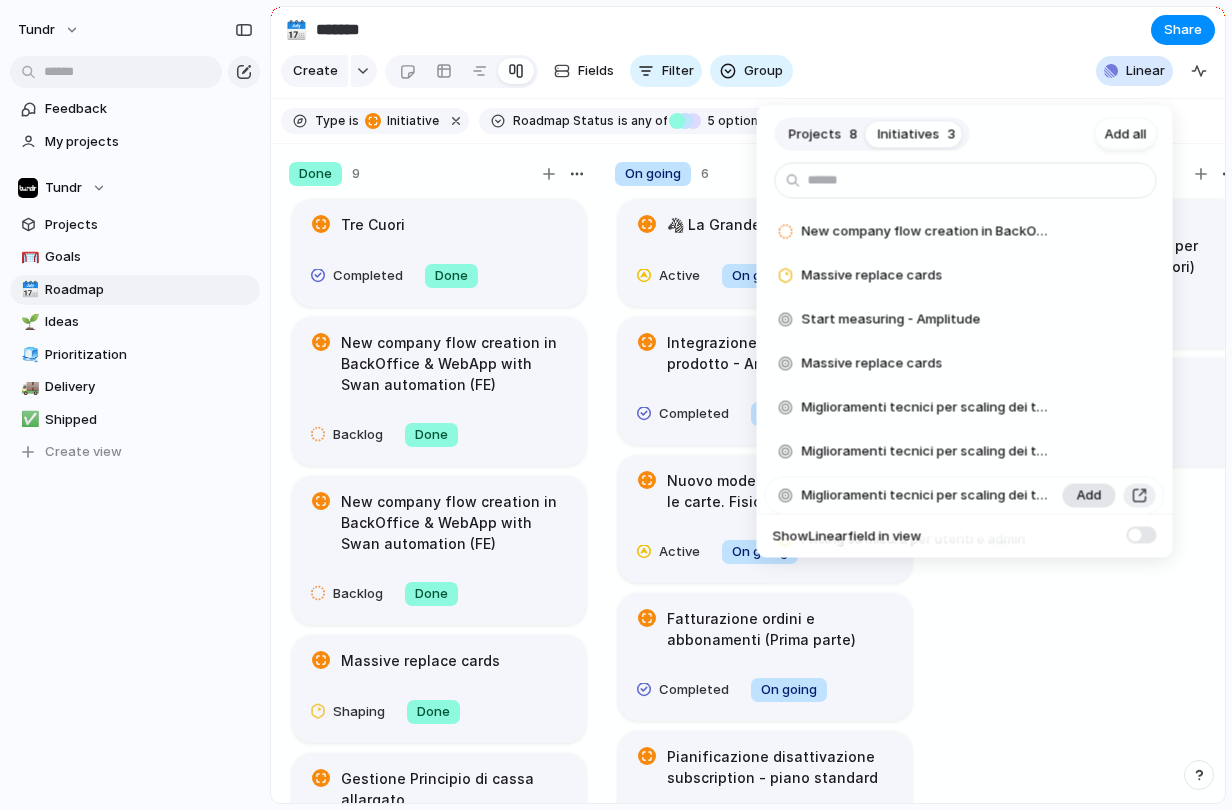 click on "Add" at bounding box center [1089, 496] 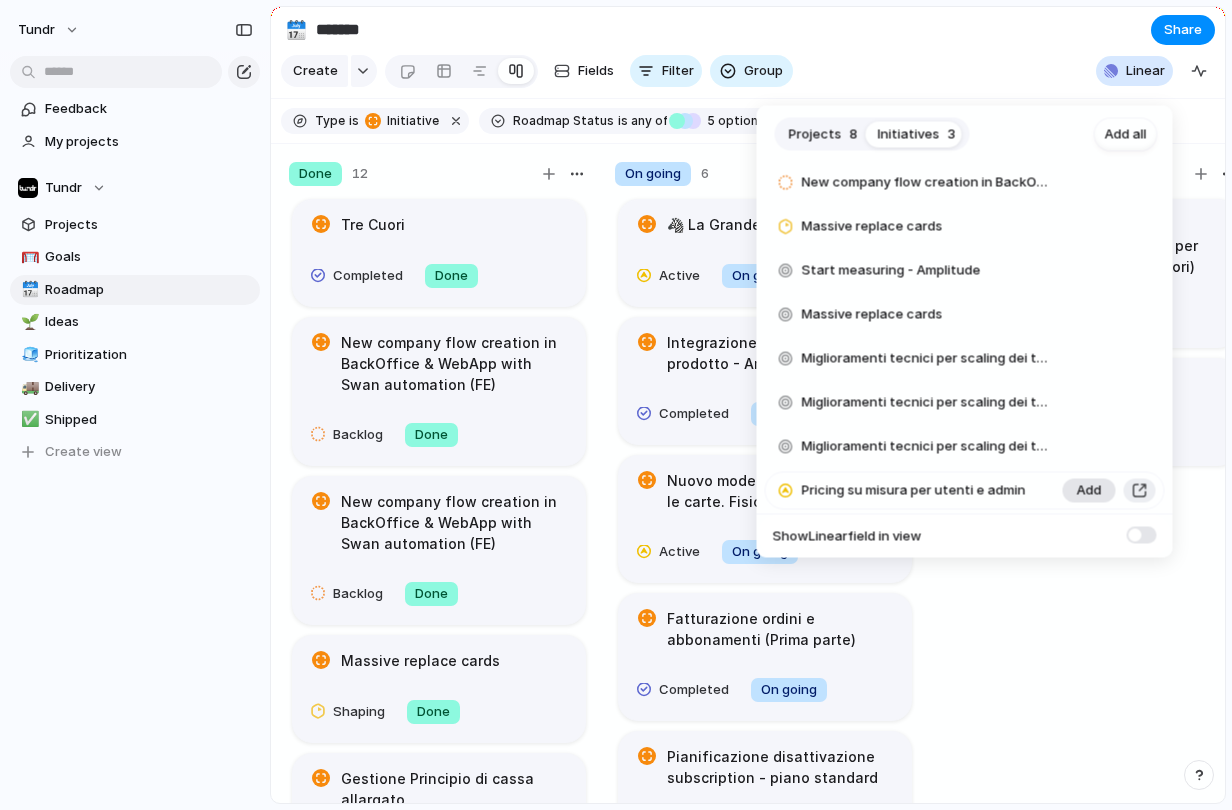 click on "Add" at bounding box center (1089, 491) 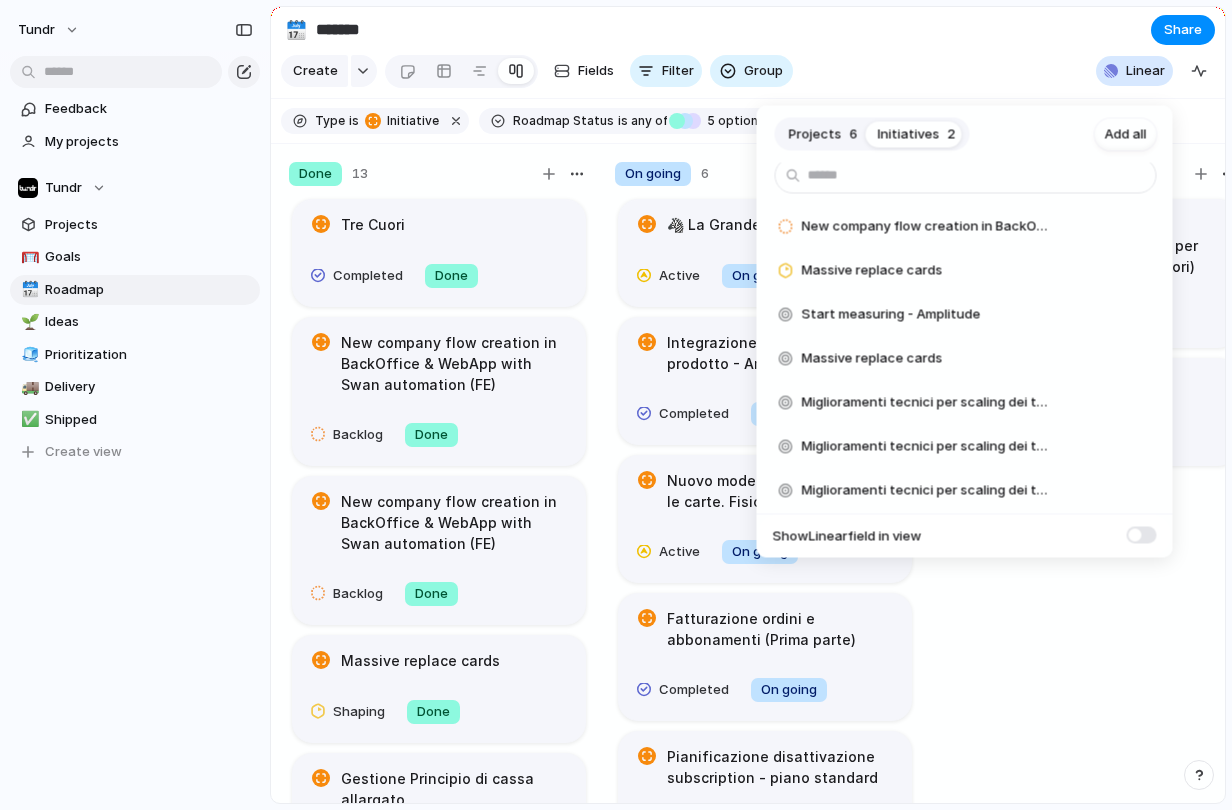 scroll, scrollTop: 5, scrollLeft: 0, axis: vertical 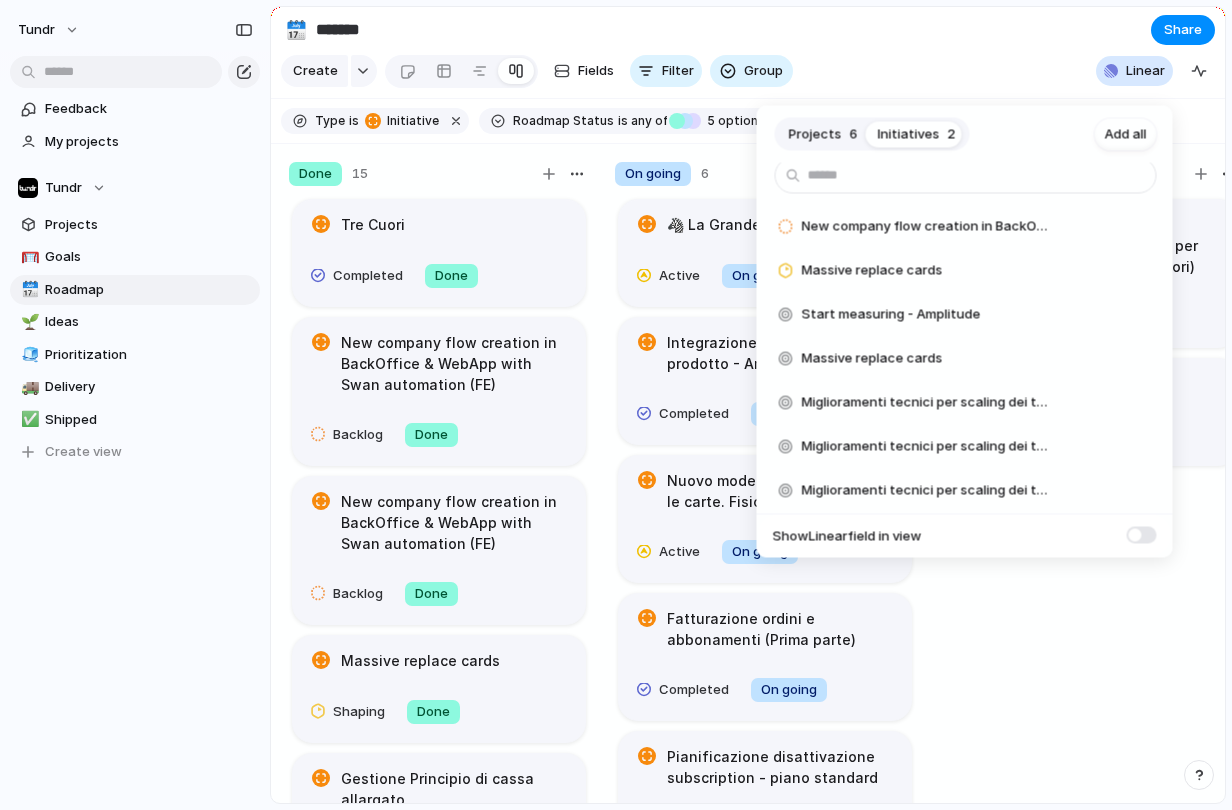 click on "Projects 6 Initiatives 2 Add all New company flow creation in BackOffice & WebApp with Swan automation (FE) Add Massive replace cards Add Start measuring - Amplitude Add Massive replace cards Add Miglioramenti tecnici per scaling dei team e nuove funzionalità Add Miglioramenti tecnici per scaling dei team e nuove funzionalità Add Miglioramenti tecnici per scaling dei team e nuove funzionalità Add Show  Linear  field in view" at bounding box center [616, 405] 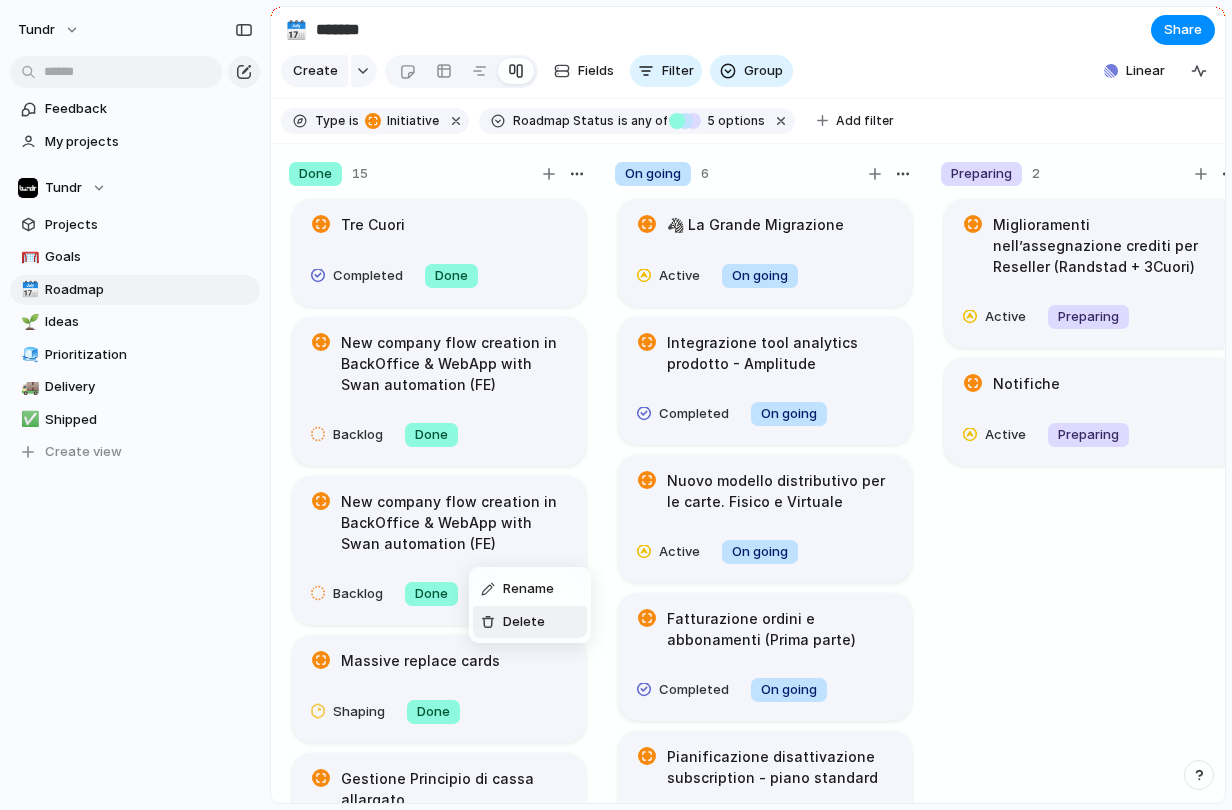 click on "Delete" at bounding box center (524, 622) 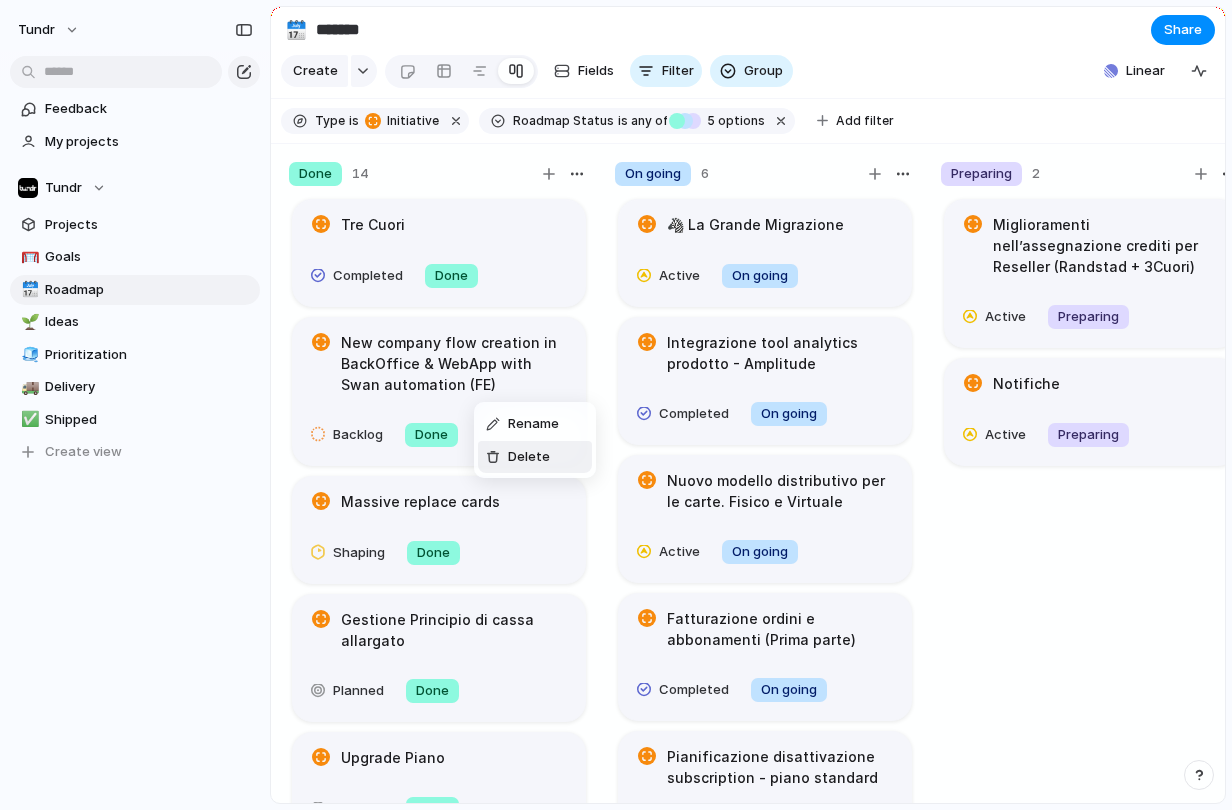 click at bounding box center (493, 457) 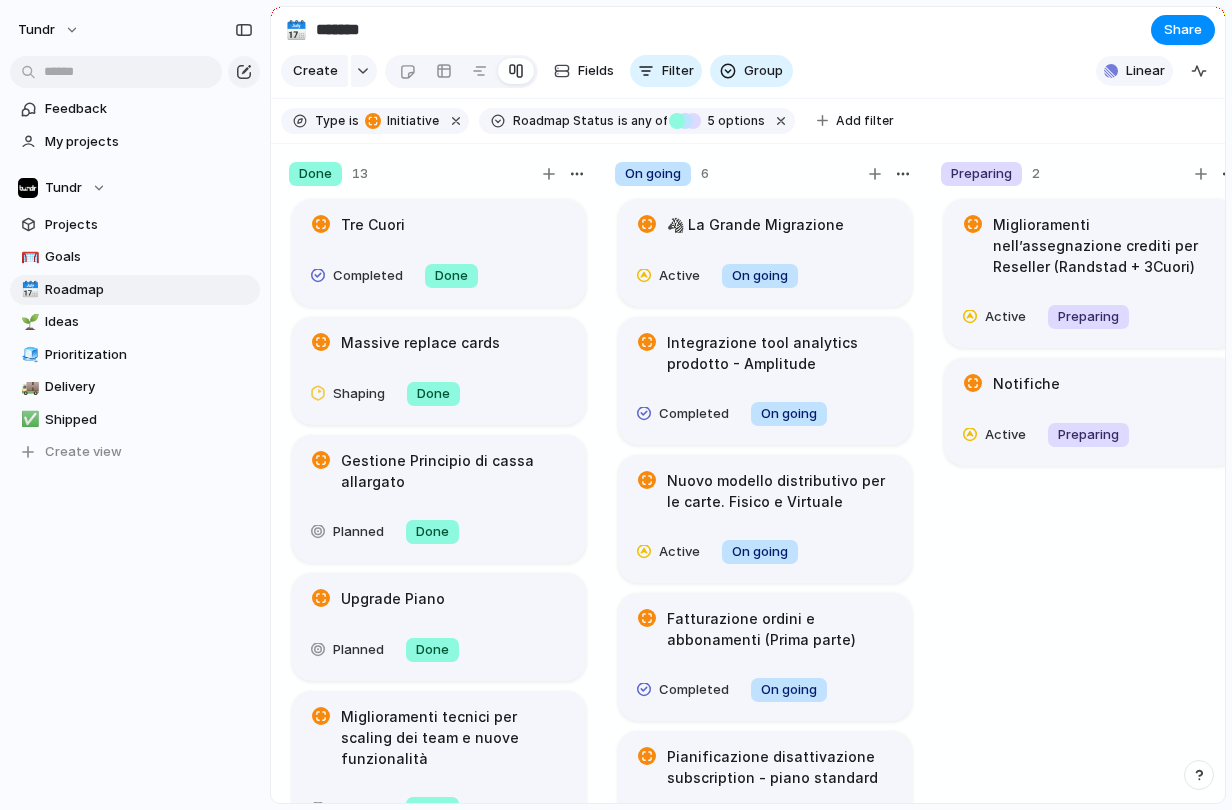 click on "Linear" at bounding box center [1145, 71] 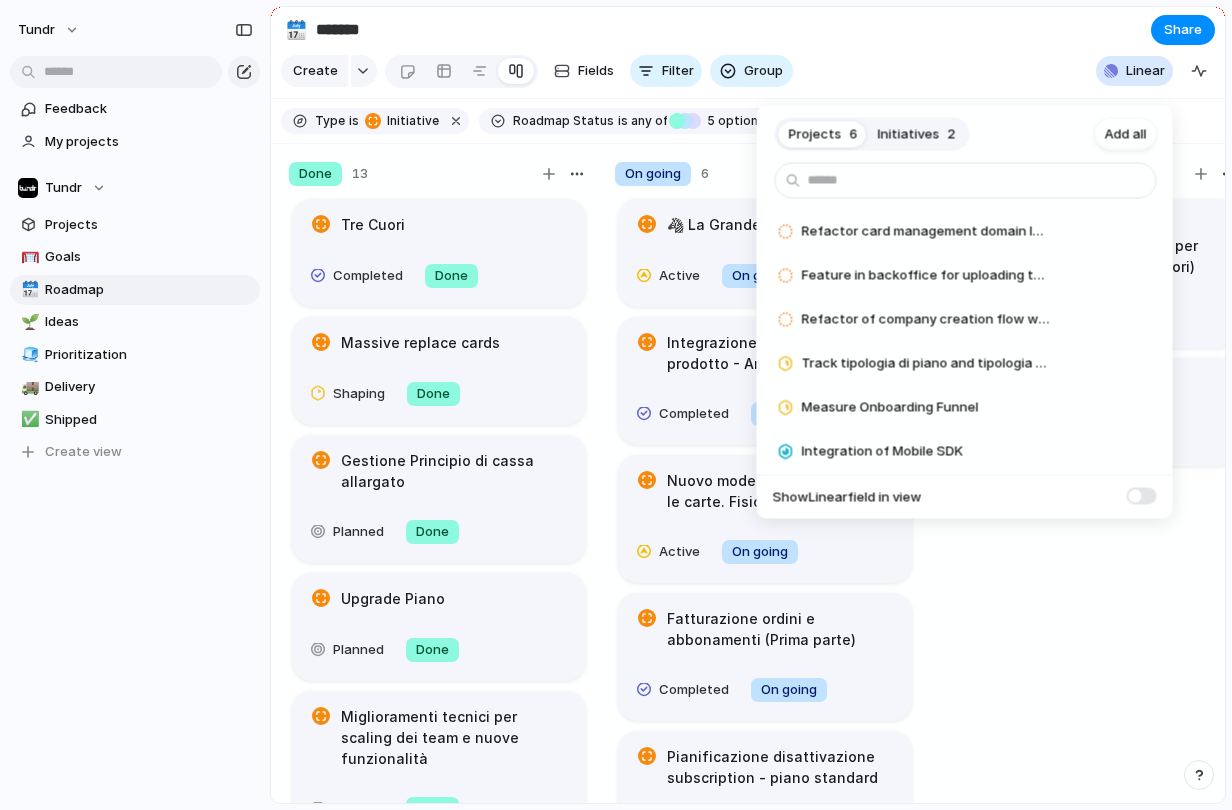 click on "Initiatives 2" at bounding box center (917, 134) 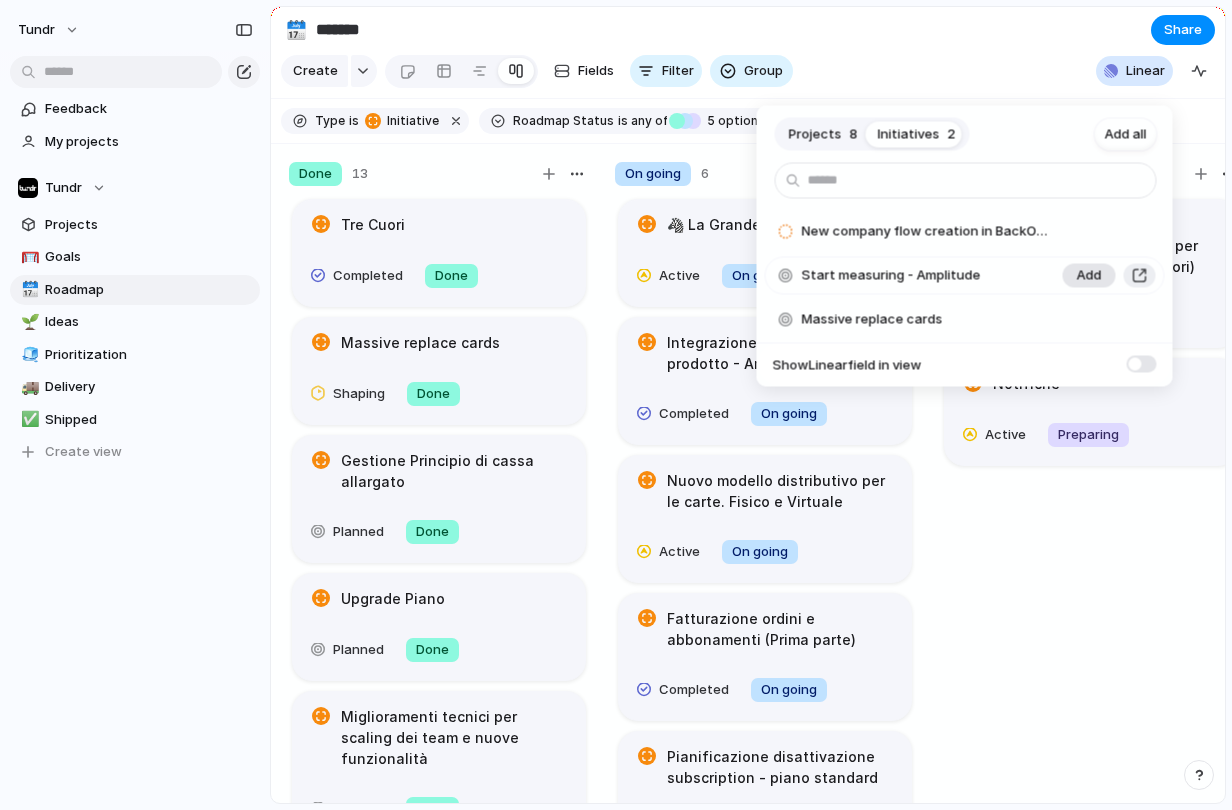 click on "Add" at bounding box center (1089, 276) 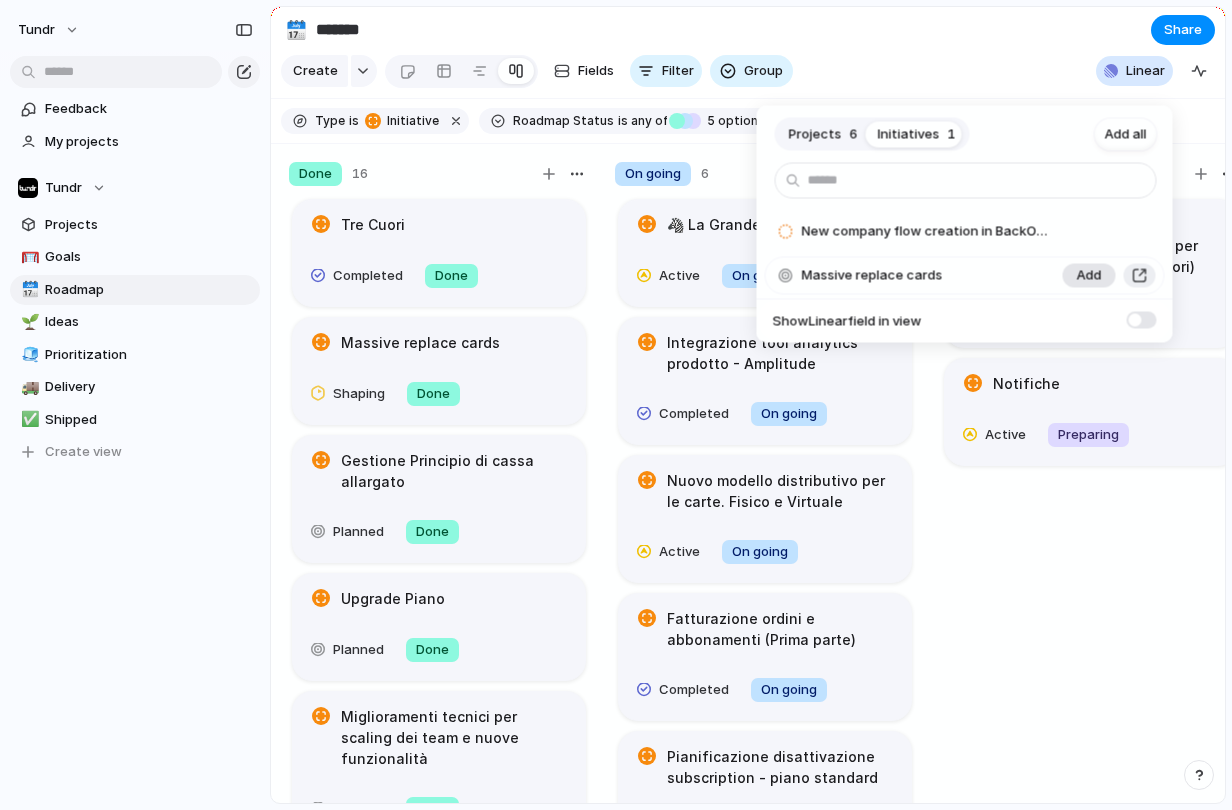 click on "Add" at bounding box center (1089, 276) 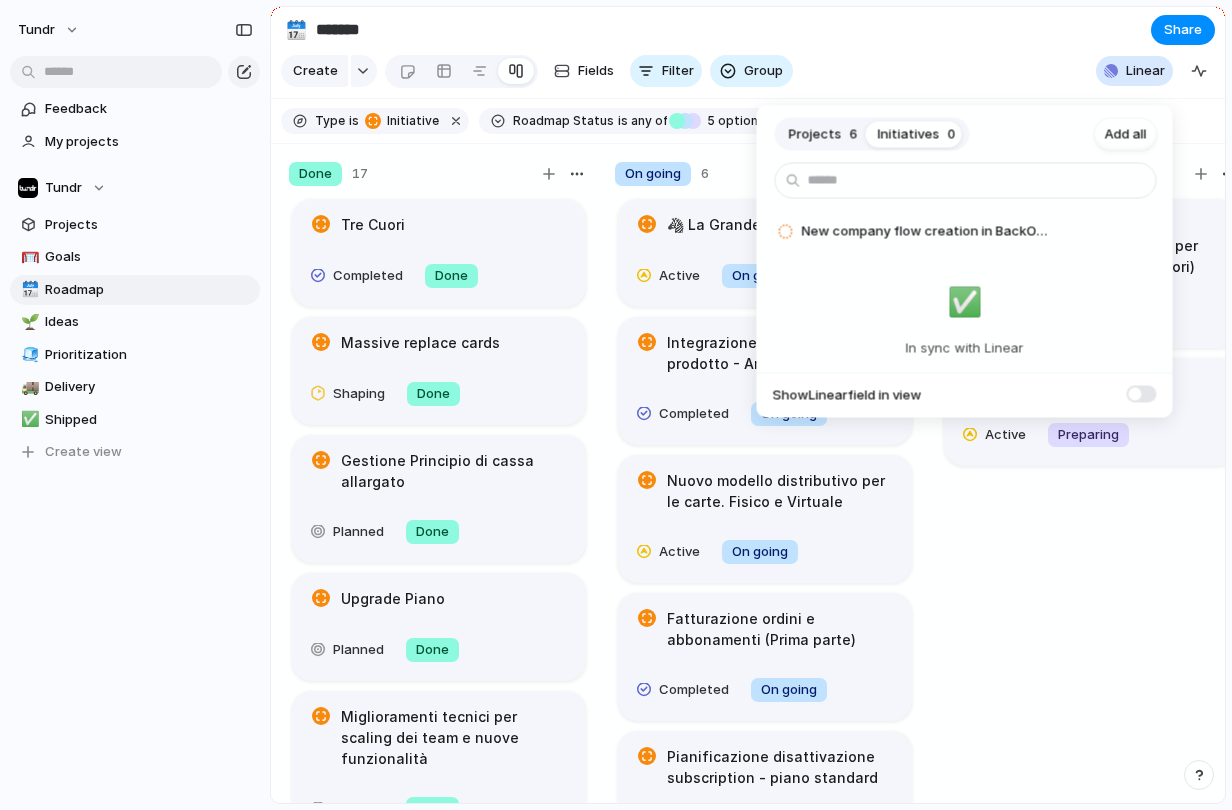 click on "Projects 6 Initiatives 0 Add all New company flow creation in BackOffice & WebApp with Swan automation (FE) Add ✅️ In sync with Linear Show  Linear  field in view" at bounding box center (616, 405) 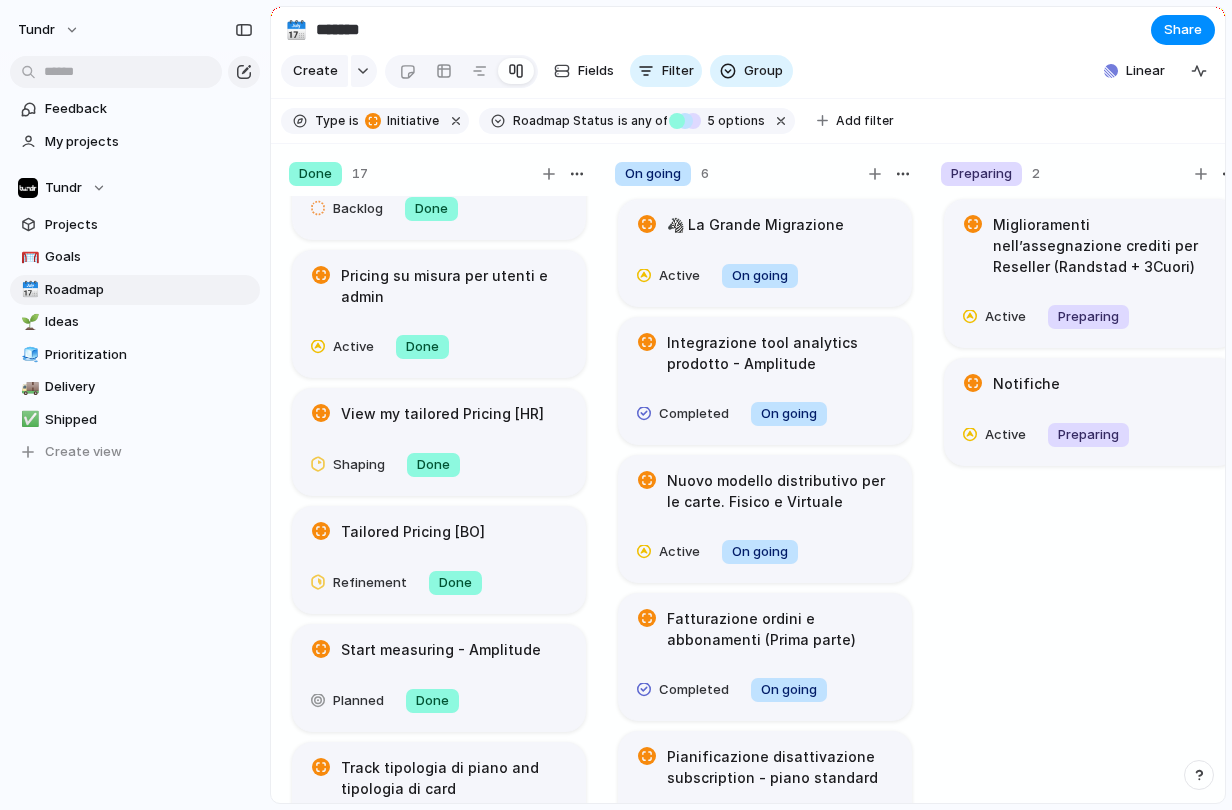 scroll, scrollTop: 1525, scrollLeft: 0, axis: vertical 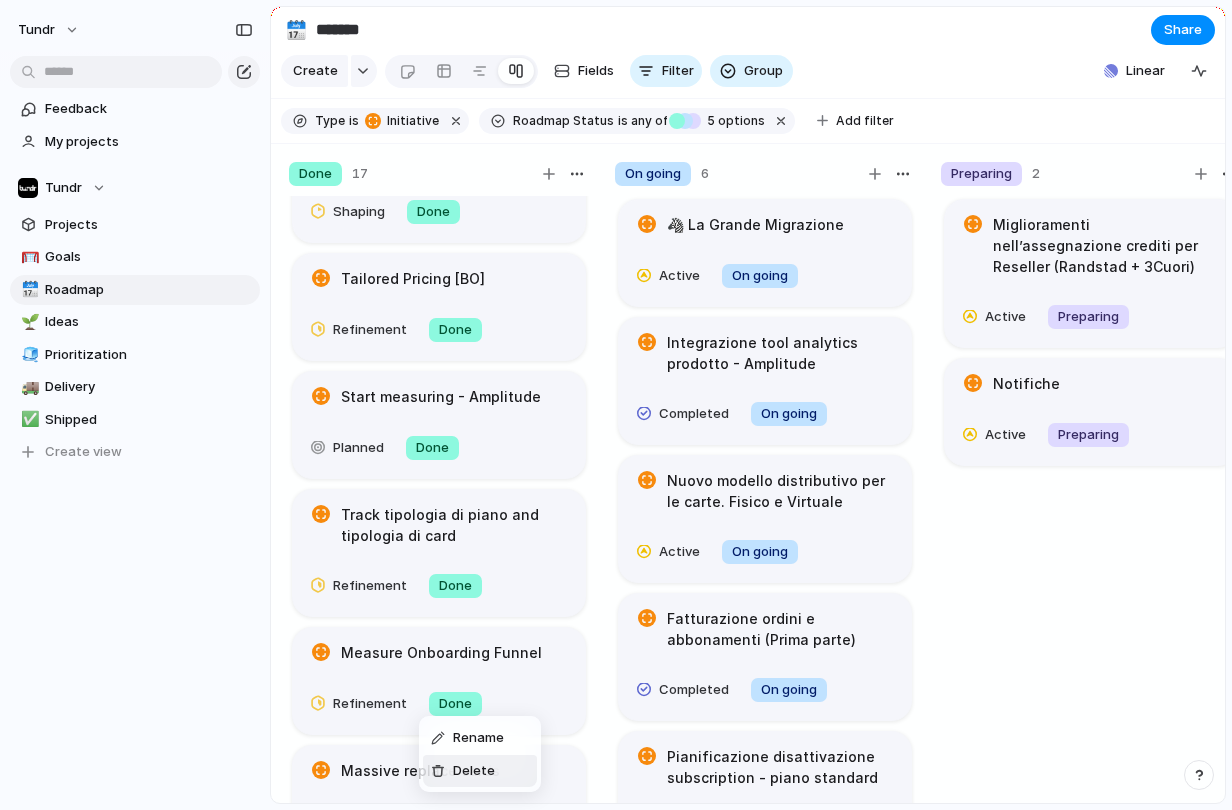 click on "Delete" at bounding box center (474, 771) 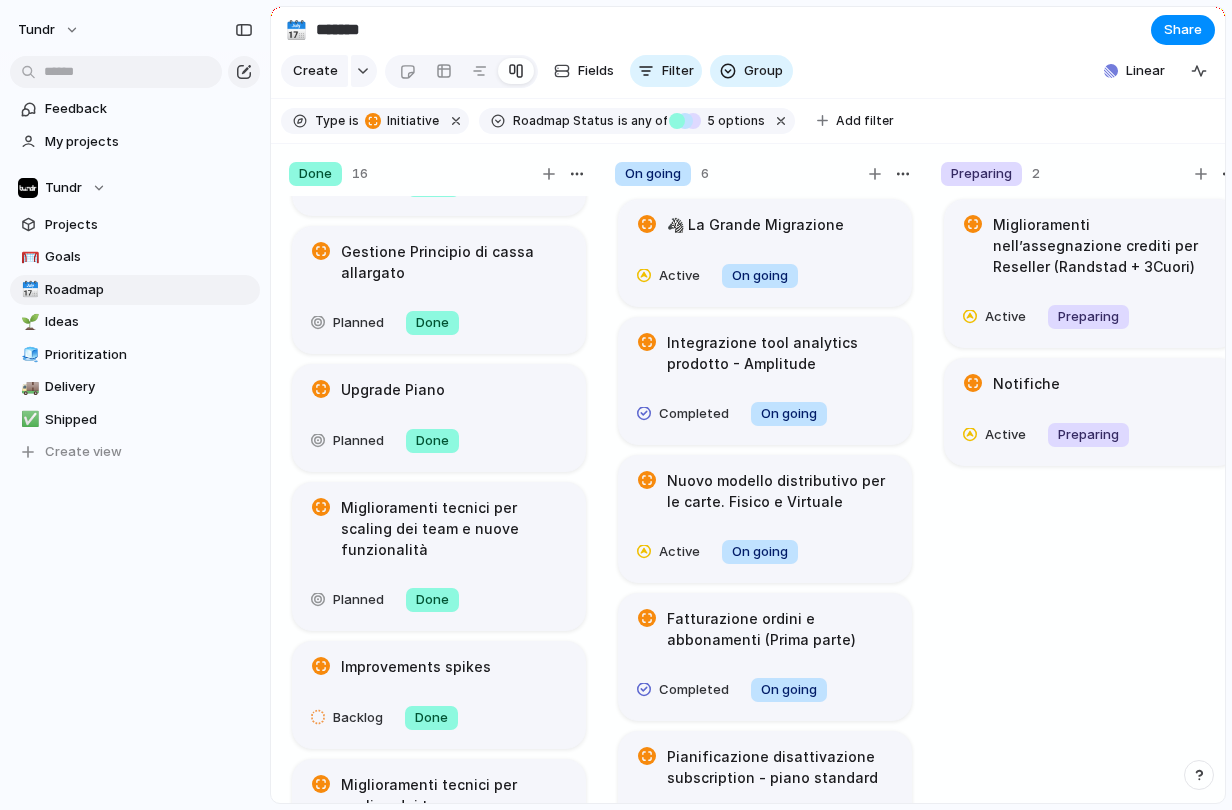 scroll, scrollTop: 0, scrollLeft: 0, axis: both 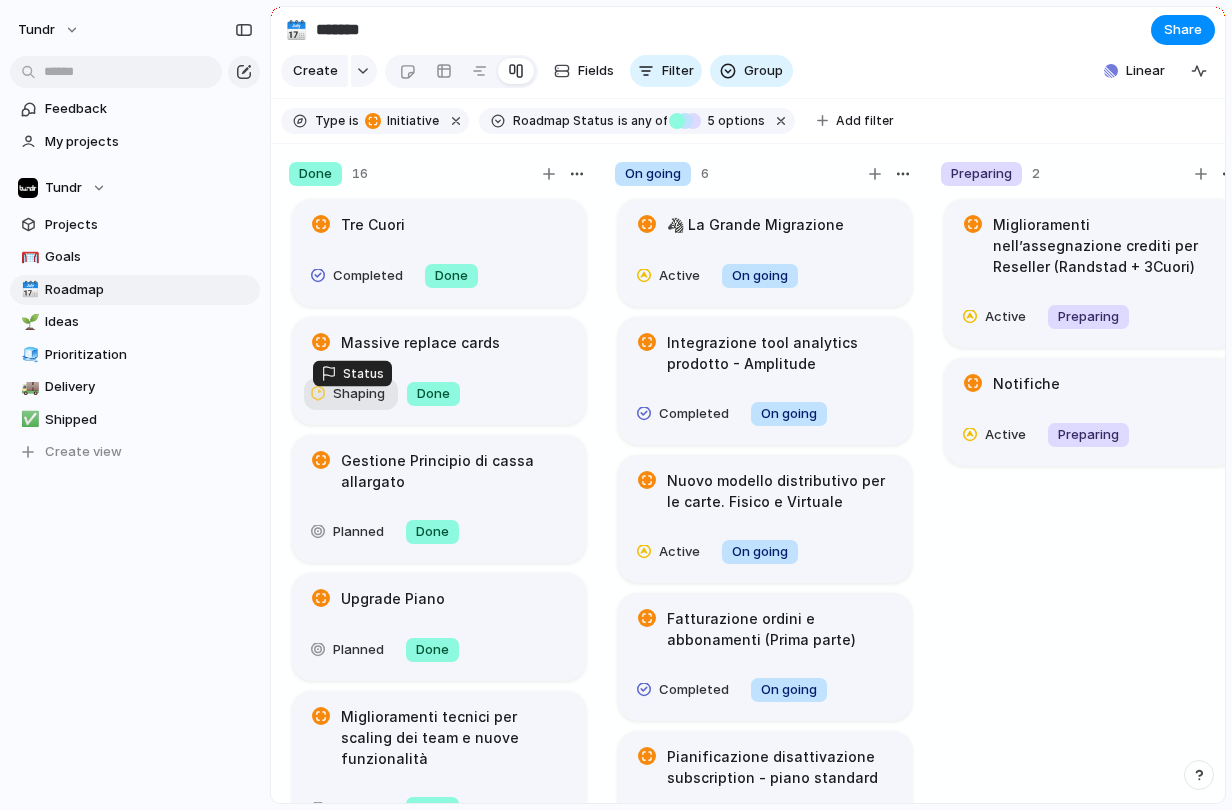 click on "Shaping" at bounding box center (359, 394) 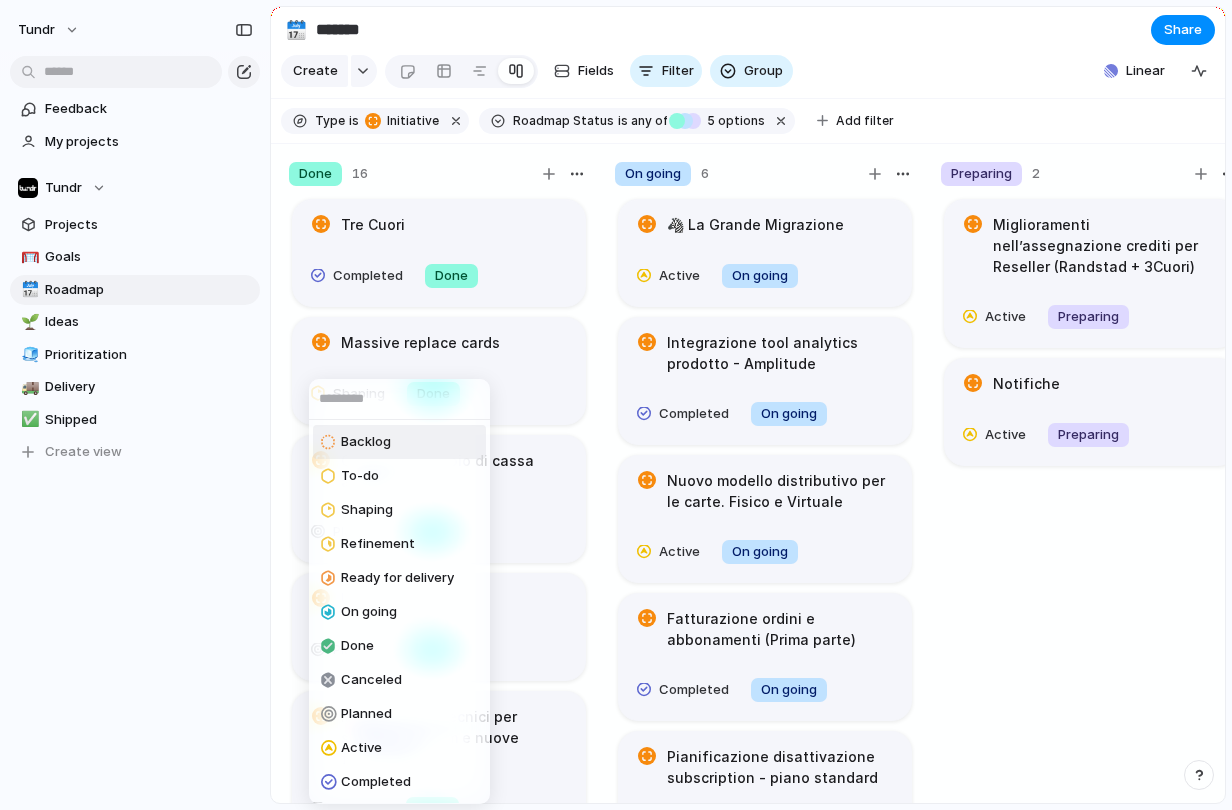 click on "Backlog   To-do   Shaping   Refinement   Ready for delivery   On going   Done   Canceled   Planned   Active   Completed" at bounding box center [616, 405] 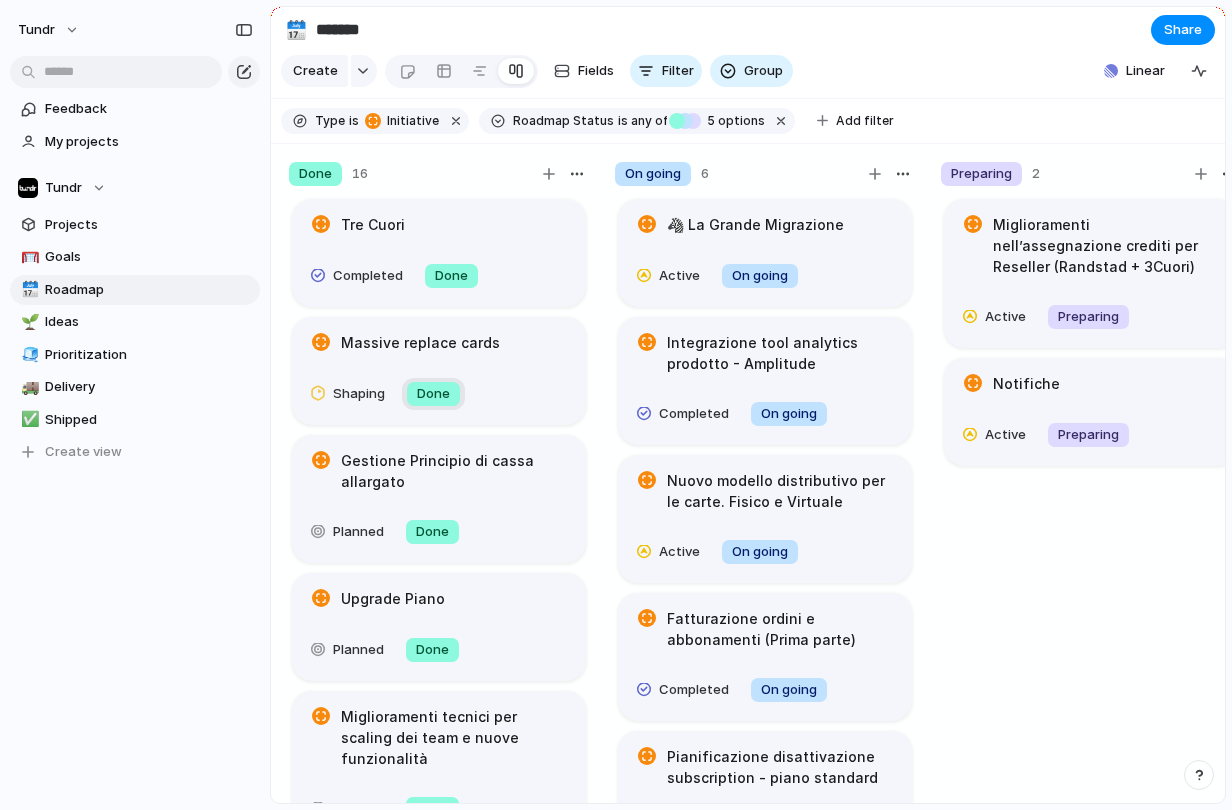 click on "Done" at bounding box center (433, 394) 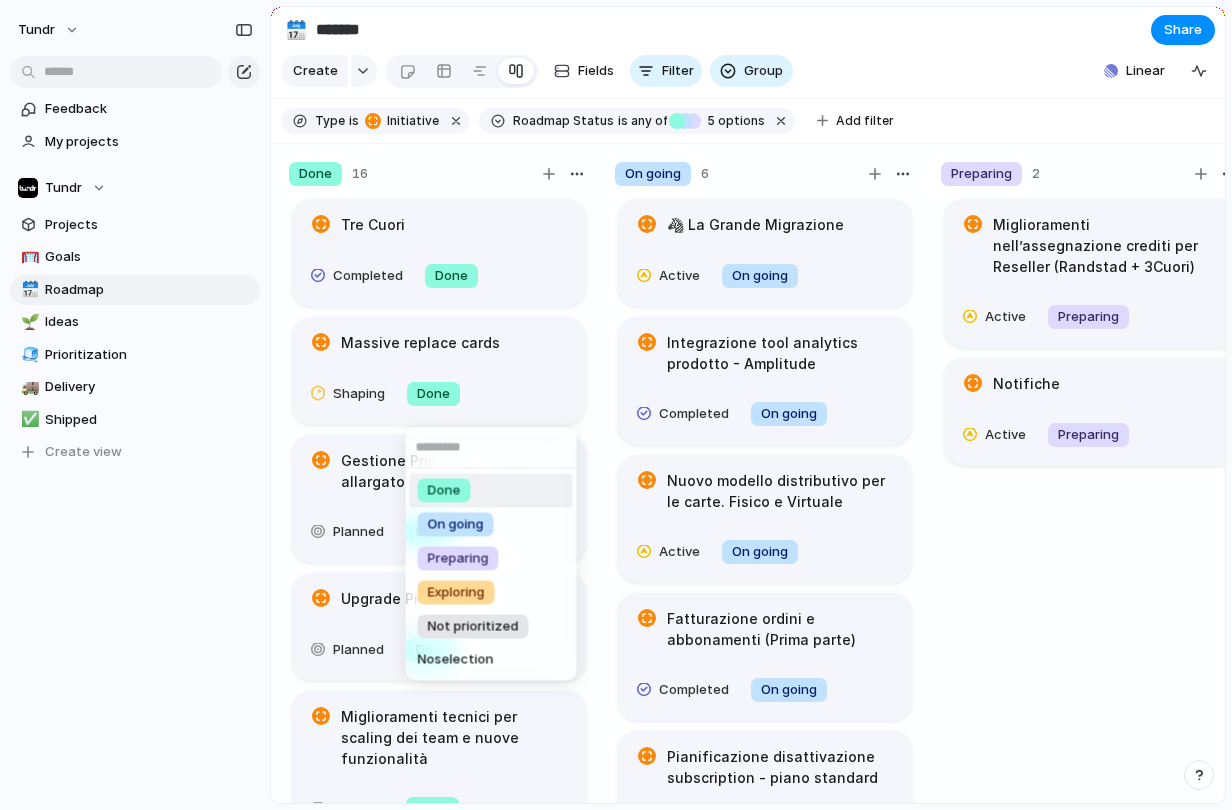 click on "Done   On going   Preparing   Exploring   Not prioritized   No  selection" at bounding box center (616, 405) 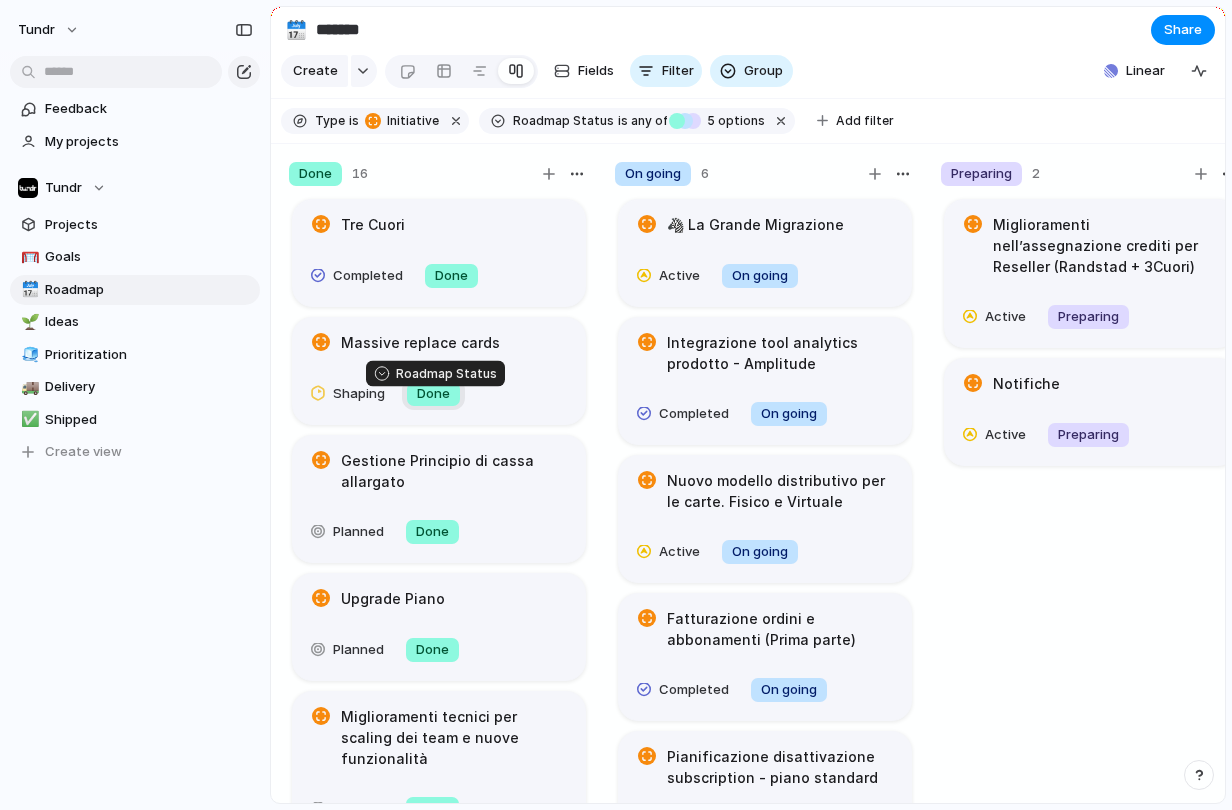 click on "Done" at bounding box center [433, 394] 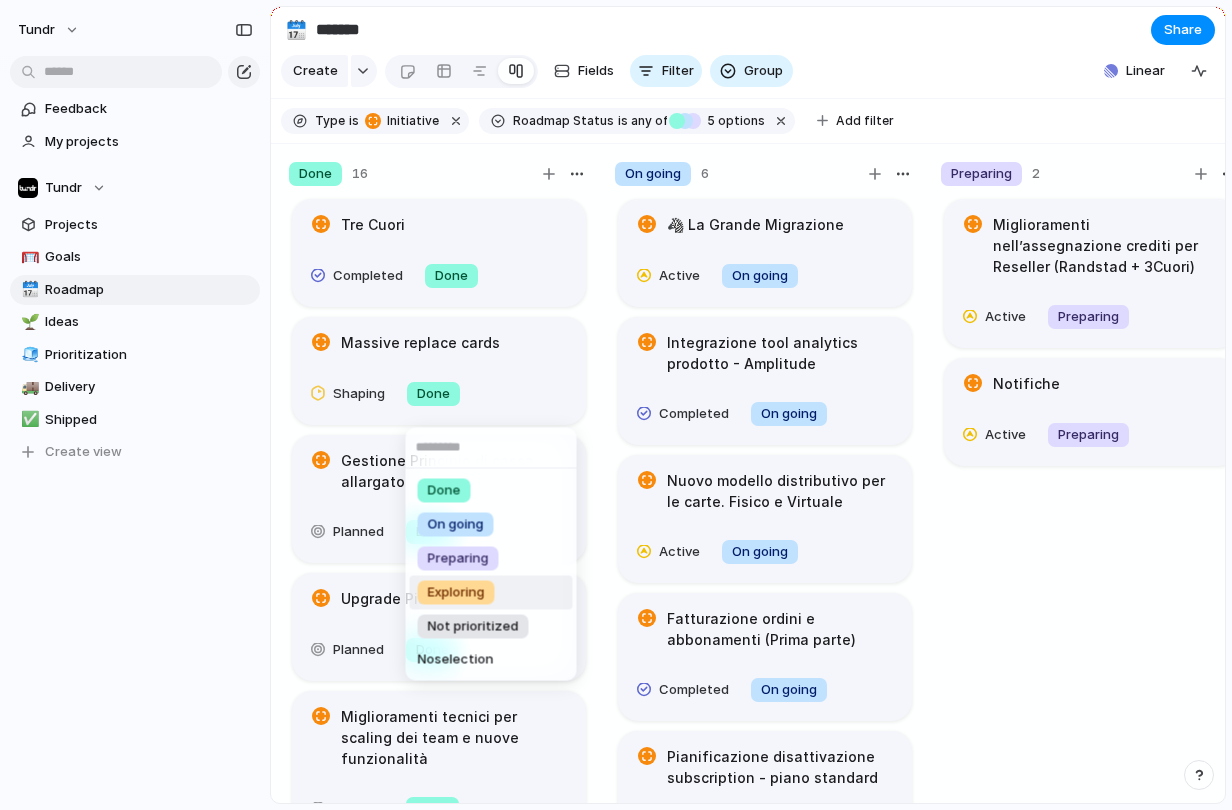 click on "Exploring" at bounding box center (456, 593) 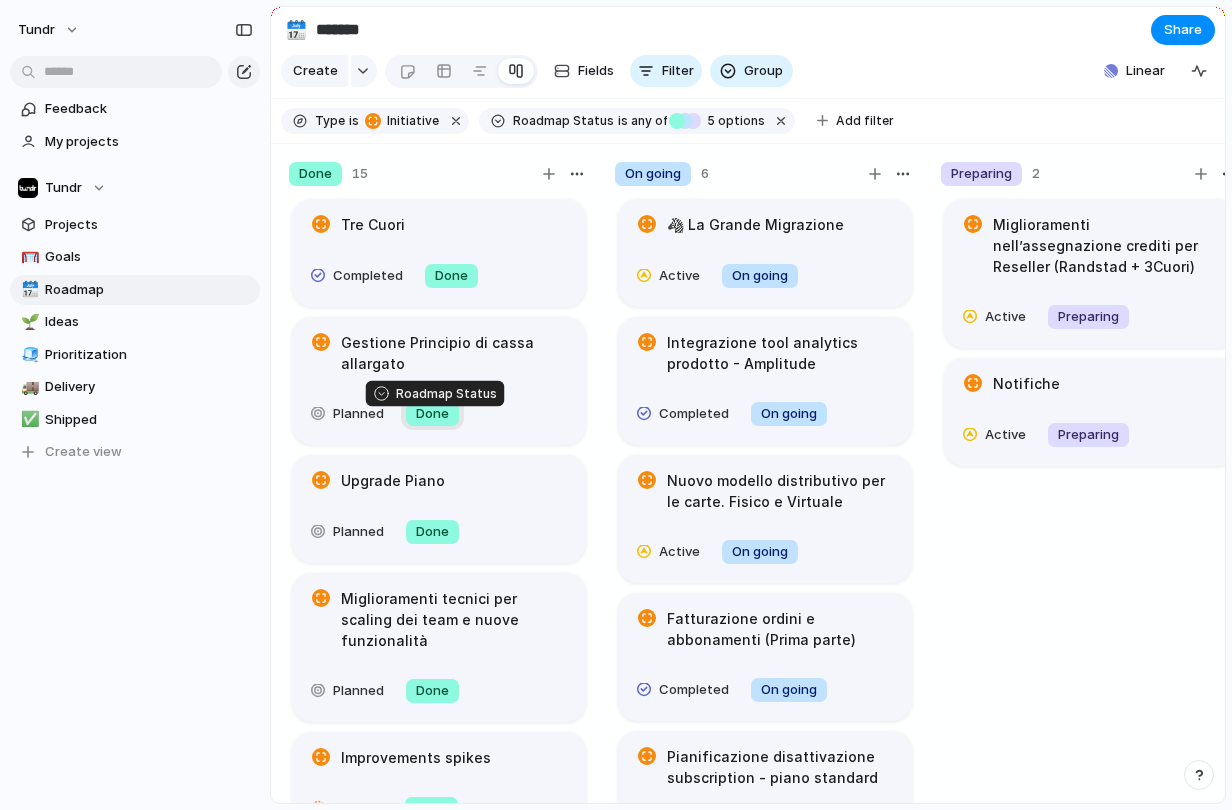 click on "Done" at bounding box center [432, 414] 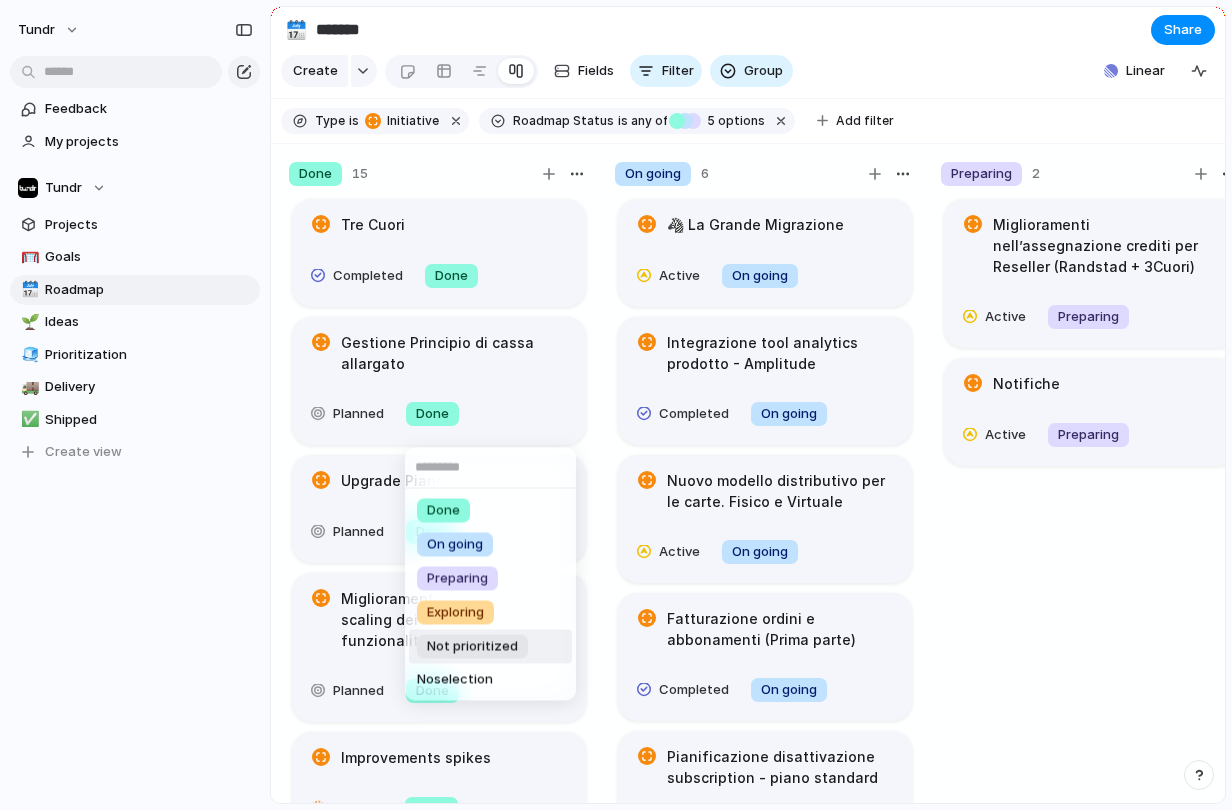 click on "Not prioritized" at bounding box center [472, 647] 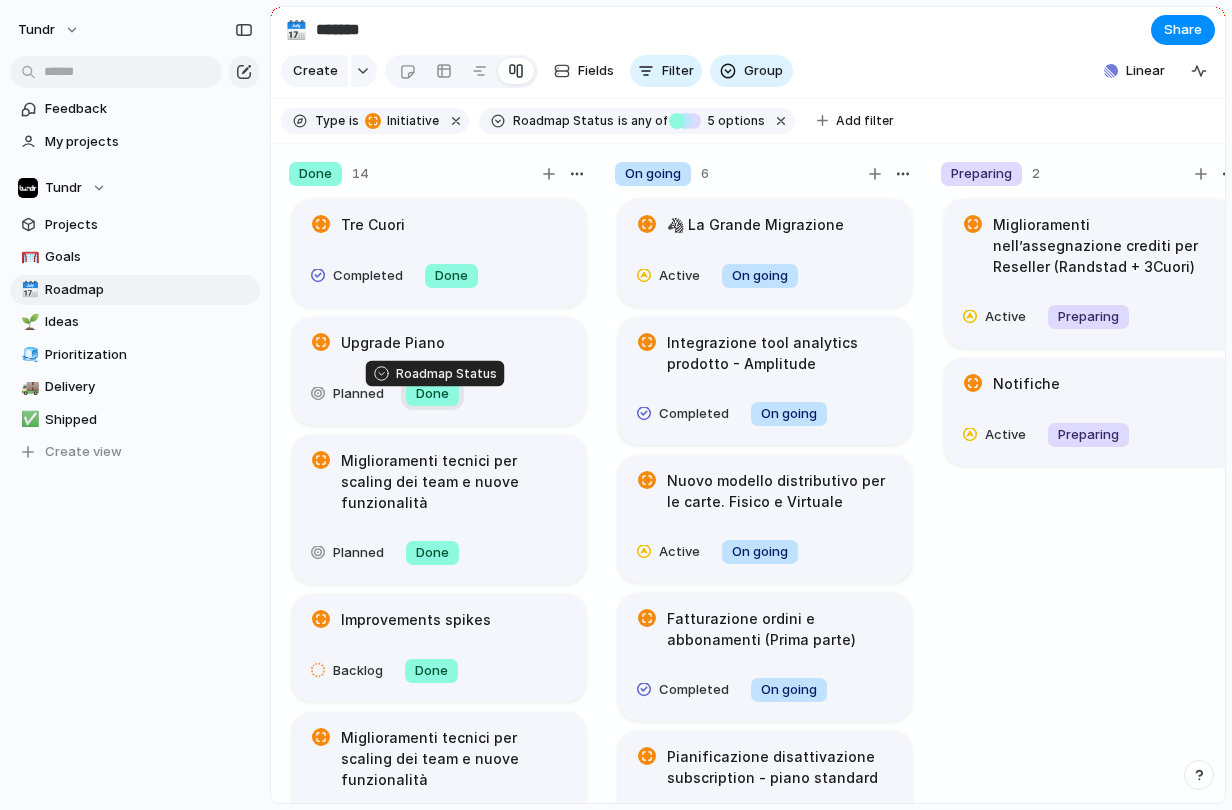 click on "Done" at bounding box center (432, 394) 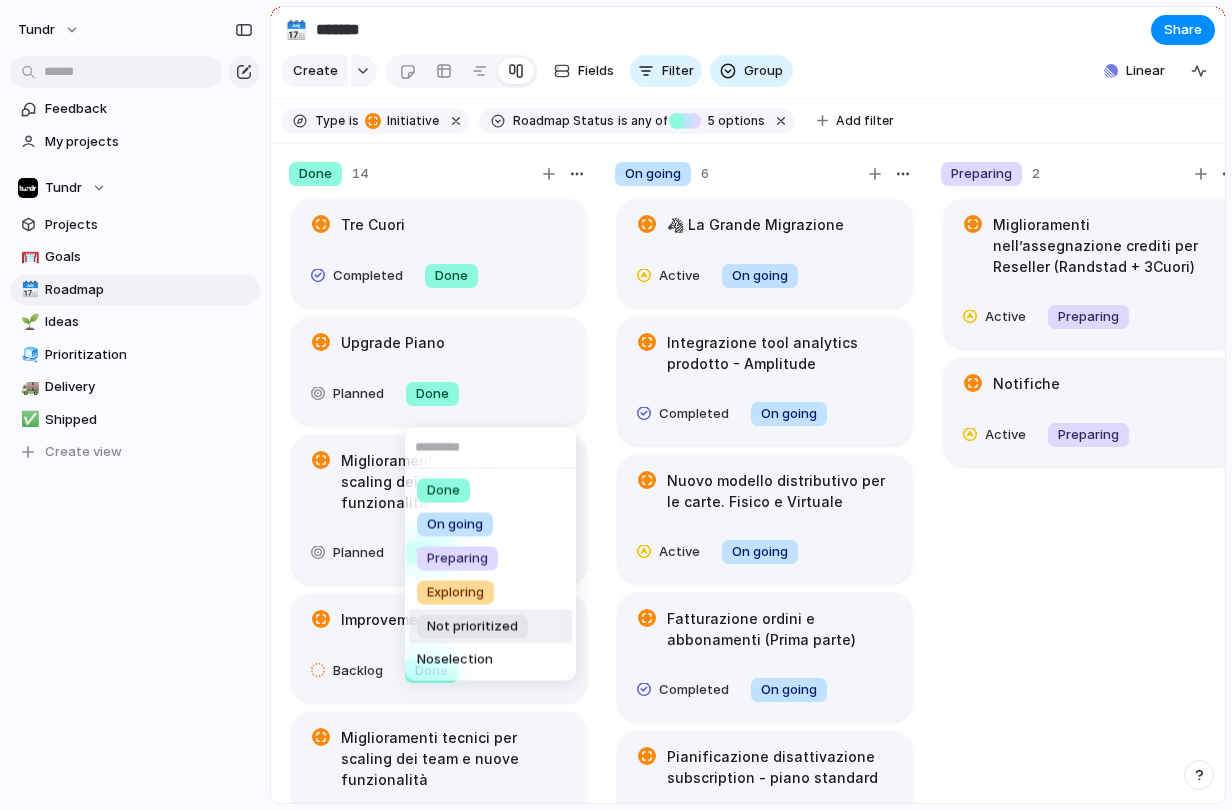 click on "Not prioritized" at bounding box center (472, 627) 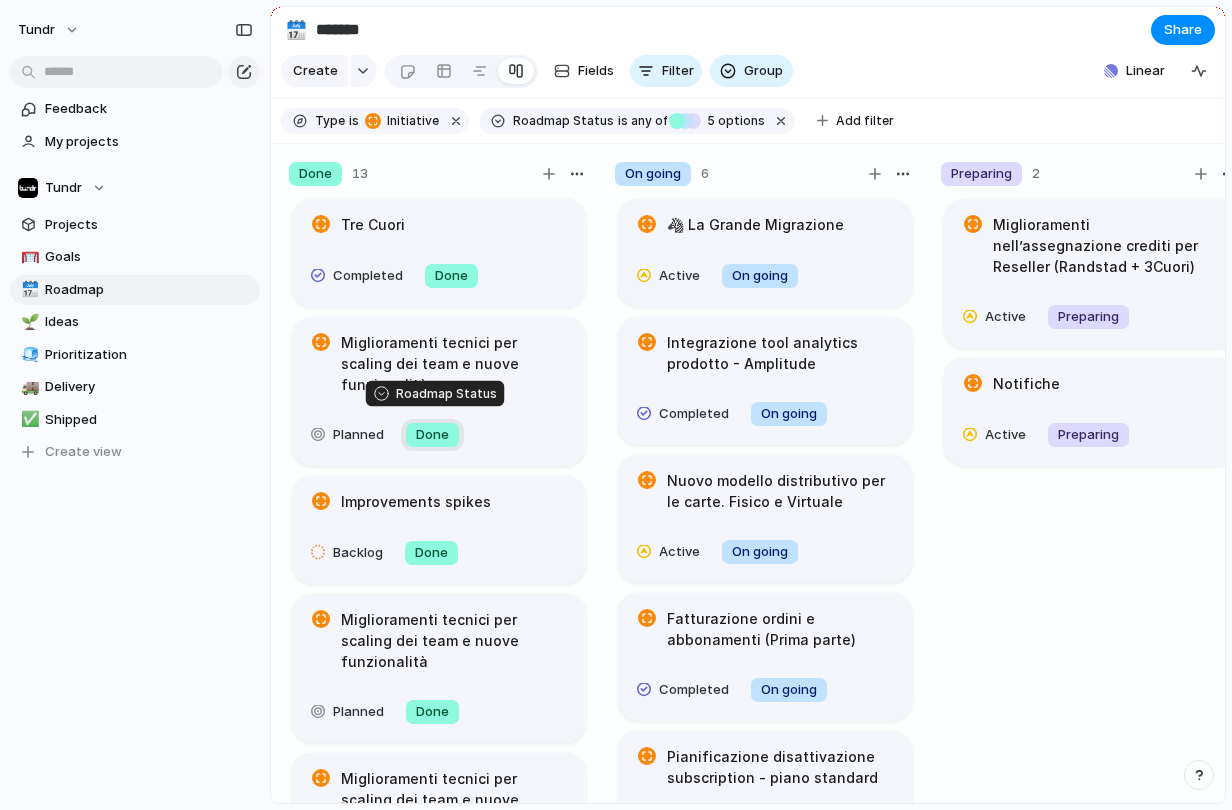 click on "Done" at bounding box center [432, 435] 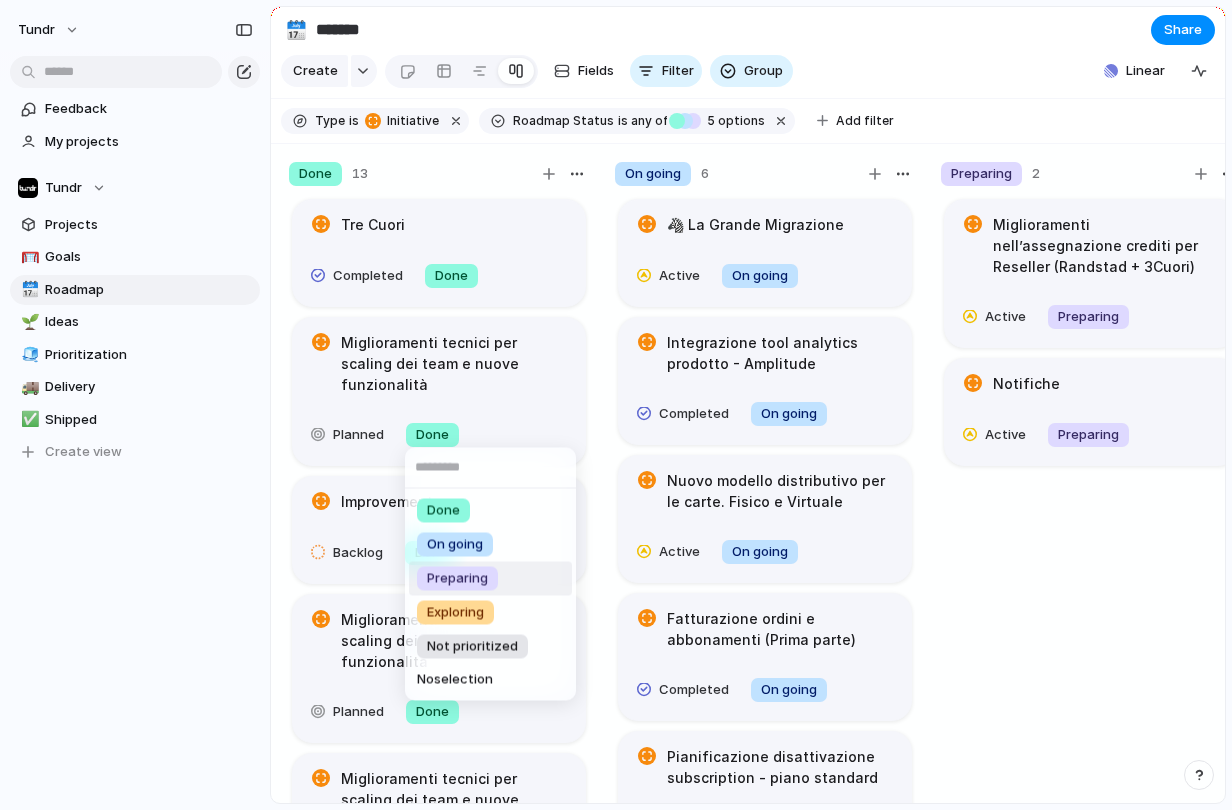click on "Preparing" at bounding box center (457, 579) 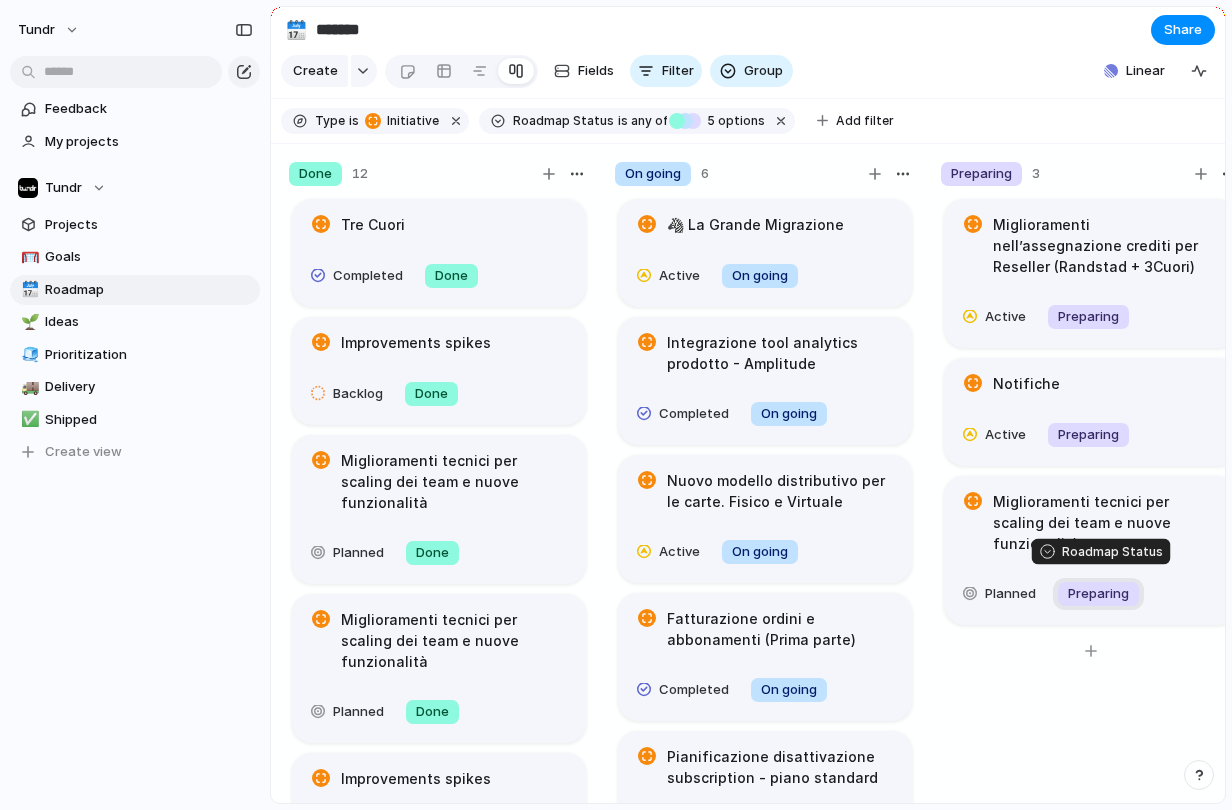 click on "Preparing" at bounding box center [1098, 594] 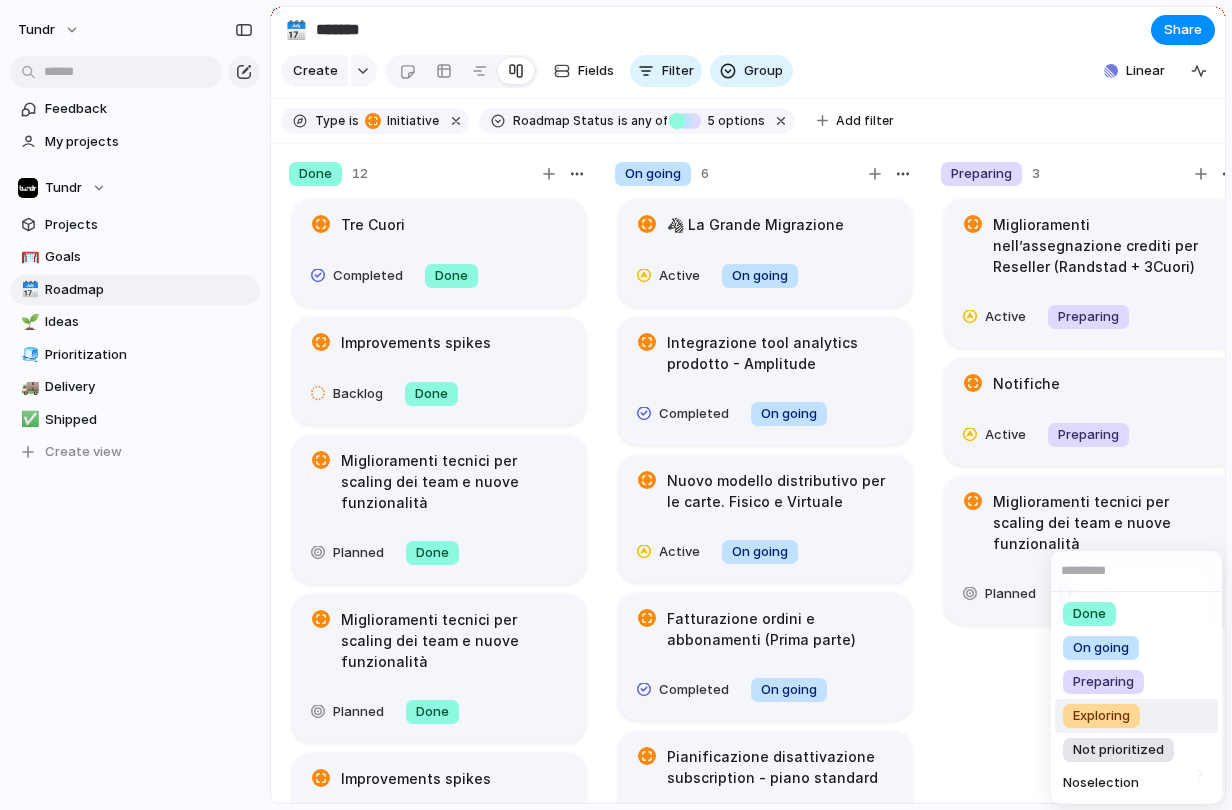 click on "Exploring" at bounding box center (1101, 716) 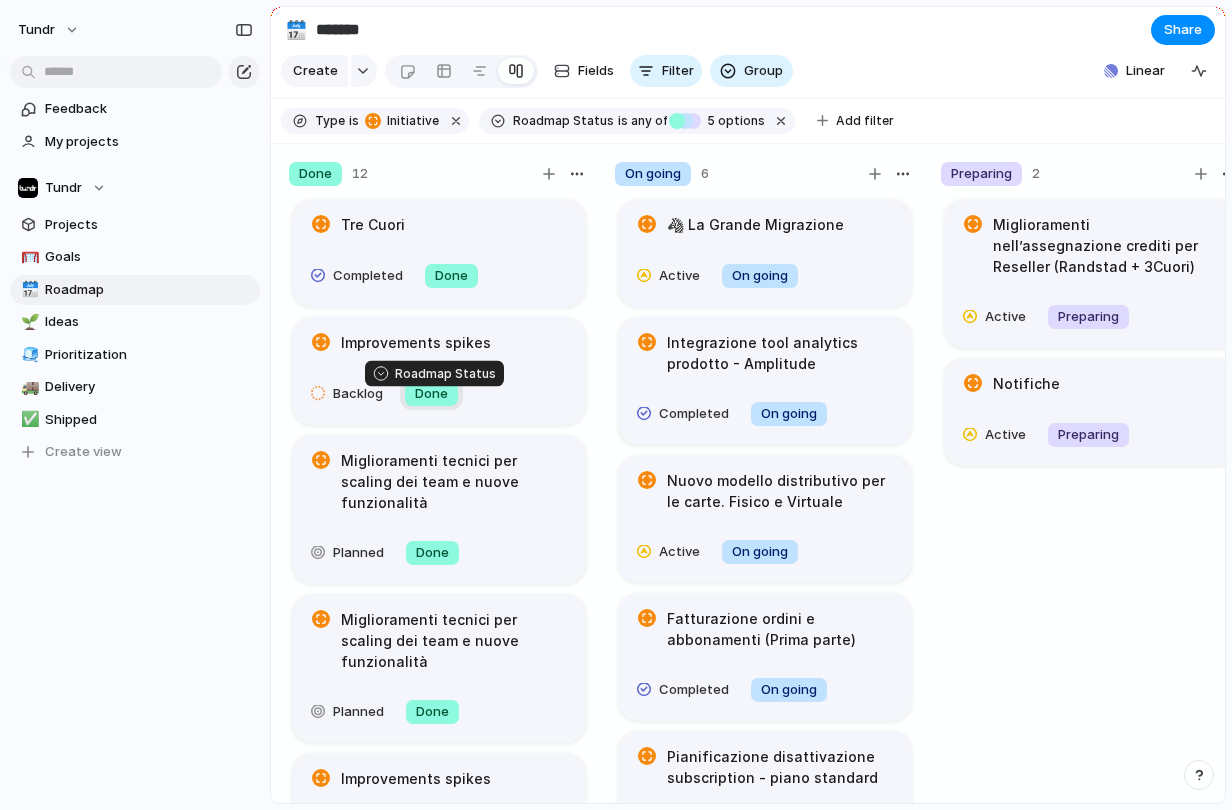 click on "Done" at bounding box center (431, 394) 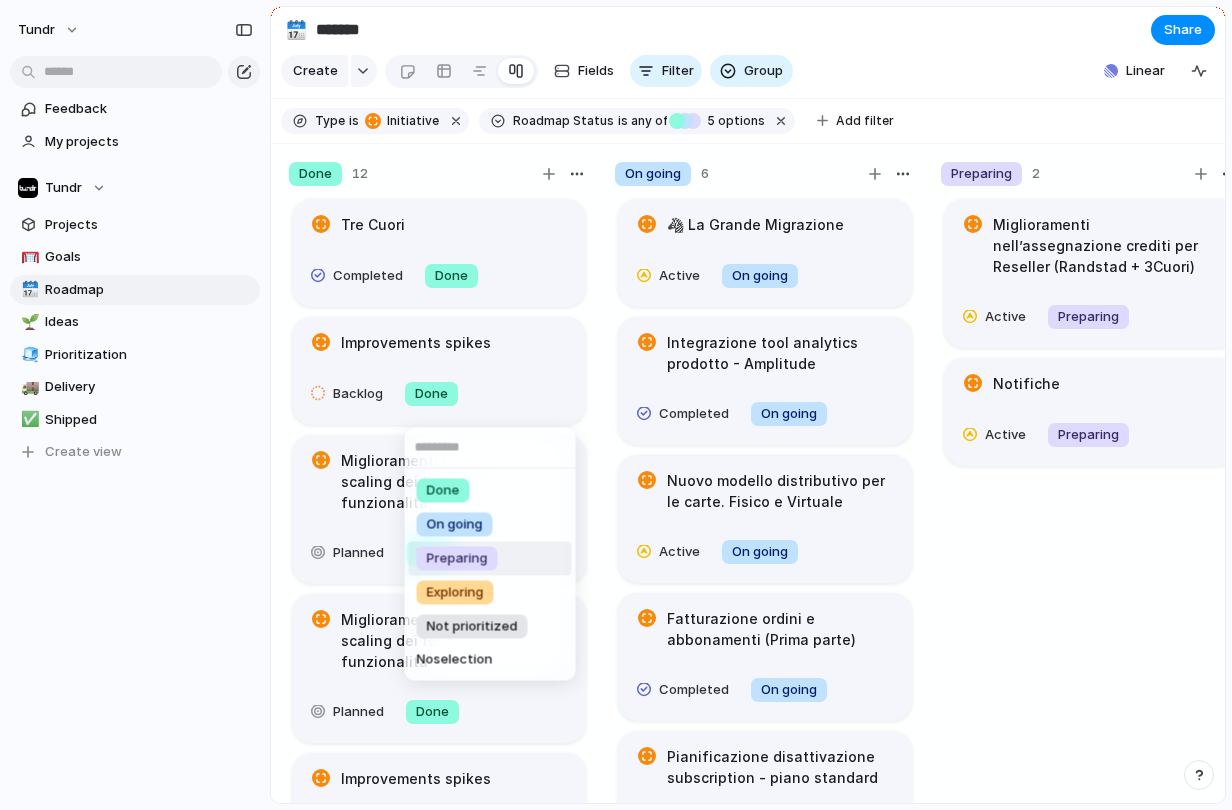 click on "Done   On going   Preparing   Exploring   Not prioritized   No  selection" at bounding box center (616, 405) 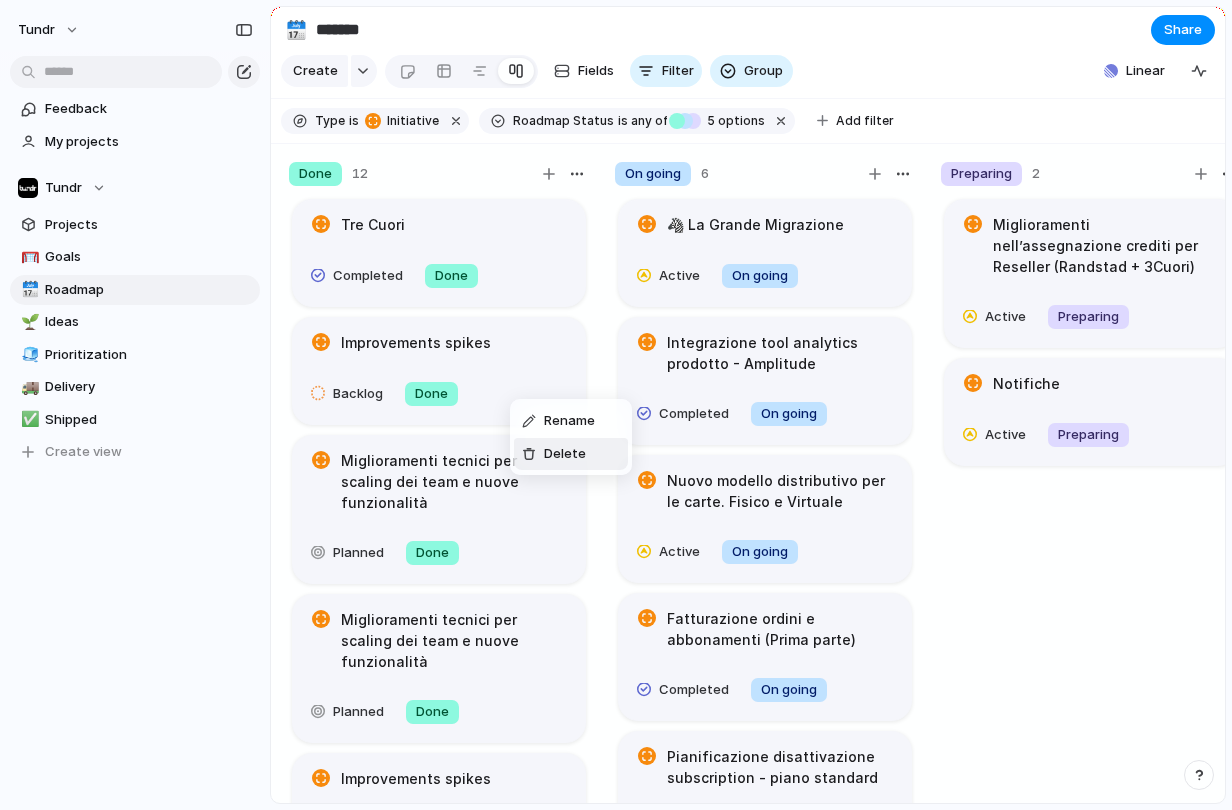 click on "Delete" at bounding box center (565, 454) 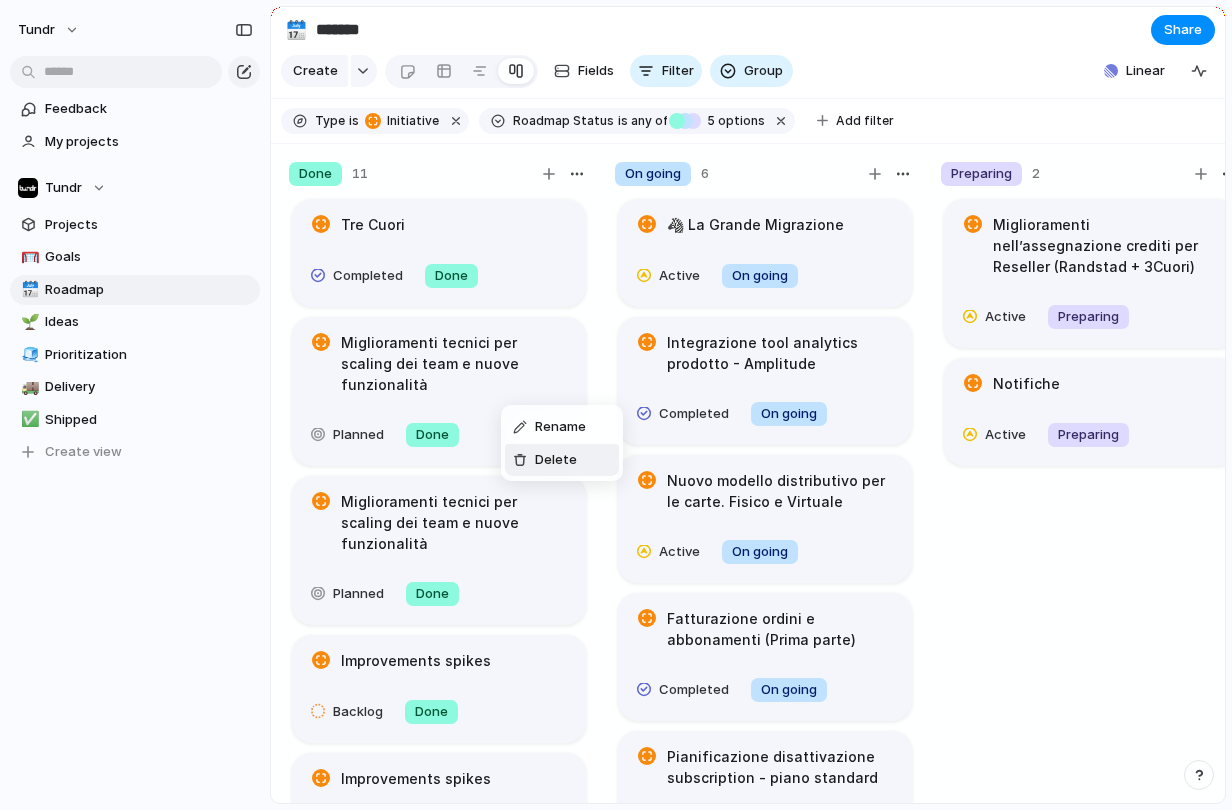 click on "Delete" at bounding box center (556, 460) 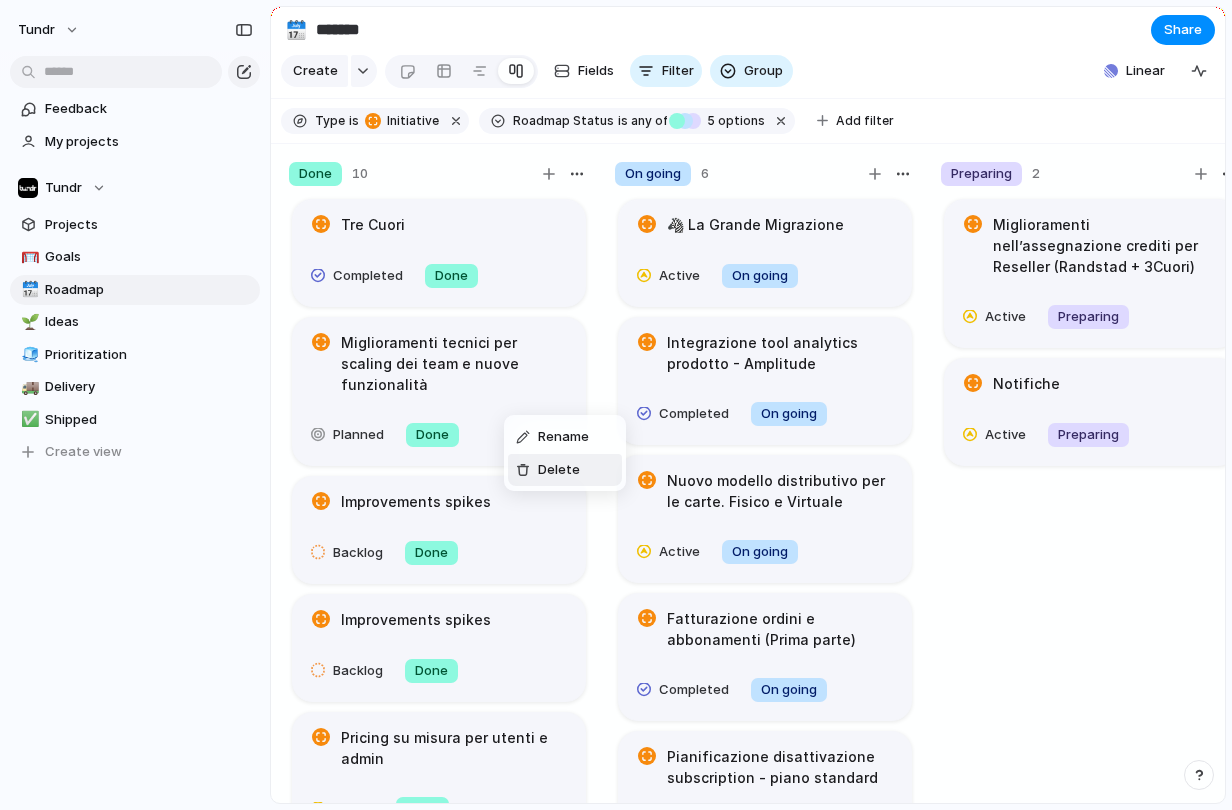 click on "Delete" at bounding box center (548, 470) 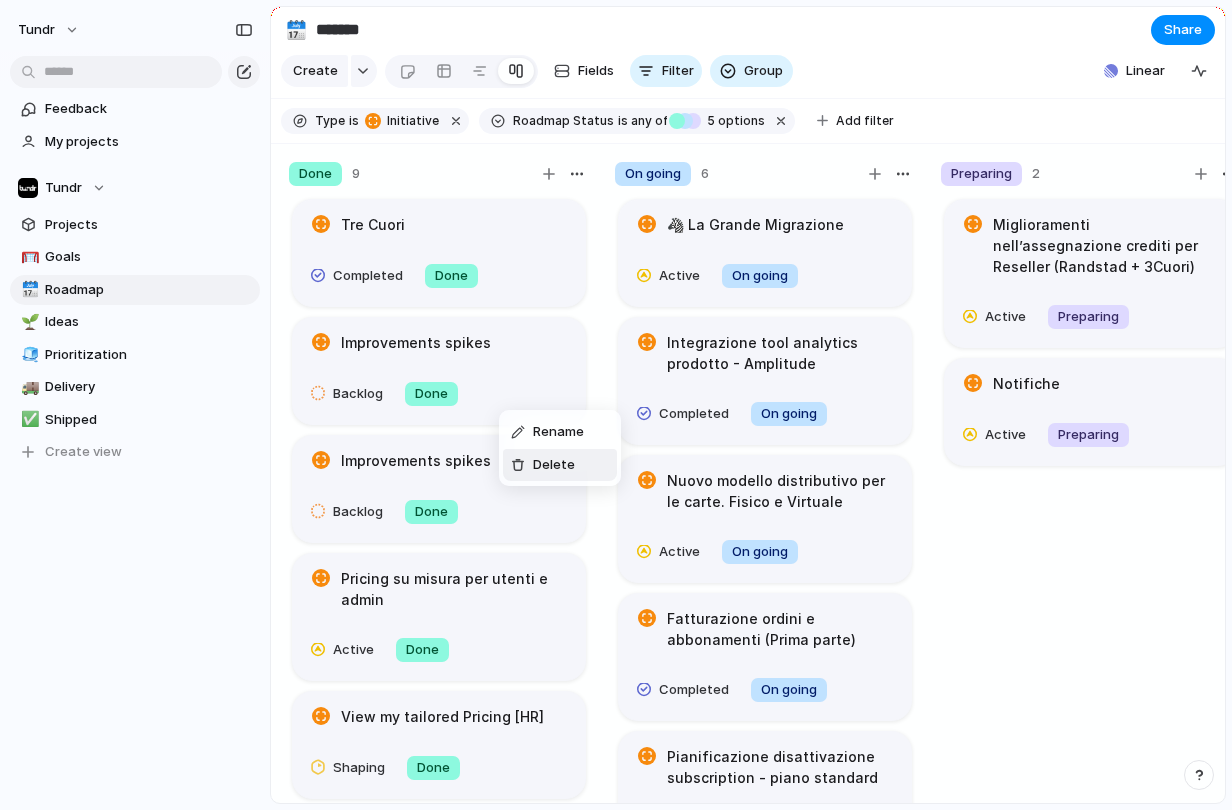 click on "Delete" at bounding box center (554, 465) 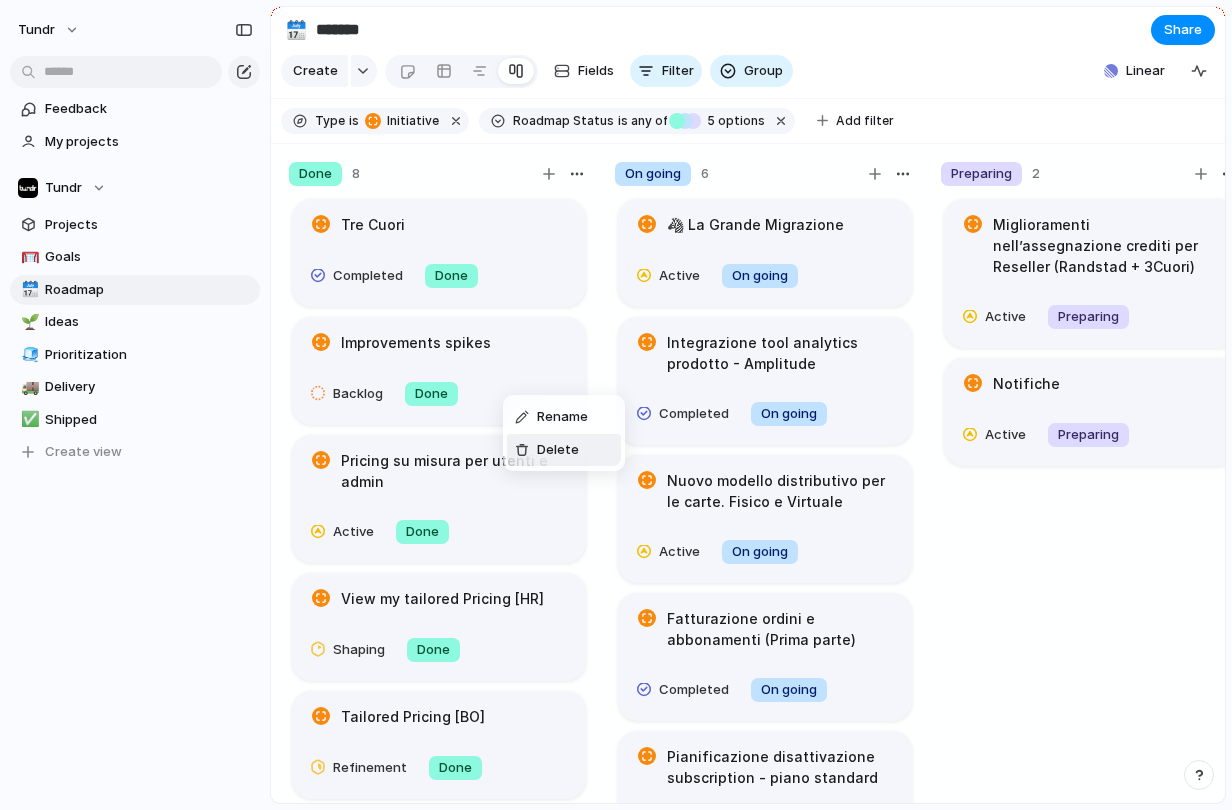 click on "Delete" at bounding box center (558, 450) 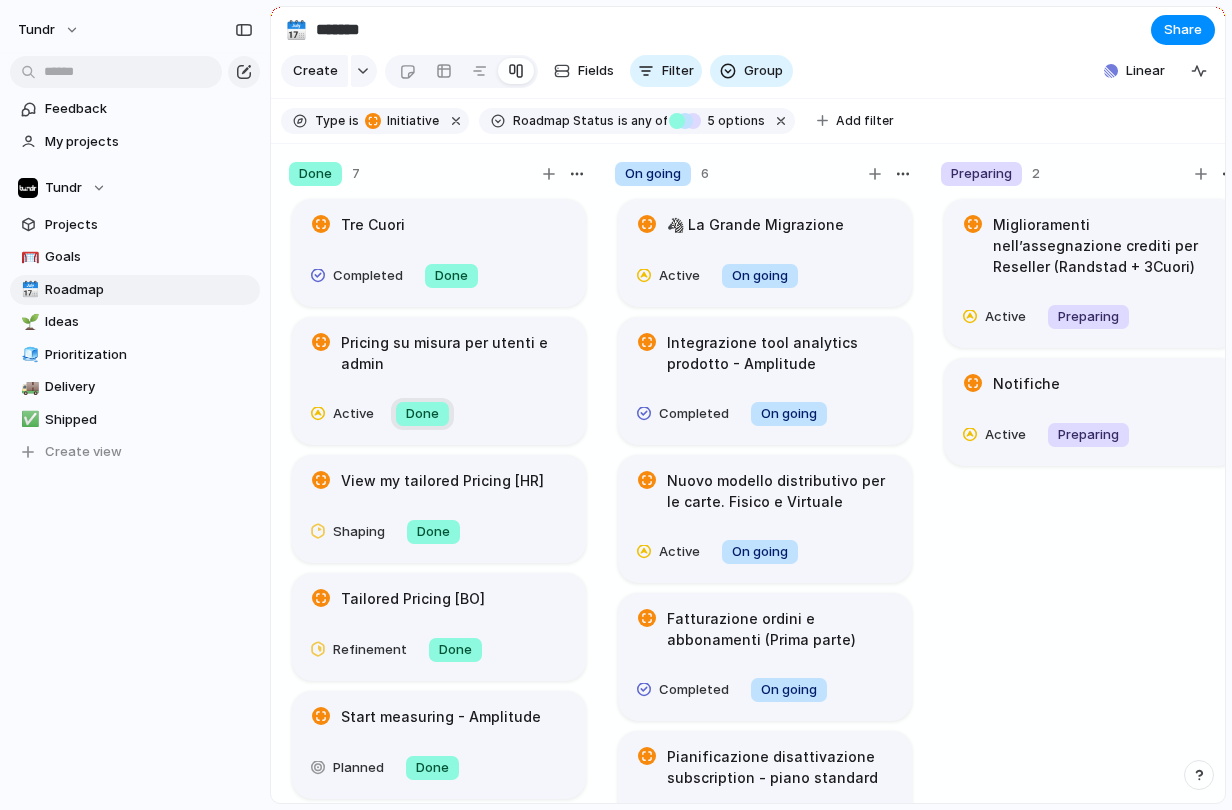 click on "Done" at bounding box center (422, 414) 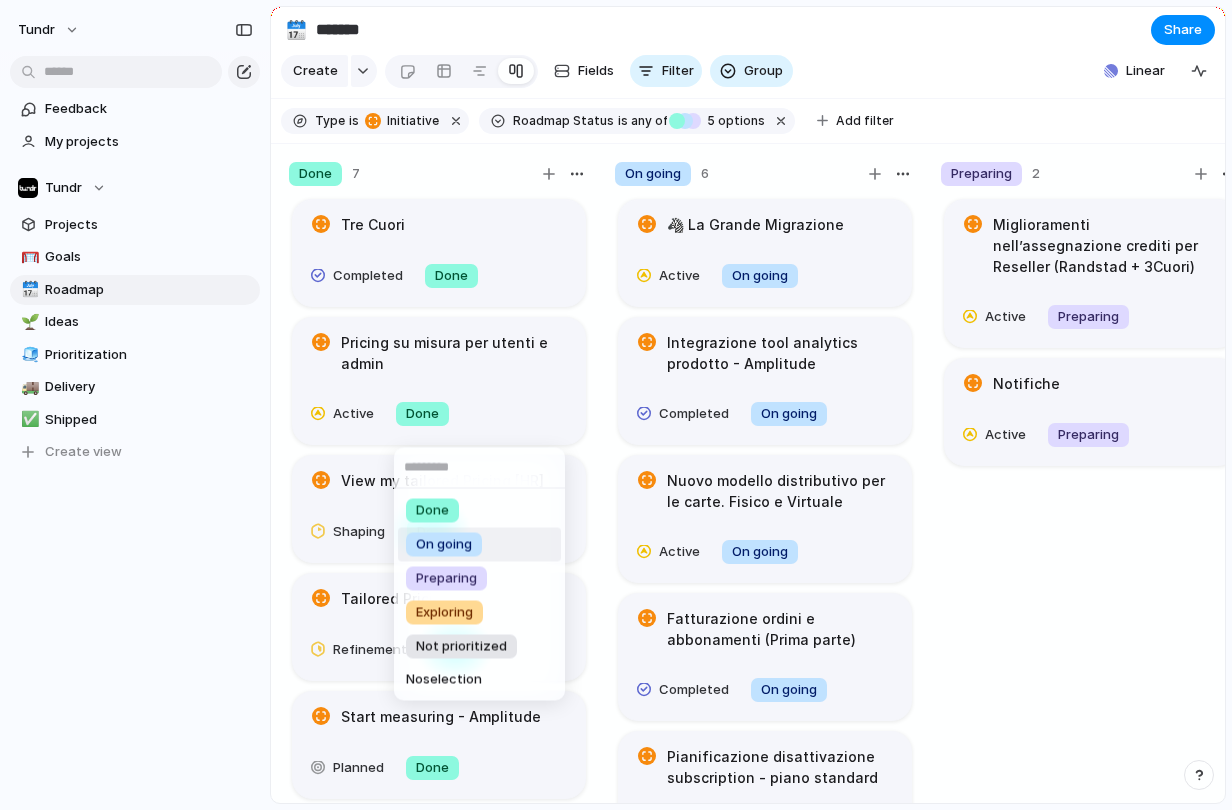 click on "On going" at bounding box center (479, 545) 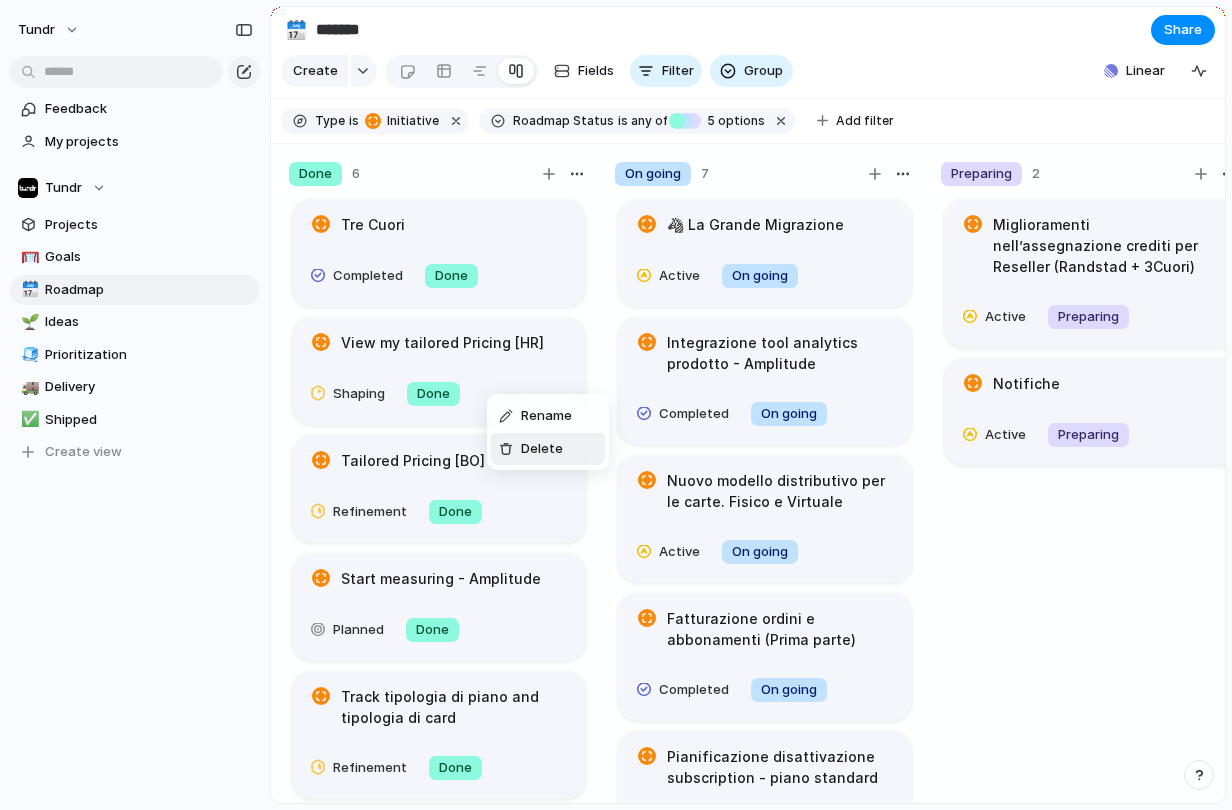 click on "Delete" at bounding box center (531, 449) 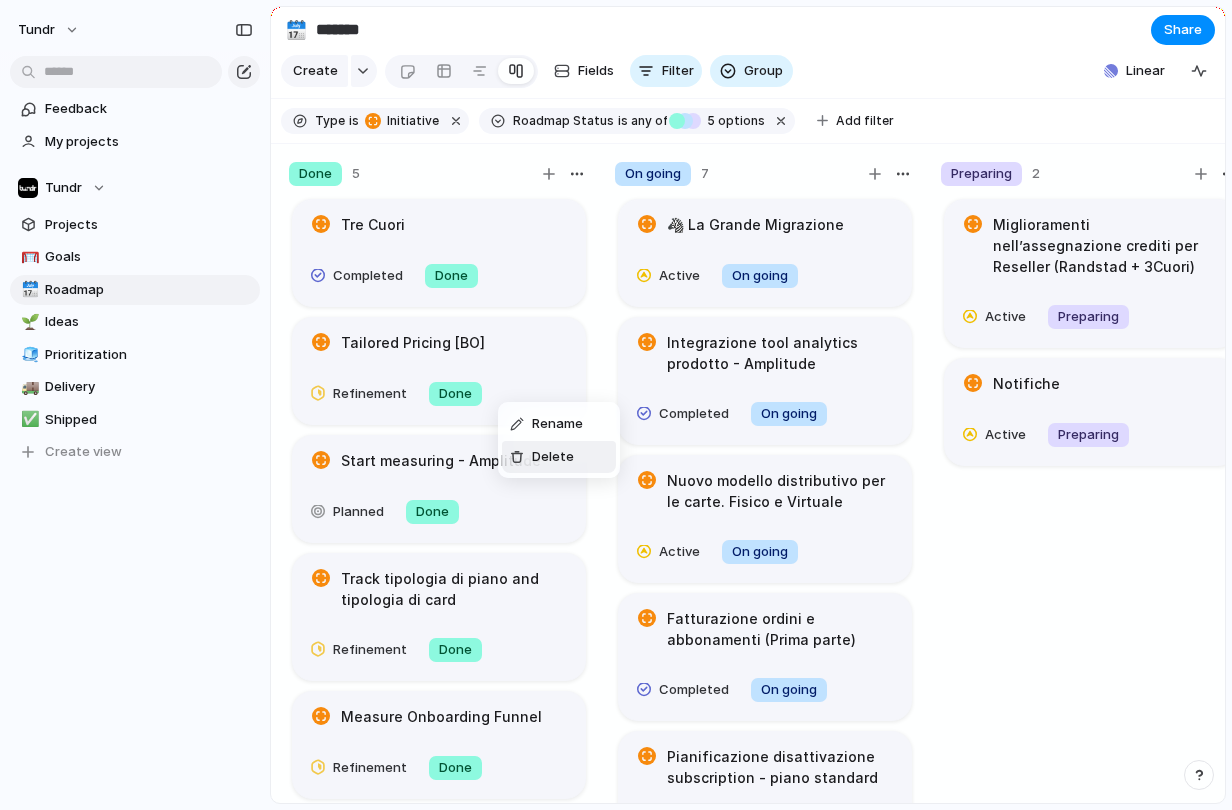 click on "Delete" at bounding box center (553, 457) 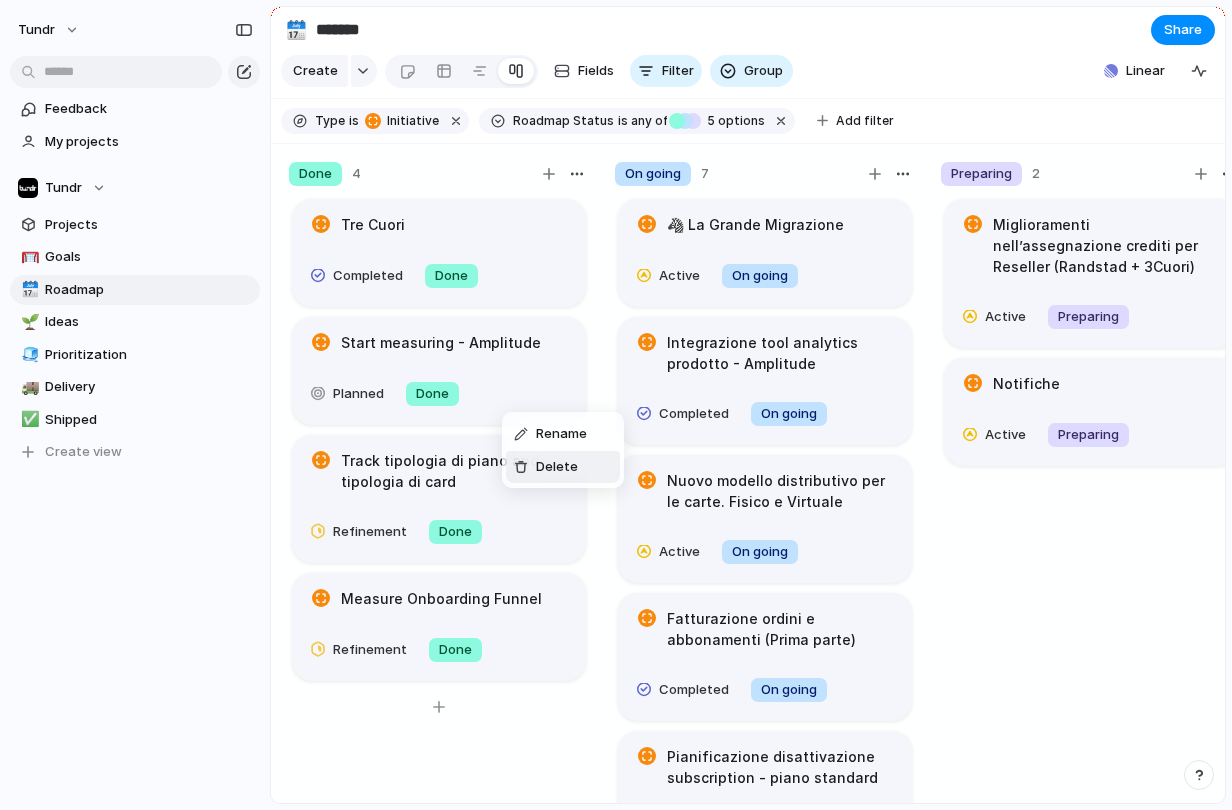 click at bounding box center (521, 467) 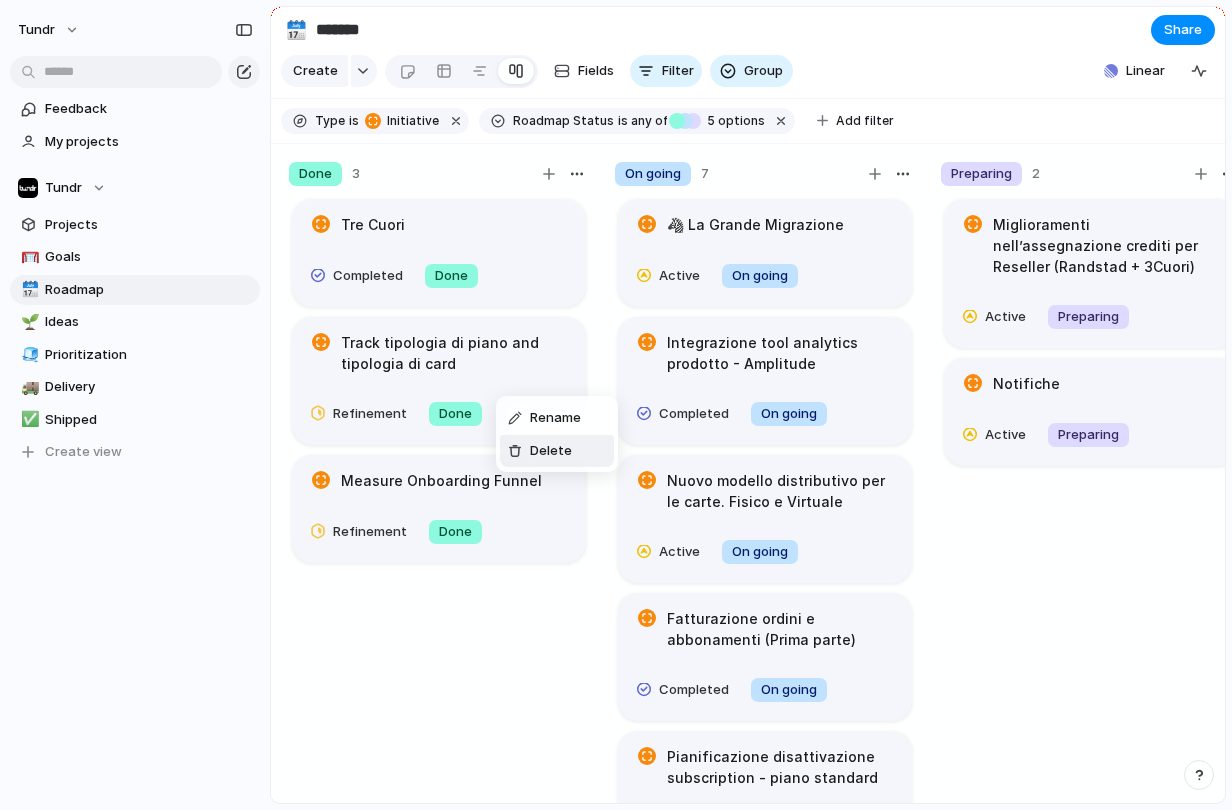 click on "Delete" at bounding box center [557, 451] 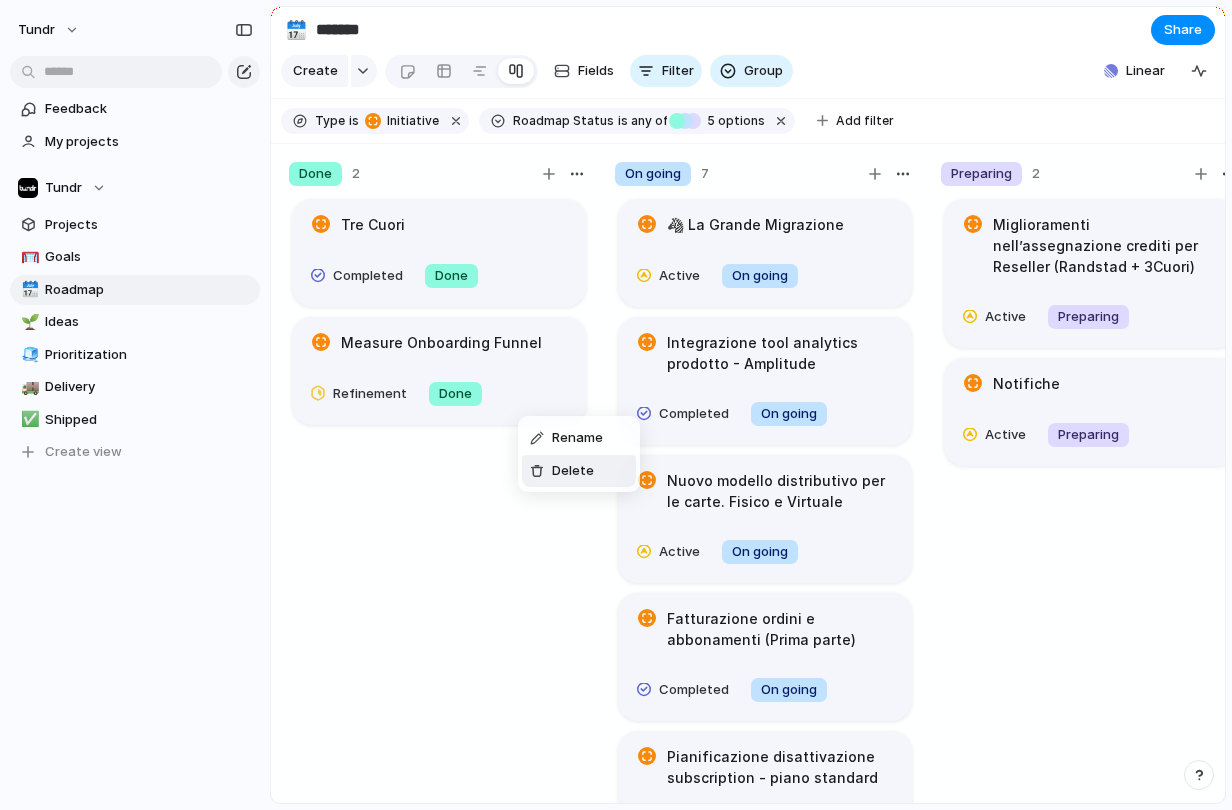 click on "Delete" at bounding box center (573, 471) 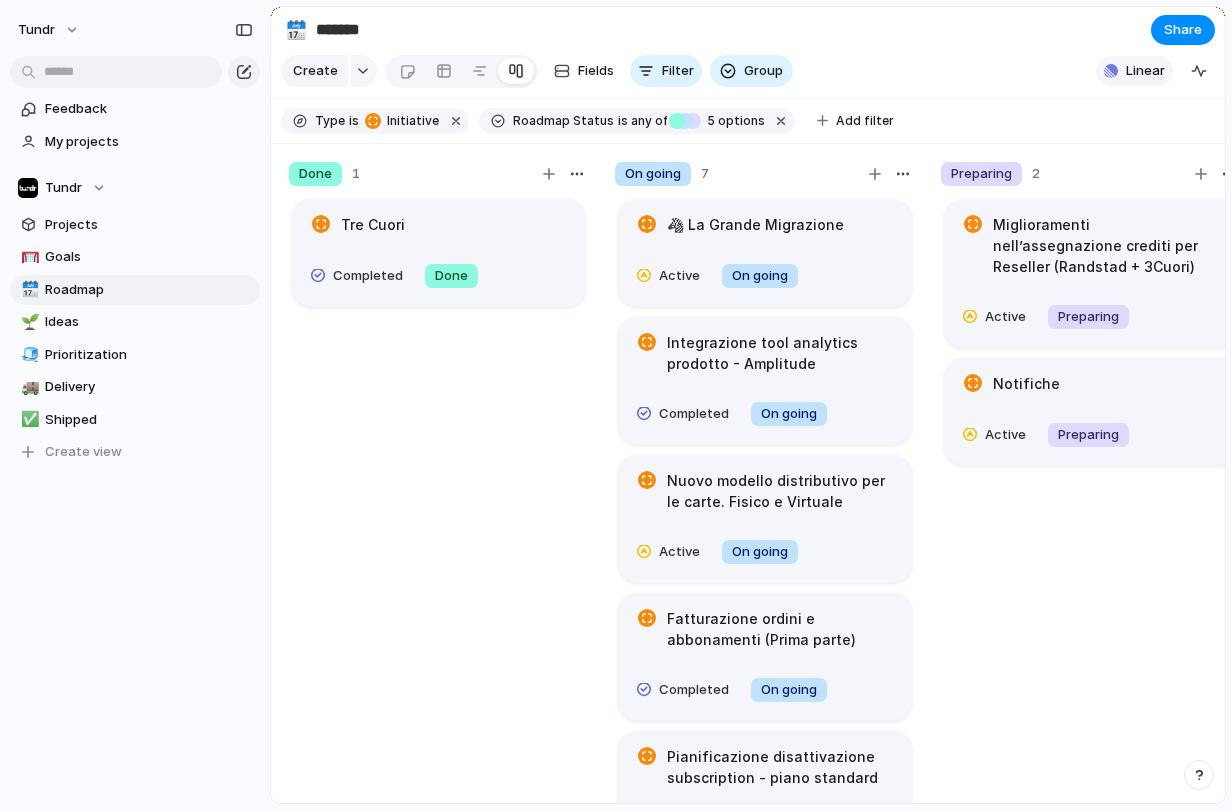 click on "Linear" at bounding box center (1145, 71) 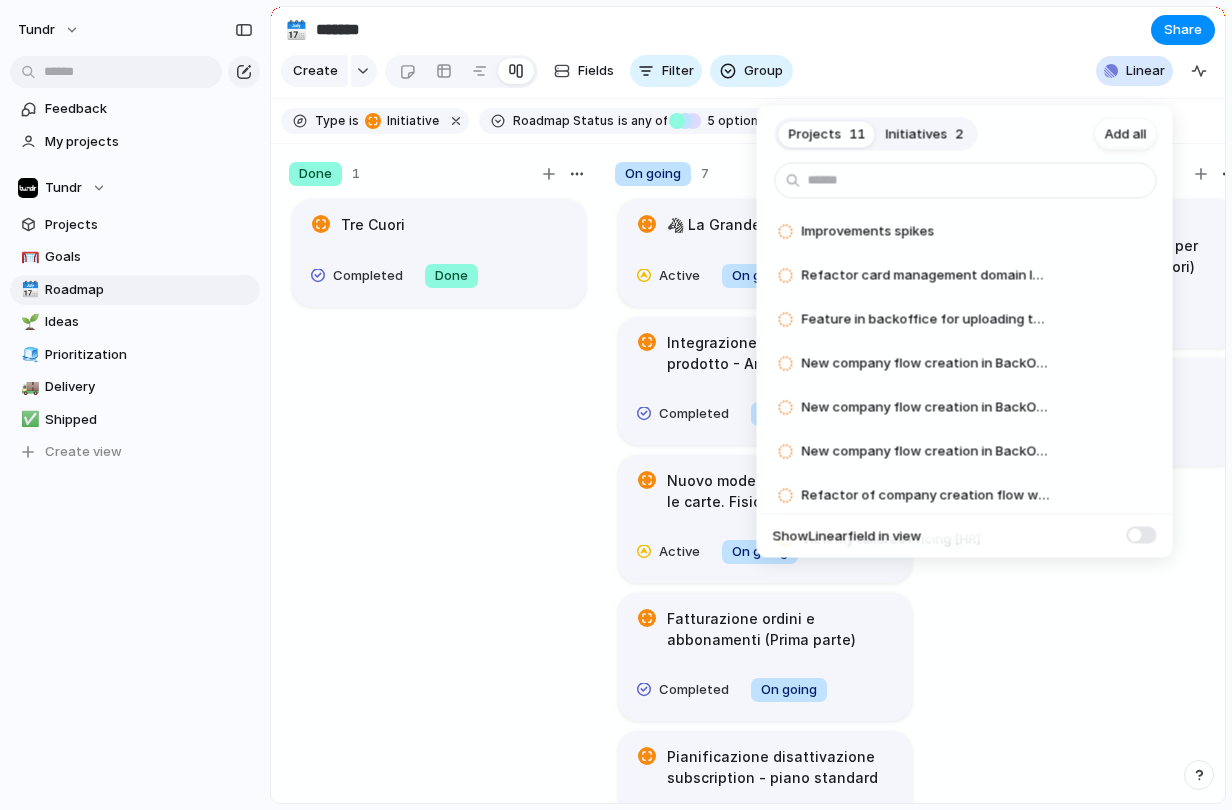 click on "Initiatives" at bounding box center [917, 134] 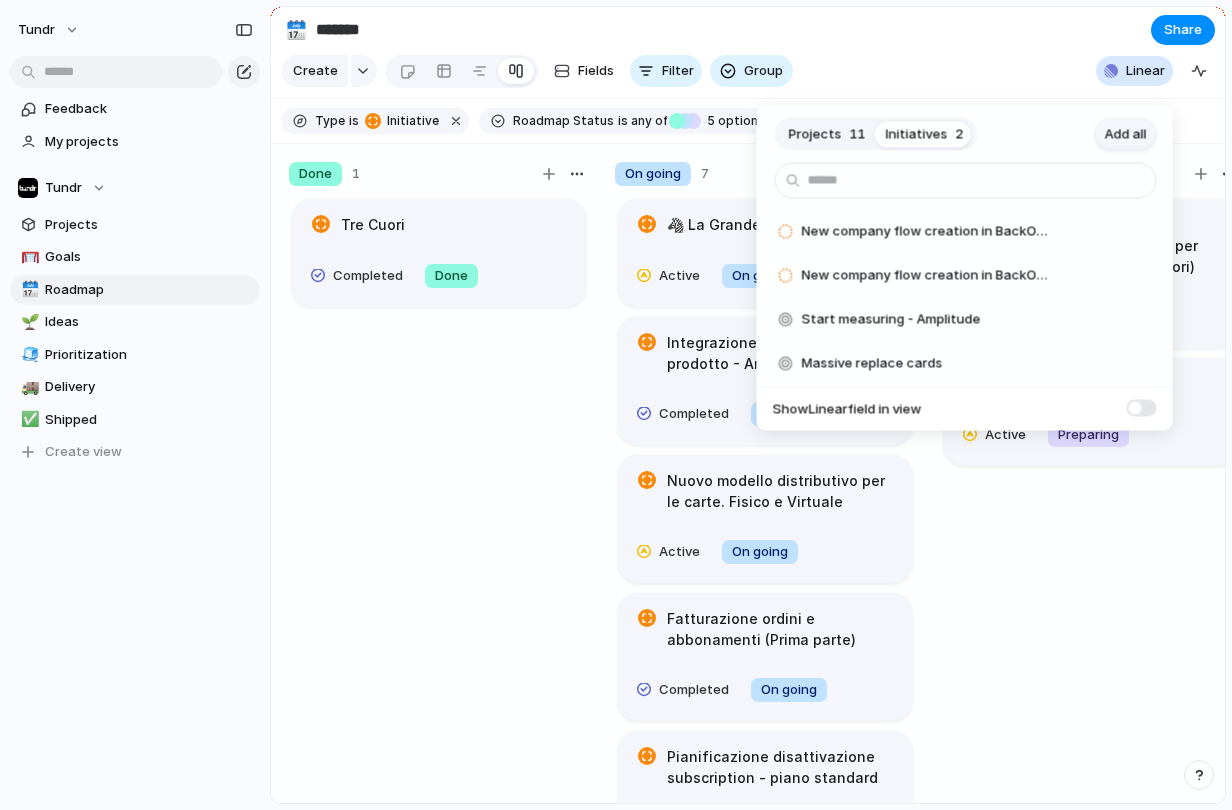 click on "Add all" at bounding box center (1126, 134) 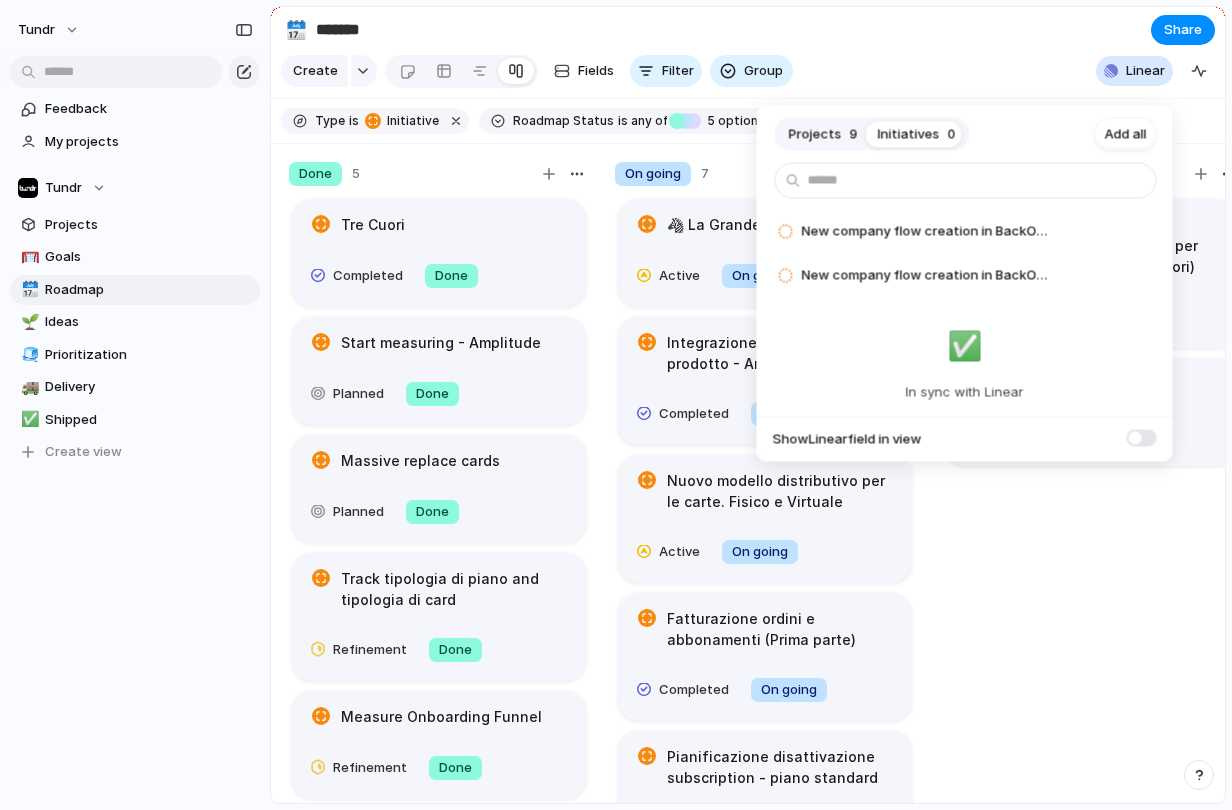 click on "Projects 9 Initiatives 0 Add all New company flow creation in BackOffice & WebApp with Swan automation (FE) Add New company flow creation in BackOffice & WebApp with Swan automation (FE) Add ✅️ In sync with Linear Show  Linear  field in view" at bounding box center [616, 405] 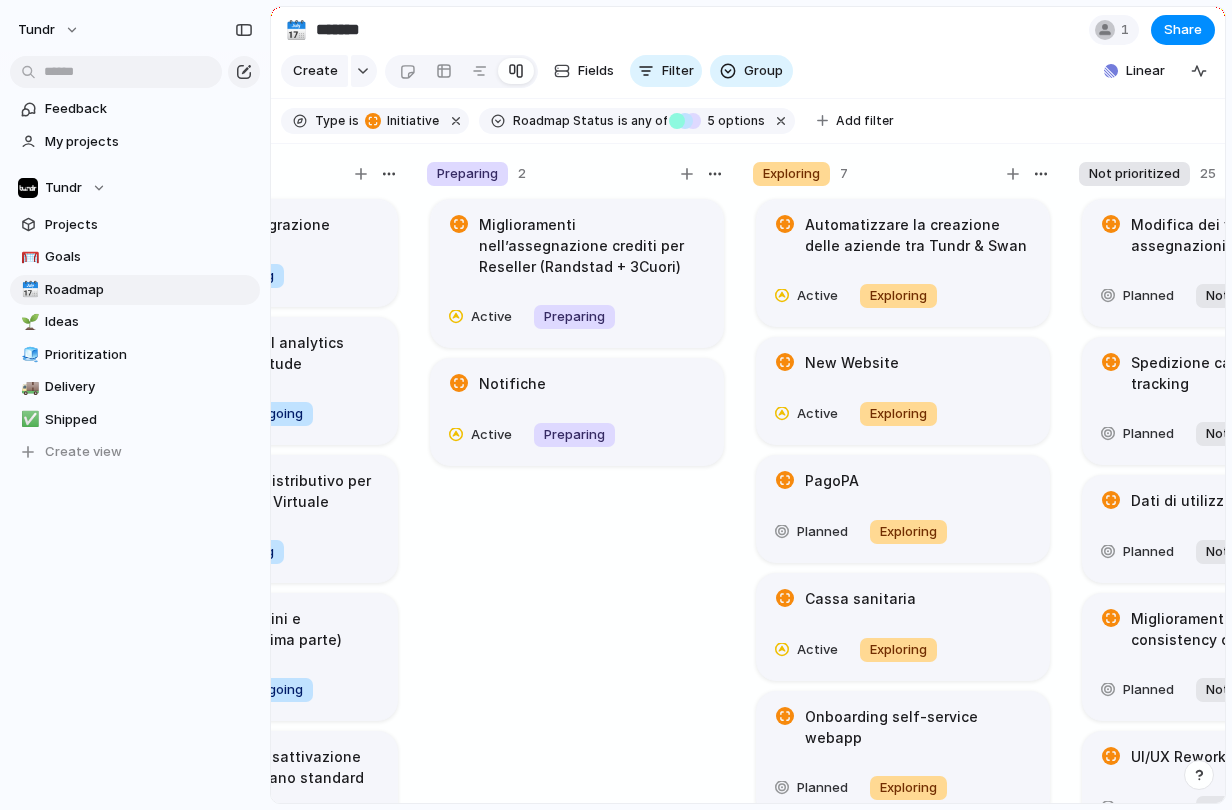 scroll, scrollTop: 0, scrollLeft: 687, axis: horizontal 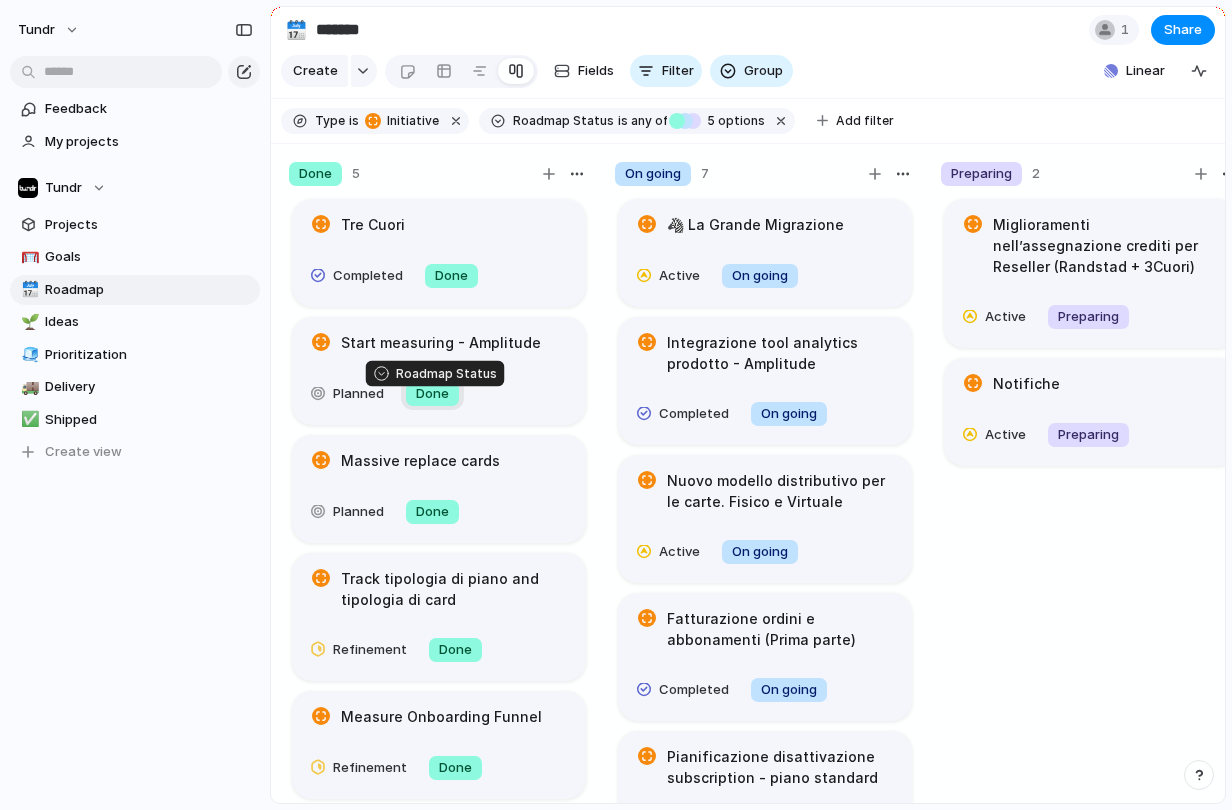 click on "Done" at bounding box center [432, 394] 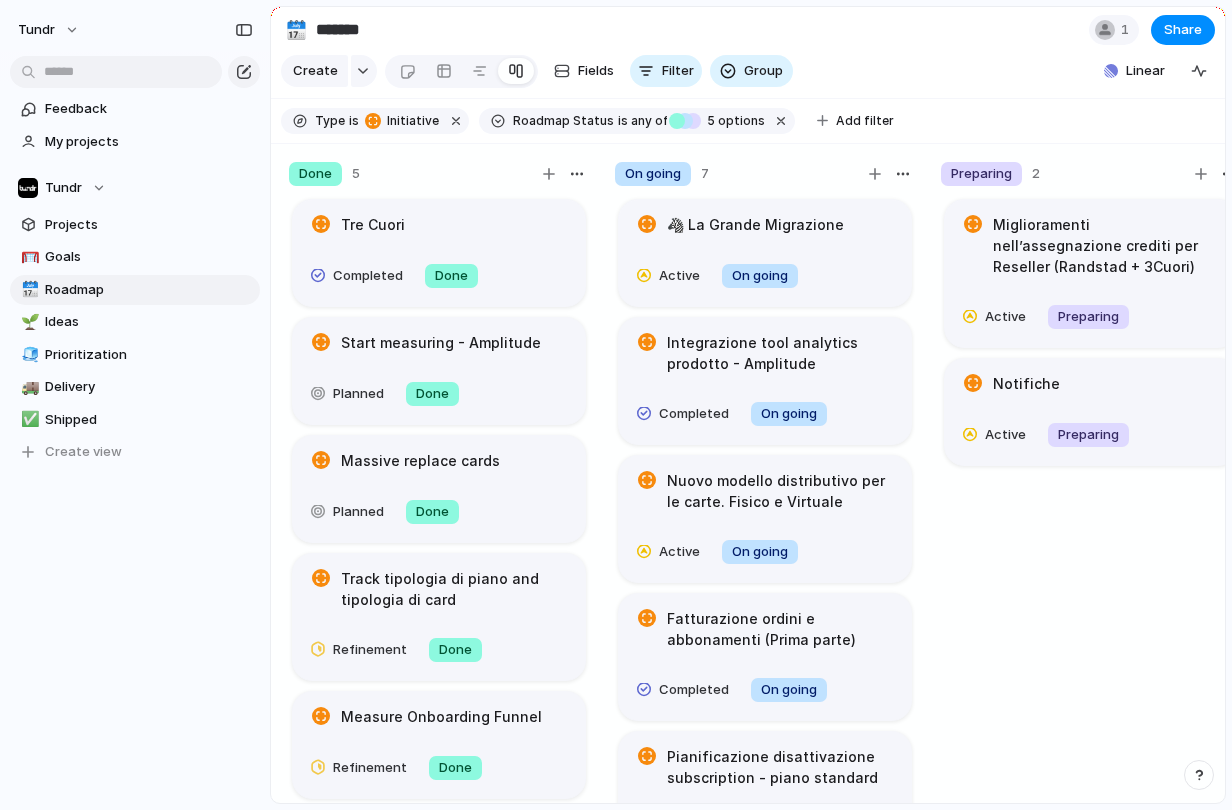 click on "Done   On going   Preparing   Exploring   Not prioritized   No  selection" at bounding box center (616, 405) 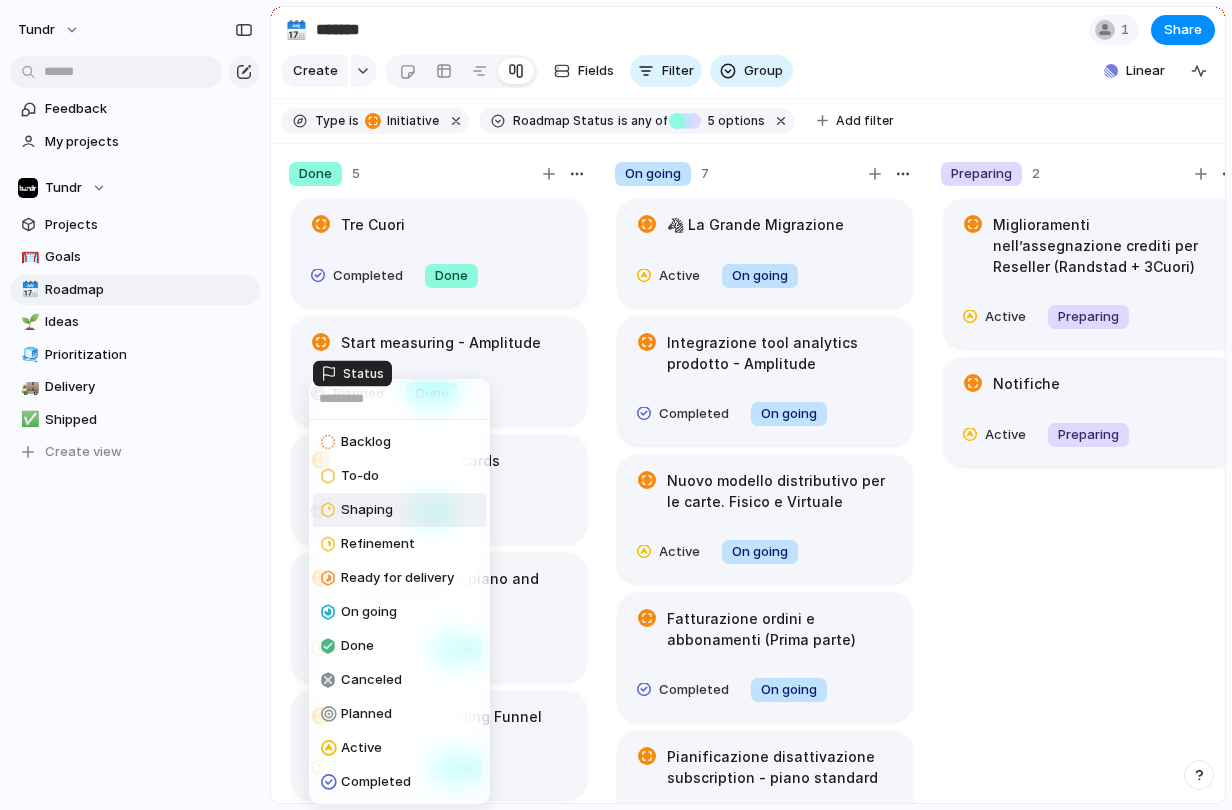 click on "Shaping" at bounding box center (399, 510) 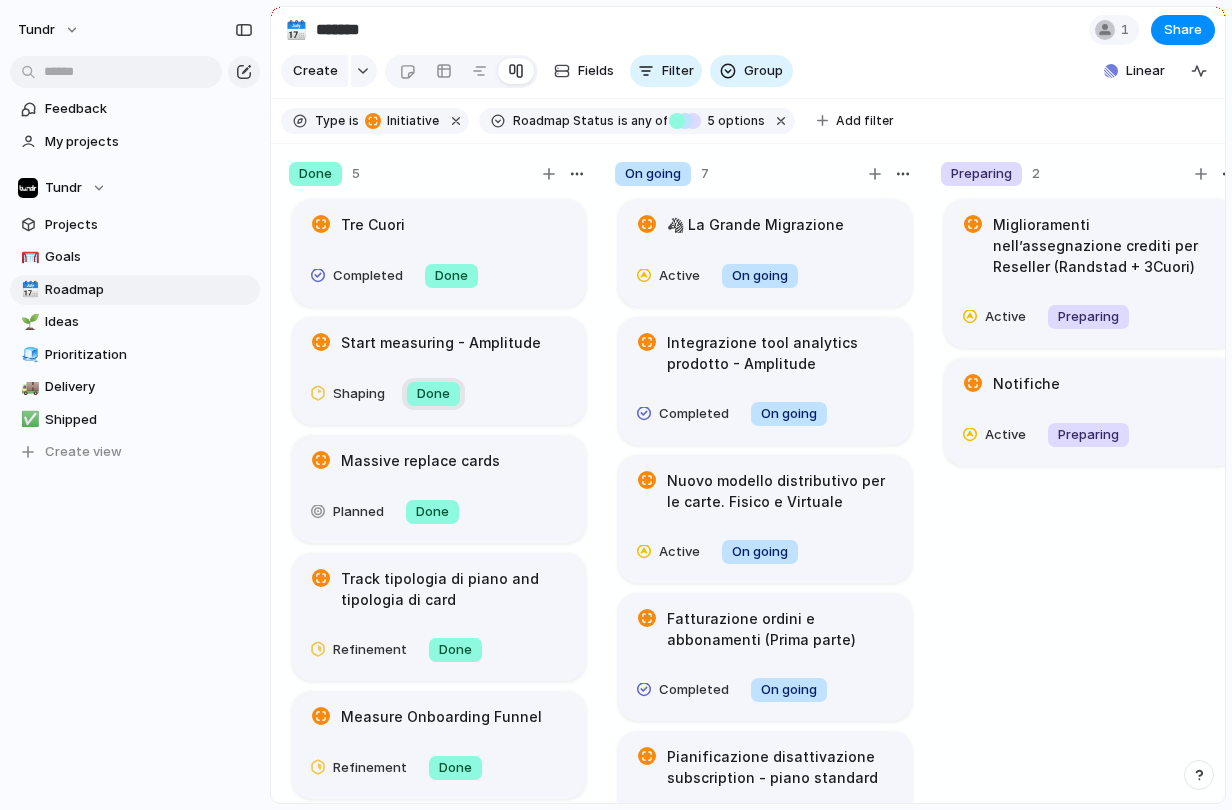 click on "Done" at bounding box center [433, 394] 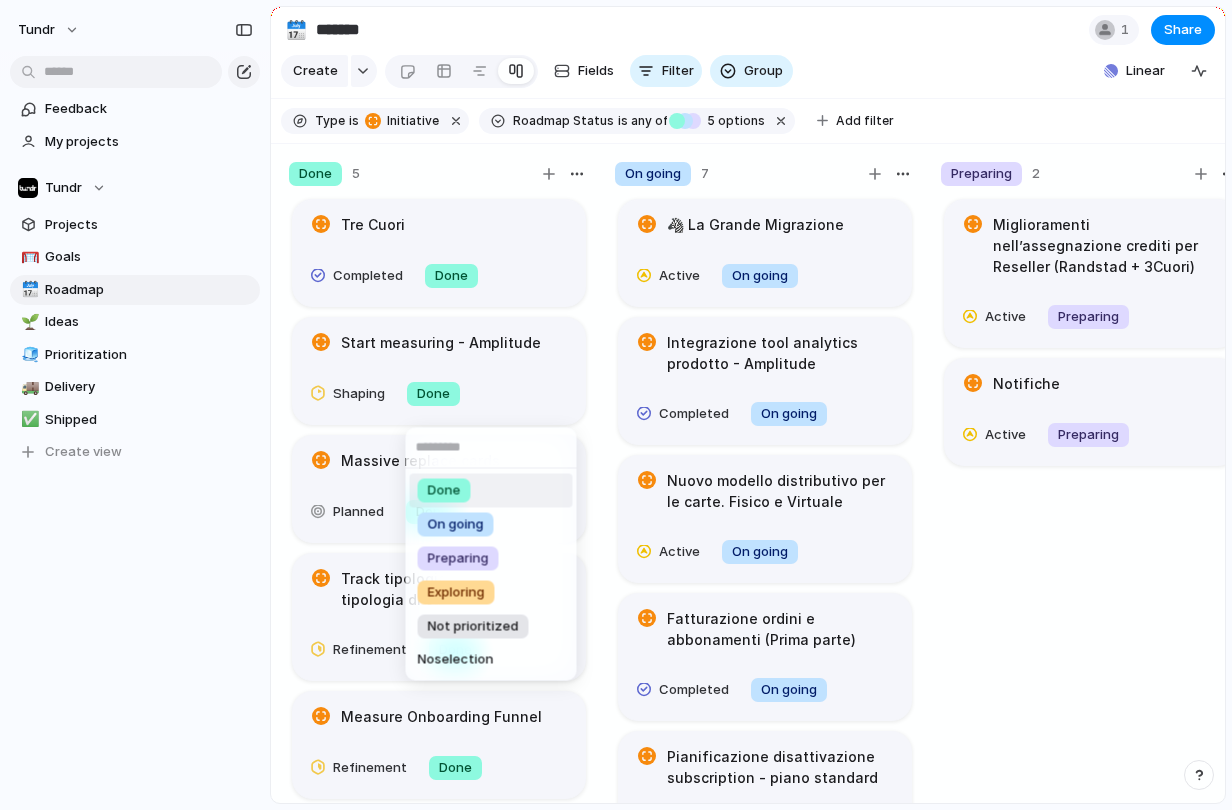 click on "Done   On going   Preparing   Exploring   Not prioritized   No  selection" at bounding box center (616, 405) 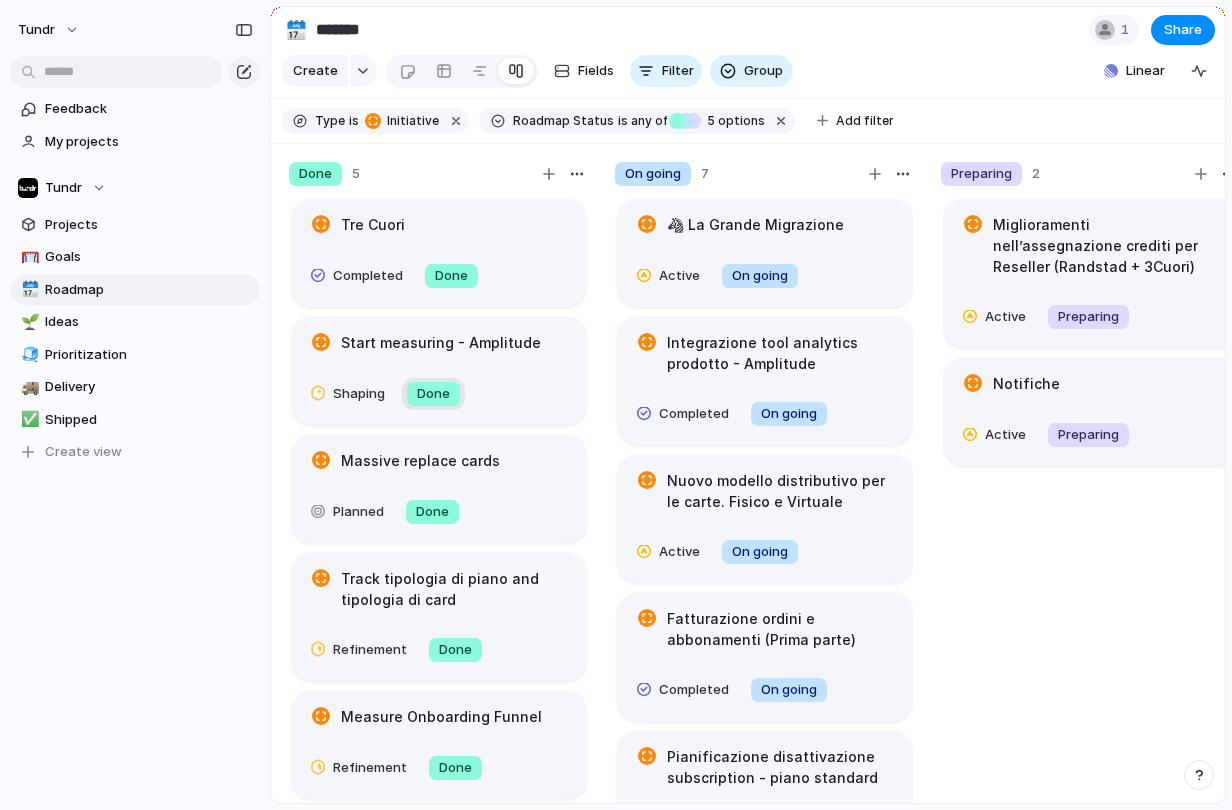 click on "Done" at bounding box center (433, 394) 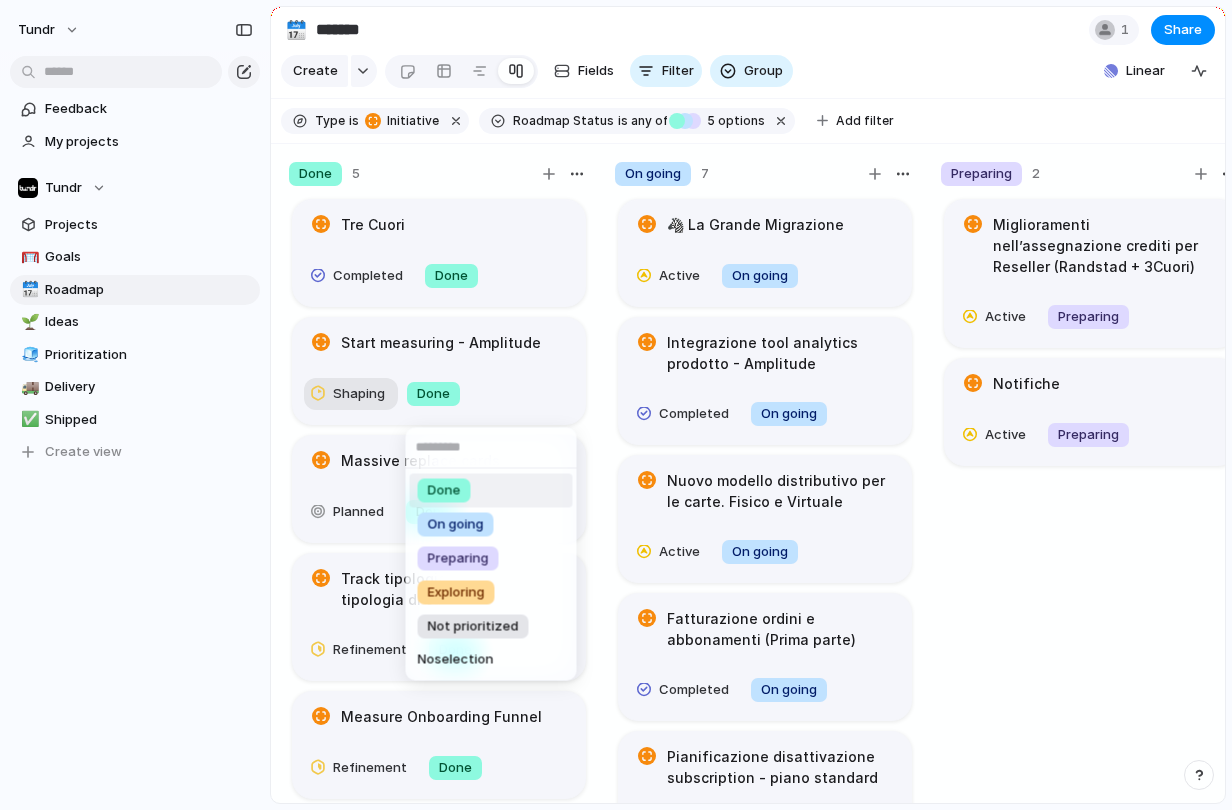 click on "Done   On going   Preparing   Exploring   Not prioritized   No  selection" at bounding box center (616, 405) 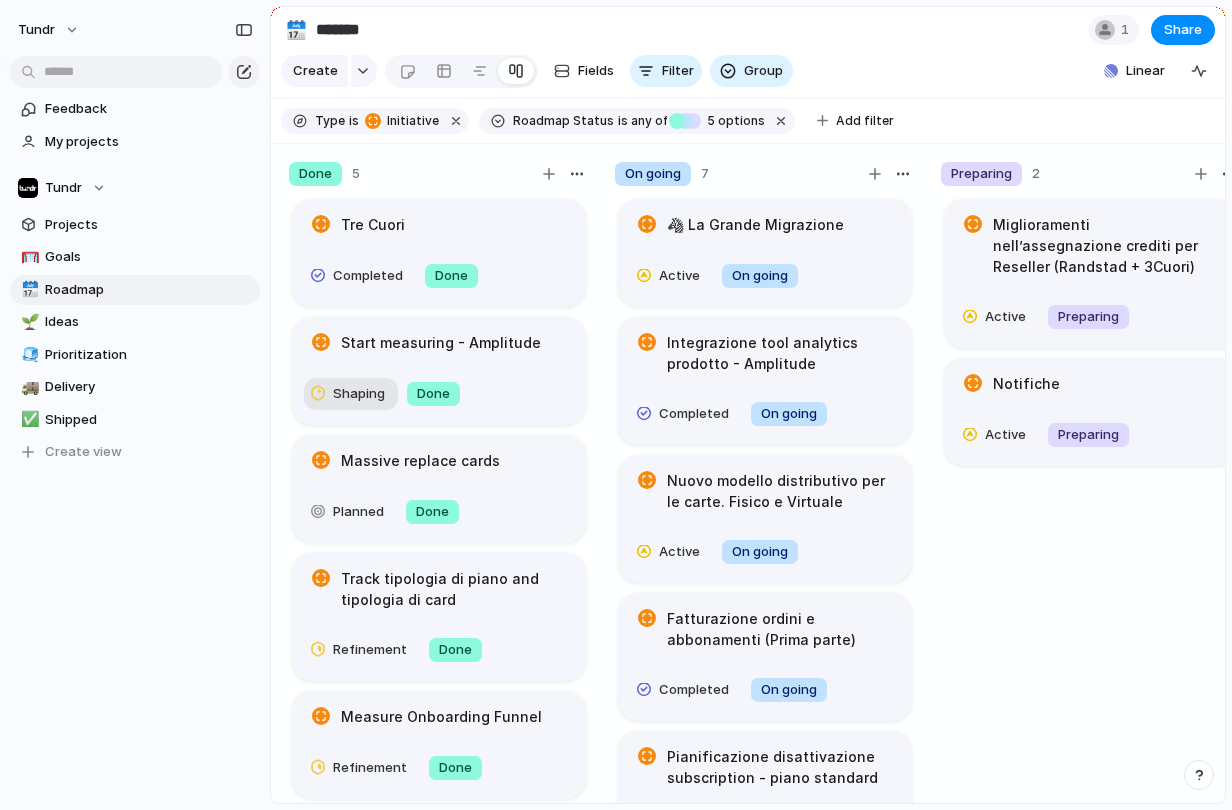 click on "Shaping" at bounding box center [359, 394] 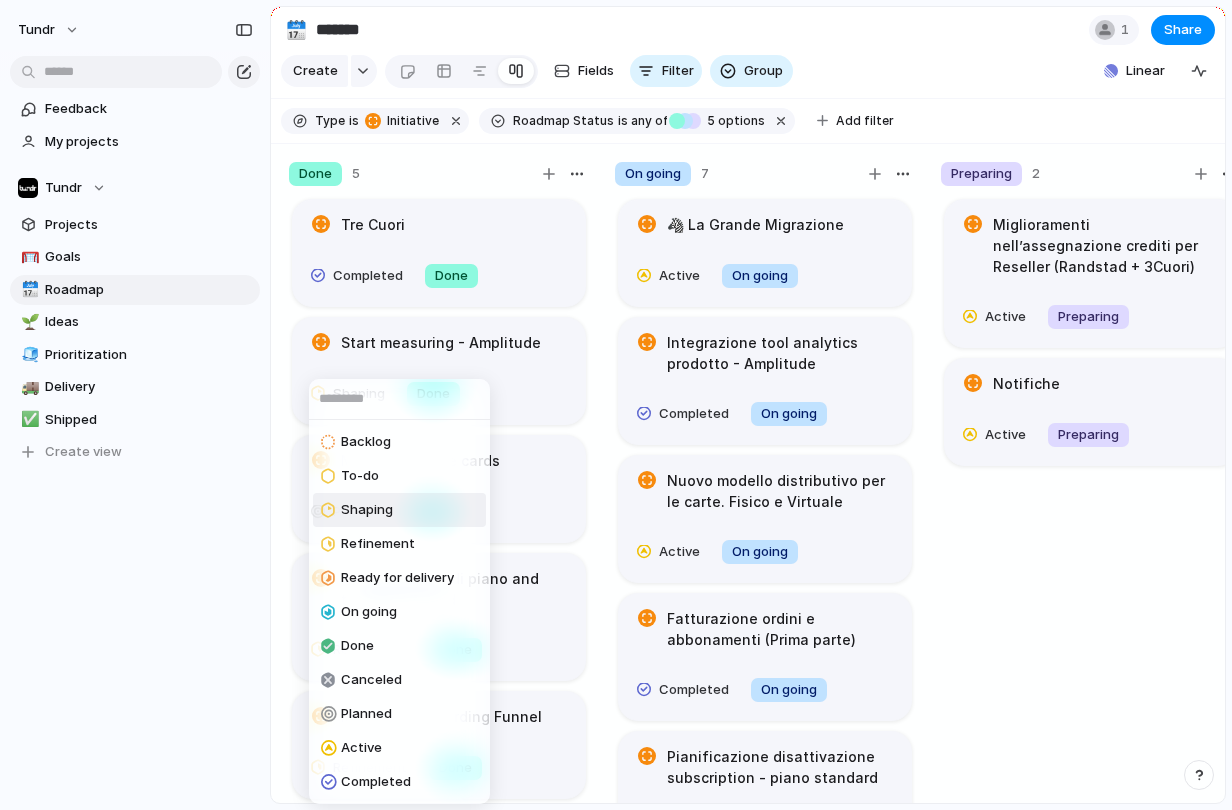 click on "Backlog   To-do   Shaping   Refinement   Ready for delivery   On going   Done   Canceled   Planned   Active   Completed" at bounding box center (616, 405) 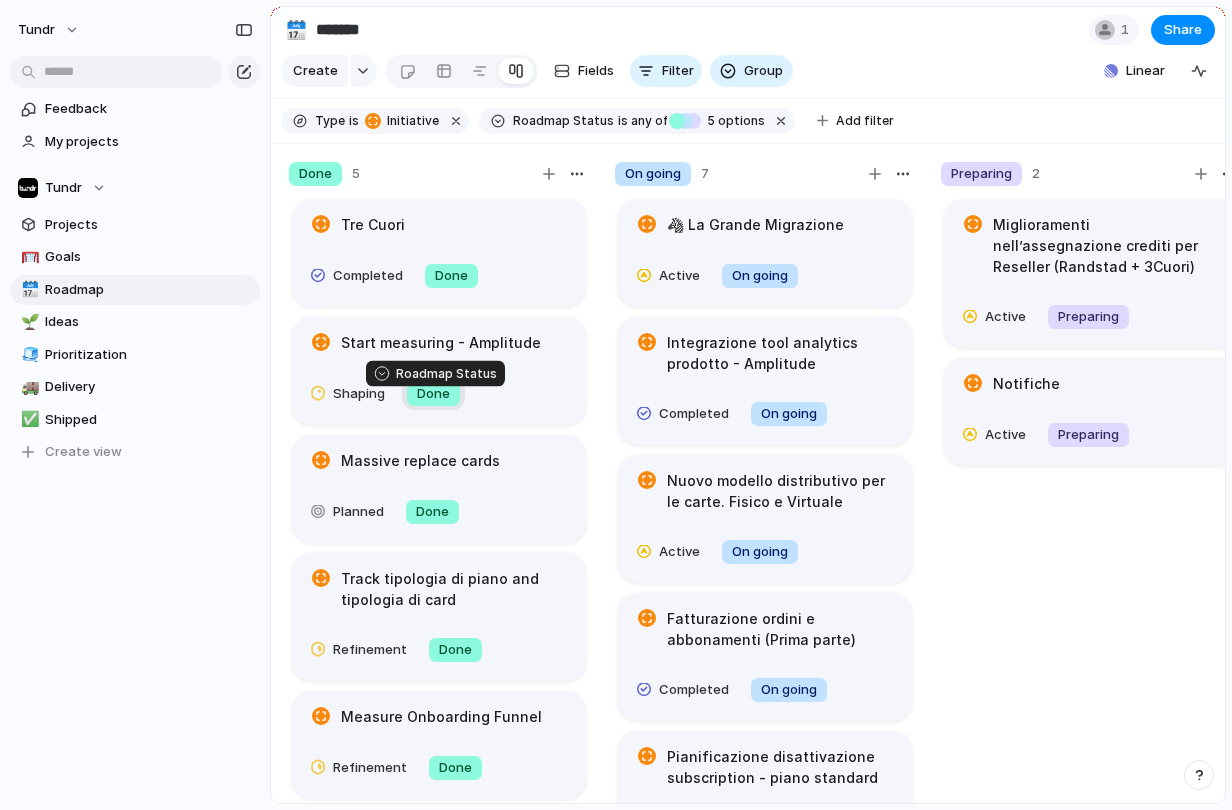 click on "Done" at bounding box center (433, 394) 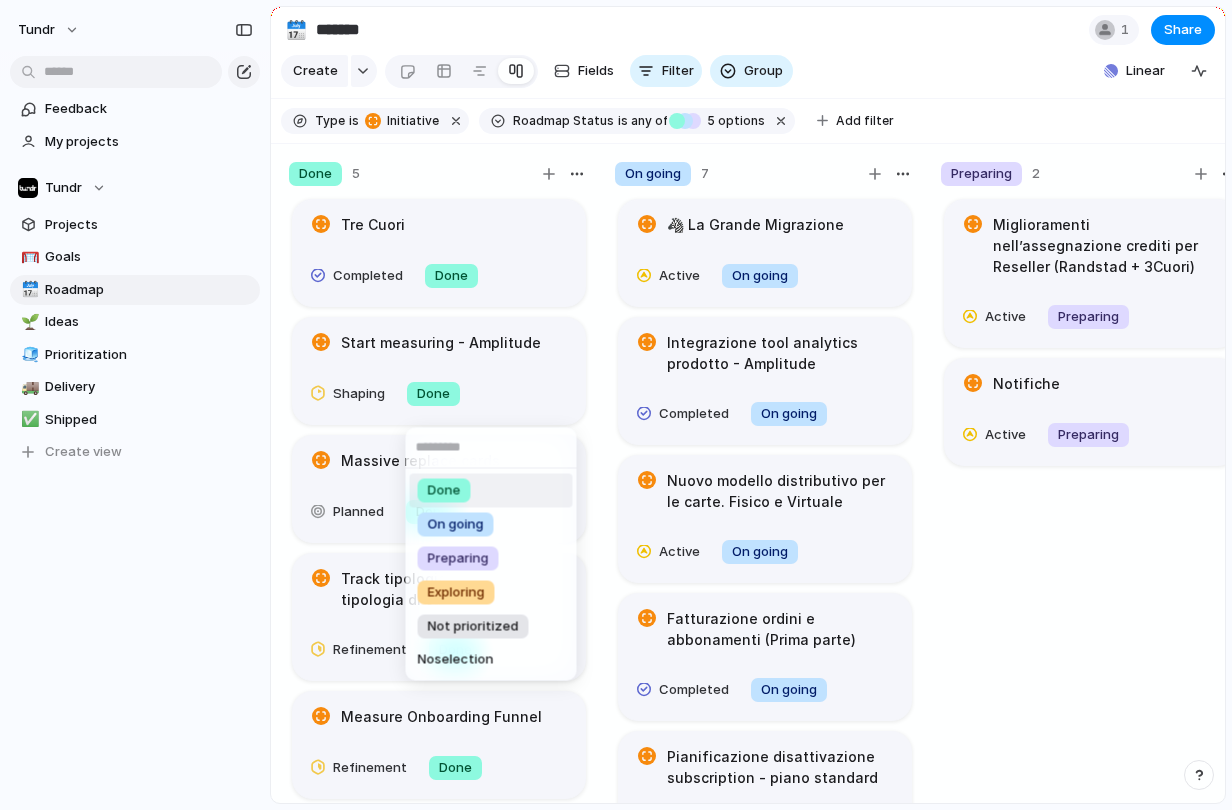 click on "Done   On going   Preparing   Exploring   Not prioritized   No  selection" at bounding box center [616, 405] 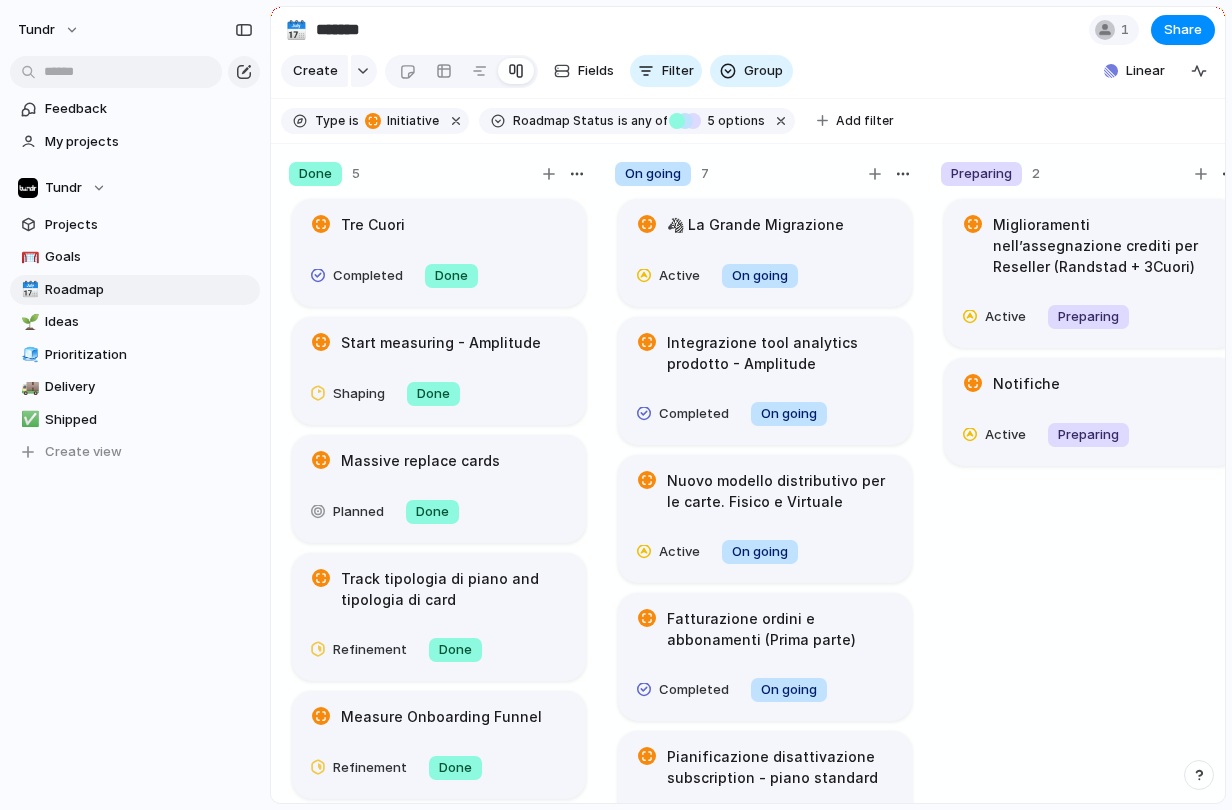 click on "Shaping" at bounding box center [359, 394] 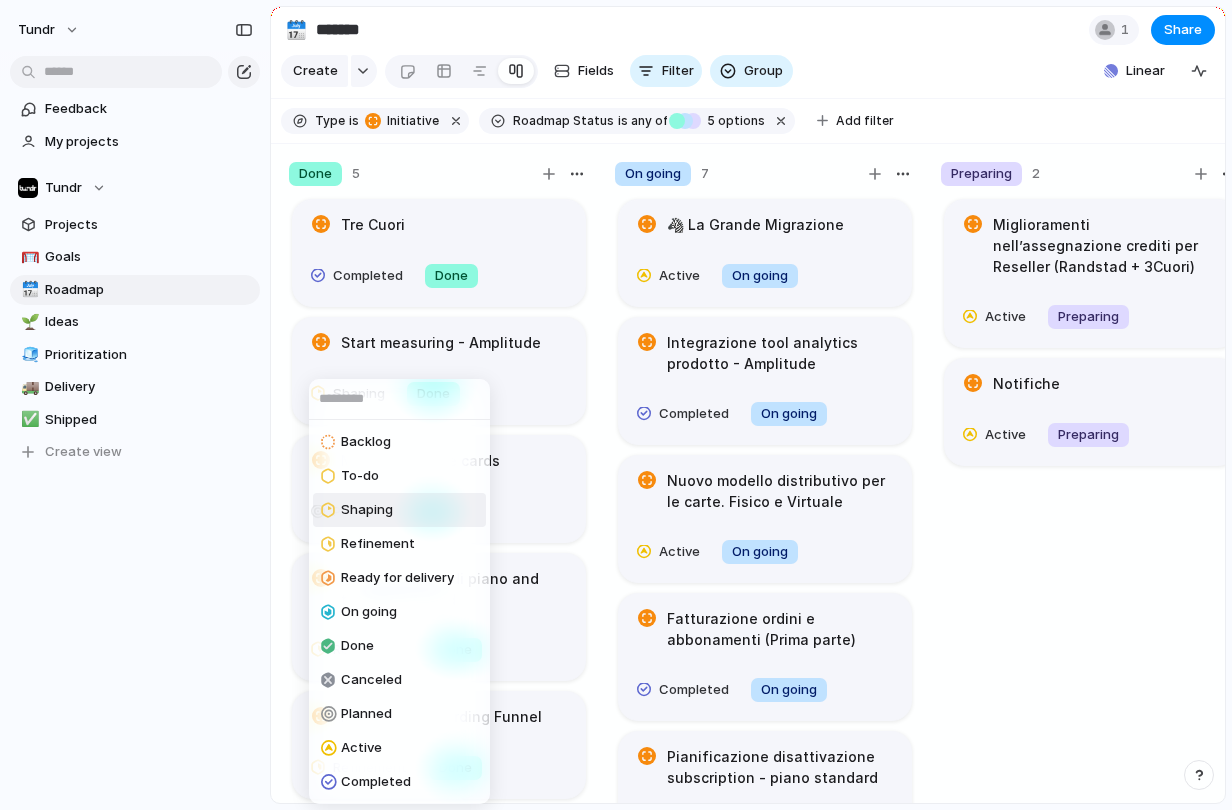 click on "Backlog   To-do   Shaping   Refinement   Ready for delivery   On going   Done   Canceled   Planned   Active   Completed" at bounding box center (616, 405) 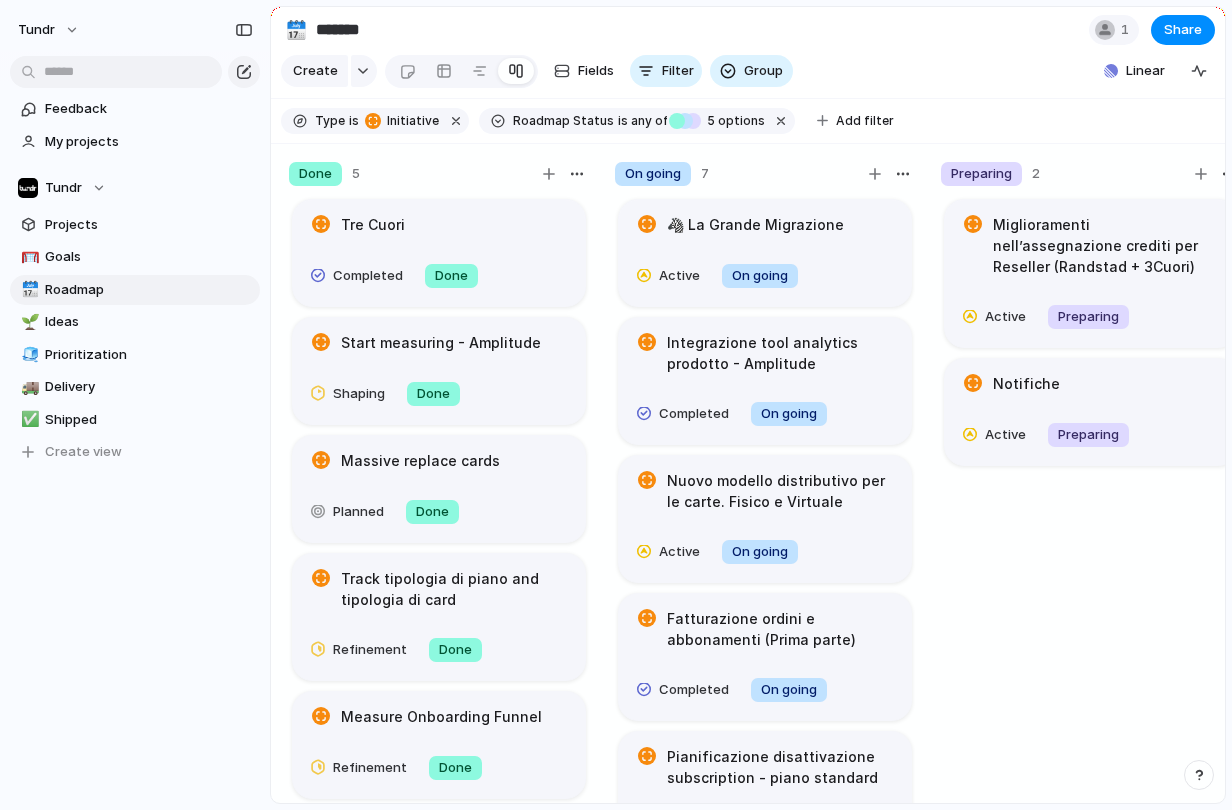 click on "Start measuring - Amplitude" at bounding box center (441, 343) 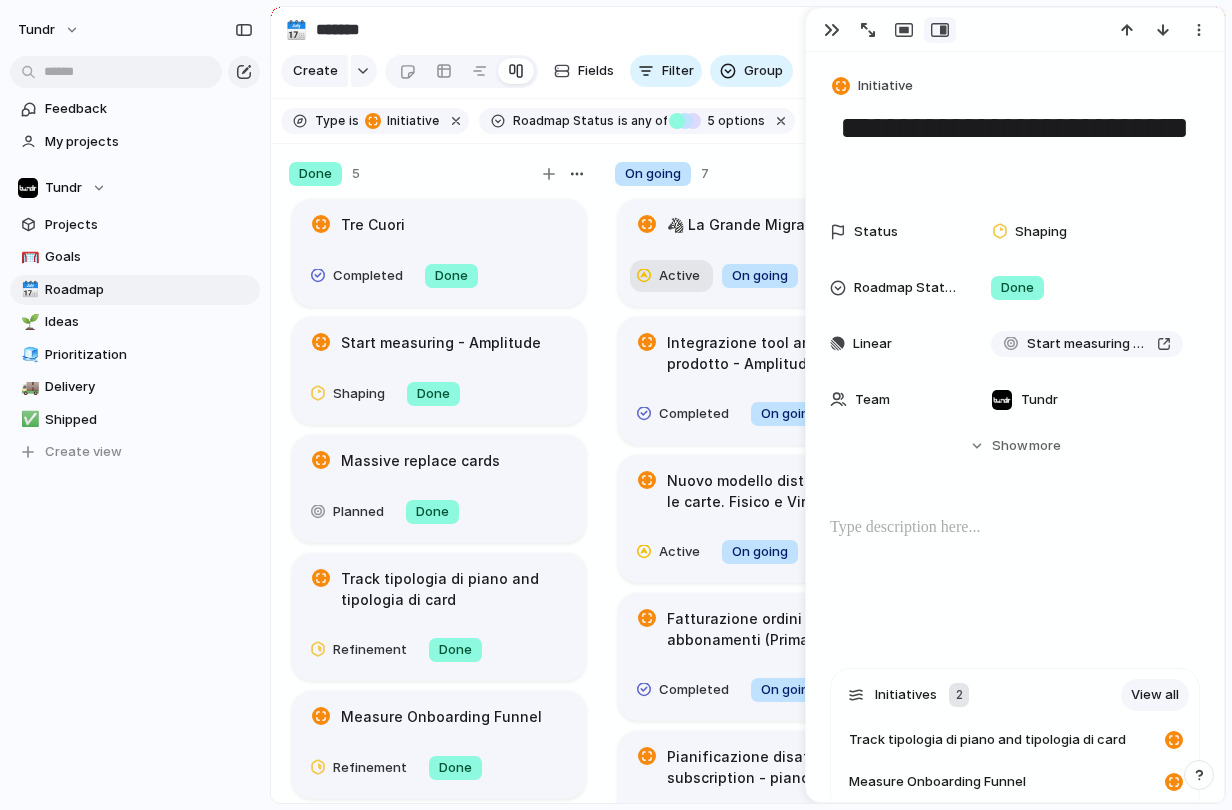 click on "Active" at bounding box center (679, 276) 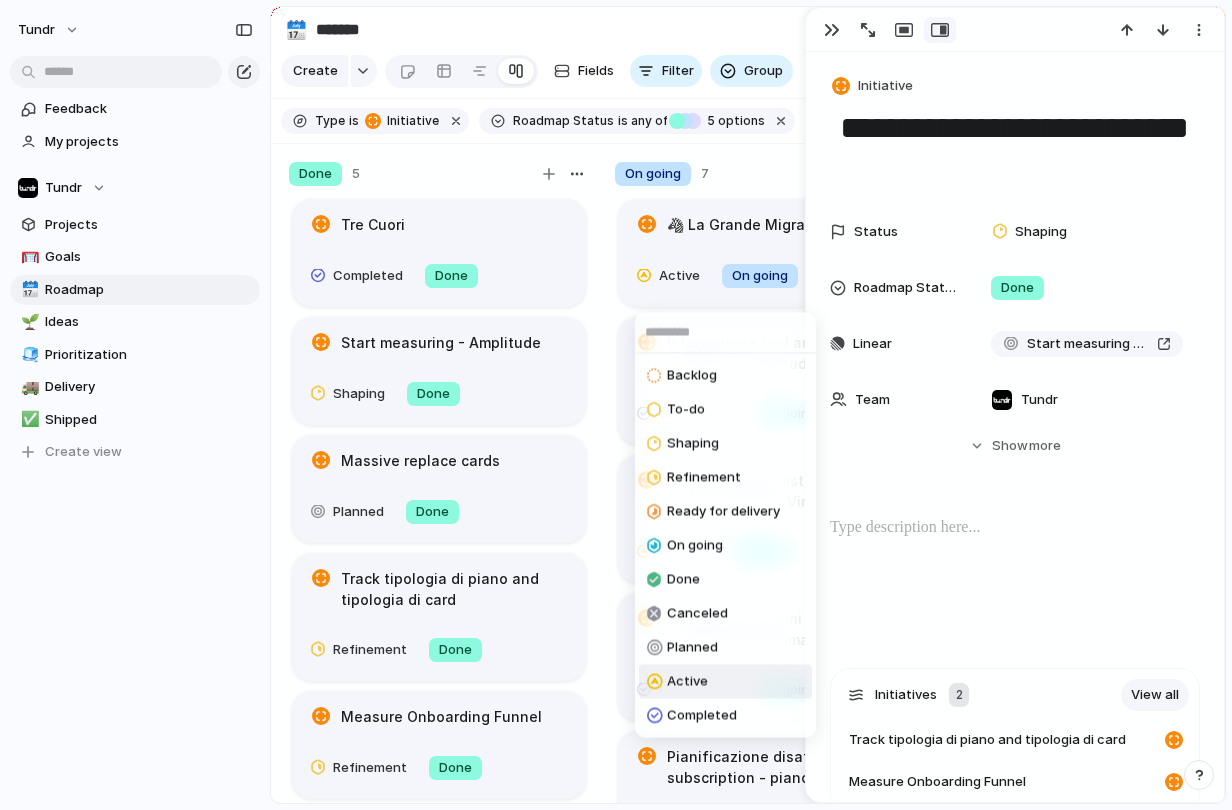 click on "Backlog   To-do   Shaping   Refinement   Ready for delivery   On going   Done   Canceled   Planned   Active   Completed" at bounding box center (616, 405) 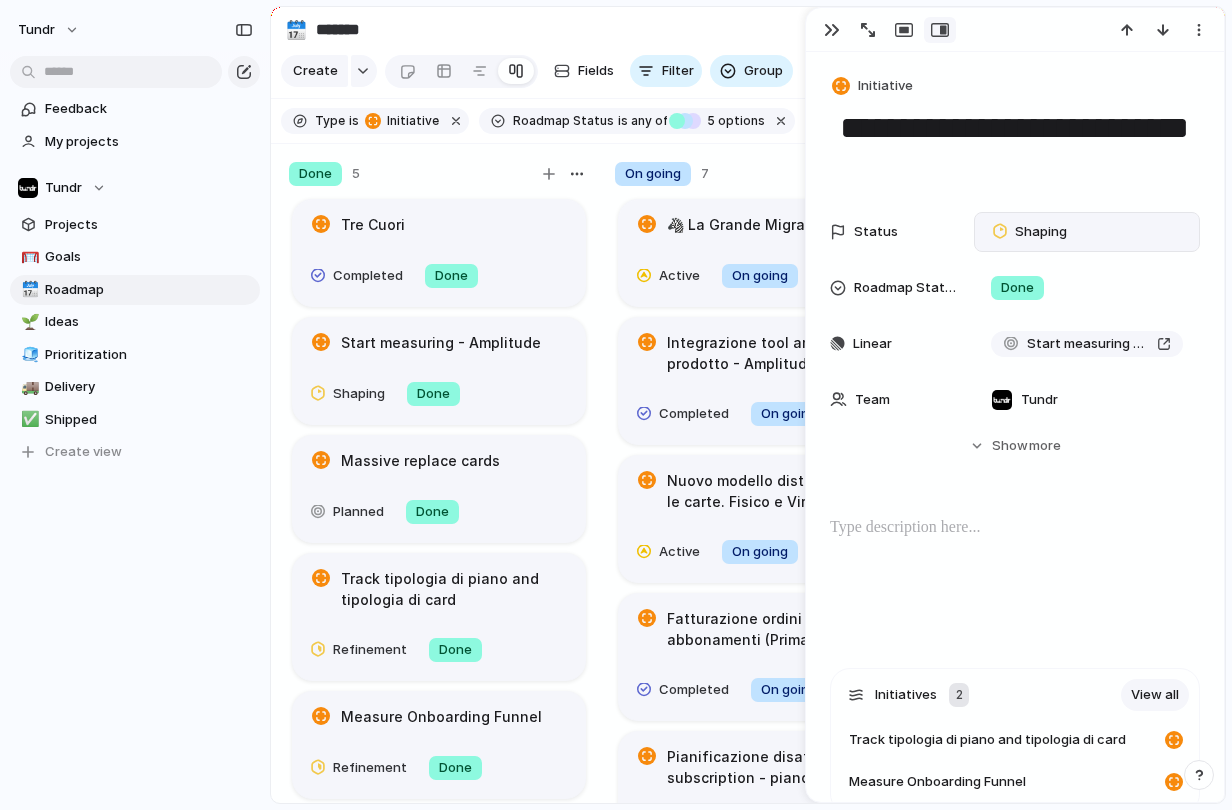 click at bounding box center [1000, 231] 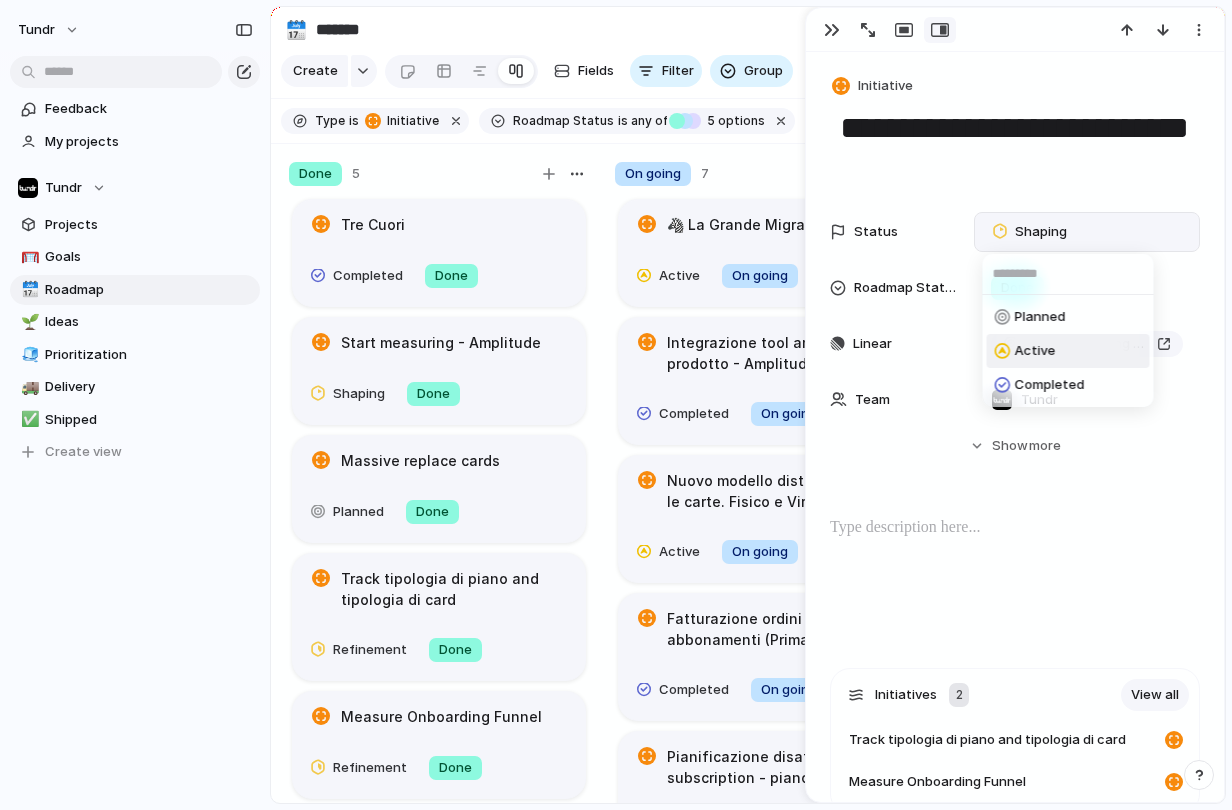 click on "Active" at bounding box center (1035, 351) 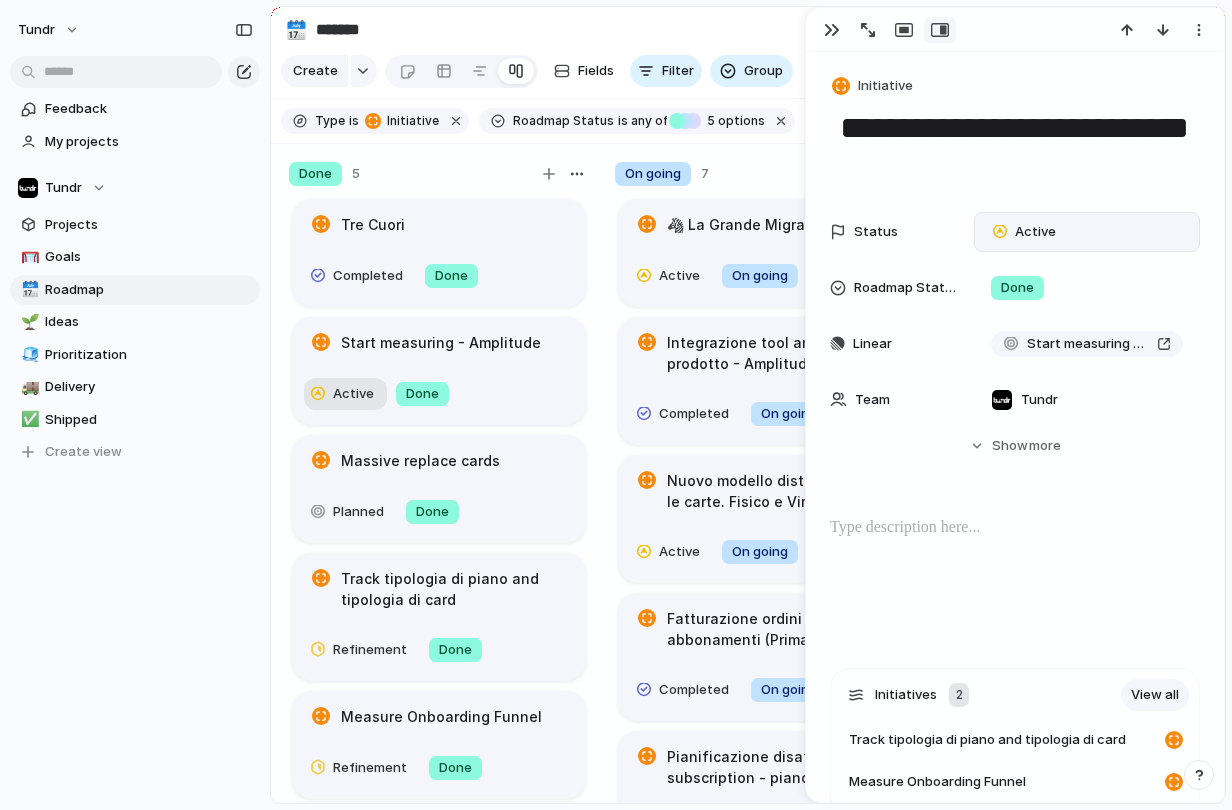 click on "Active" at bounding box center (353, 394) 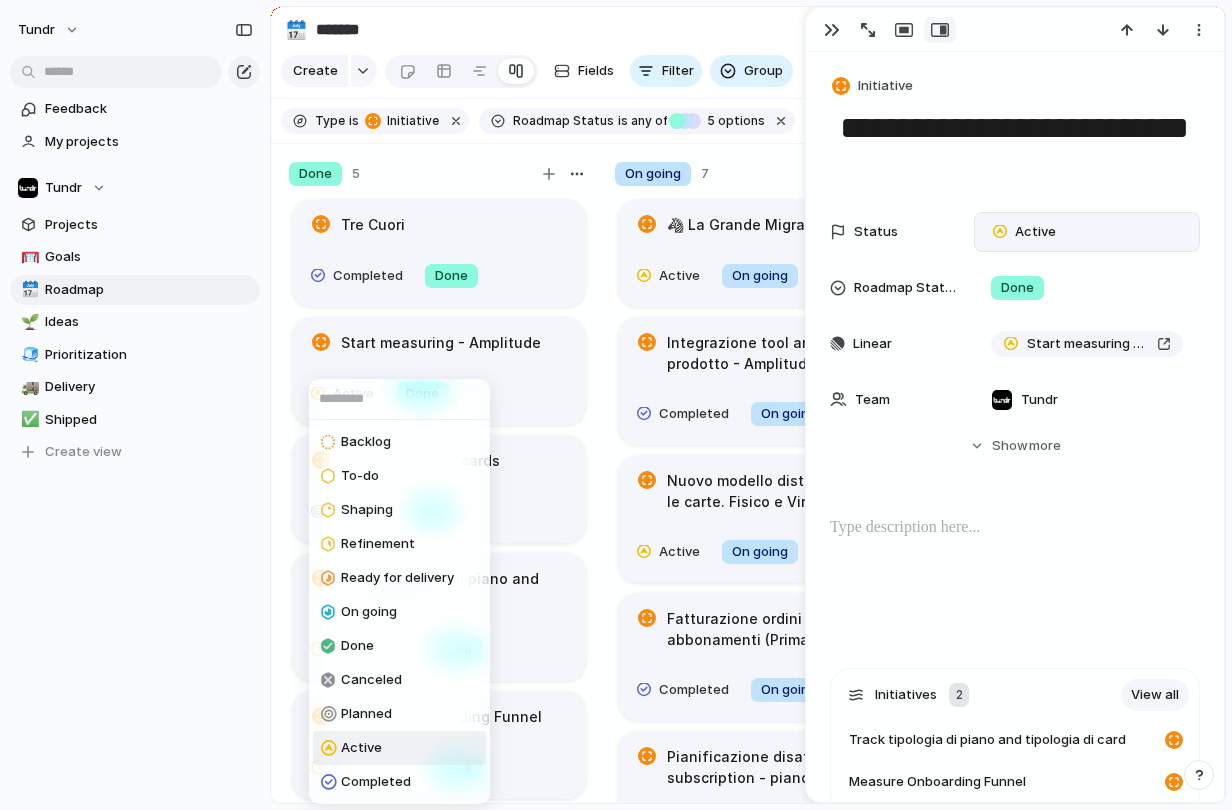 click on "Backlog   To-do   Shaping   Refinement   Ready for delivery   On going   Done   Canceled   Planned   Active   Completed" at bounding box center [616, 405] 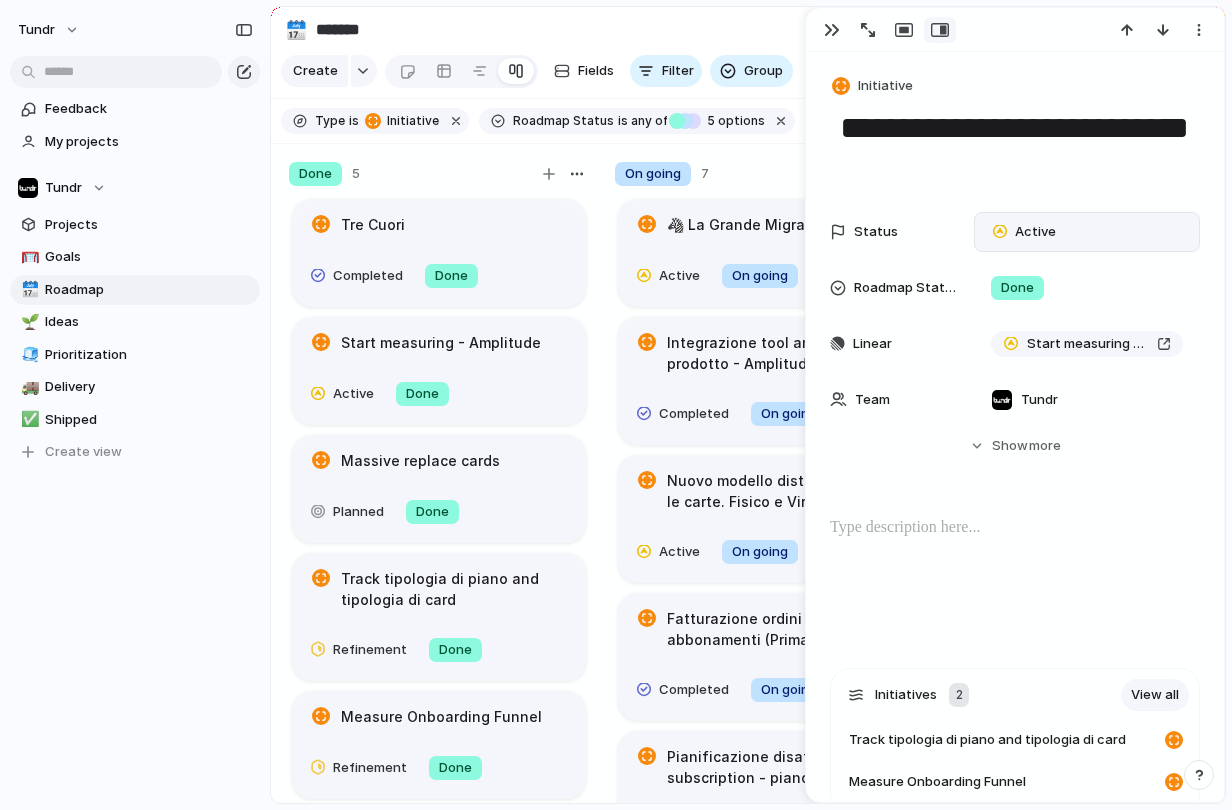 click on "Active" at bounding box center (1035, 232) 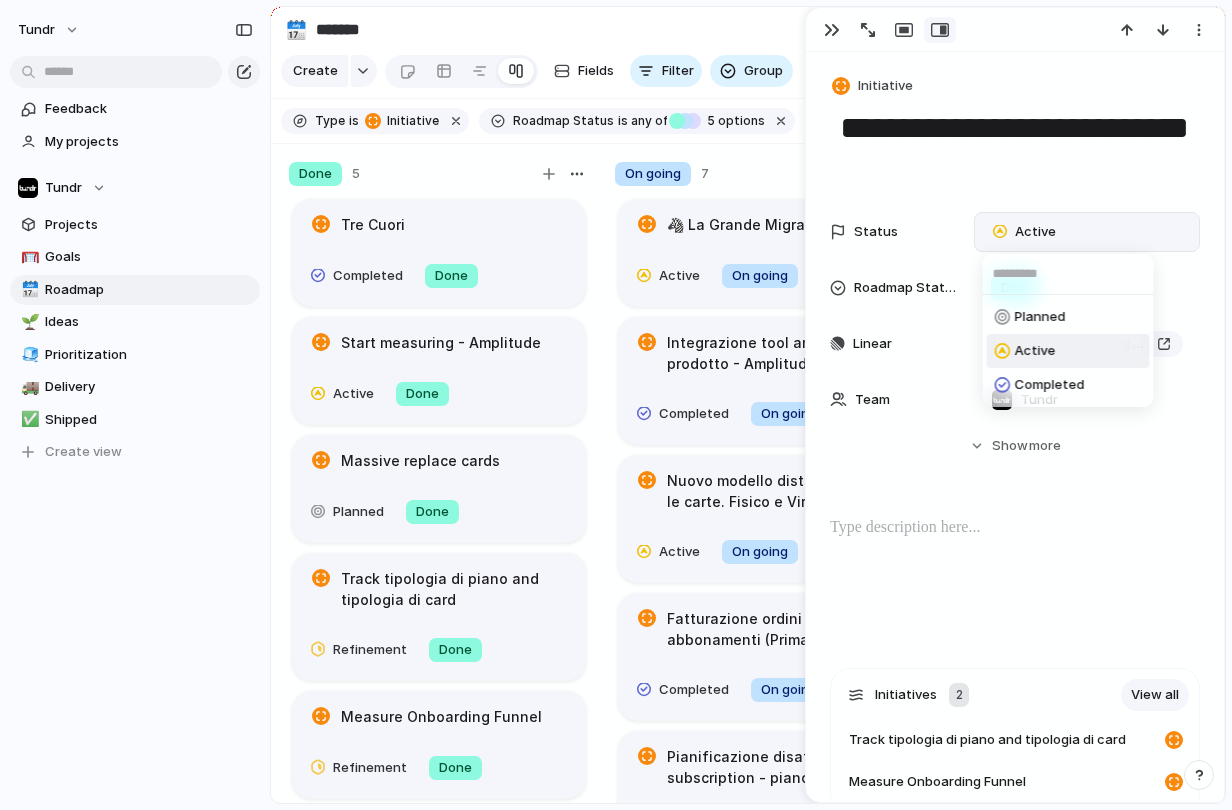 click on "Planned   Active   Completed" at bounding box center (616, 405) 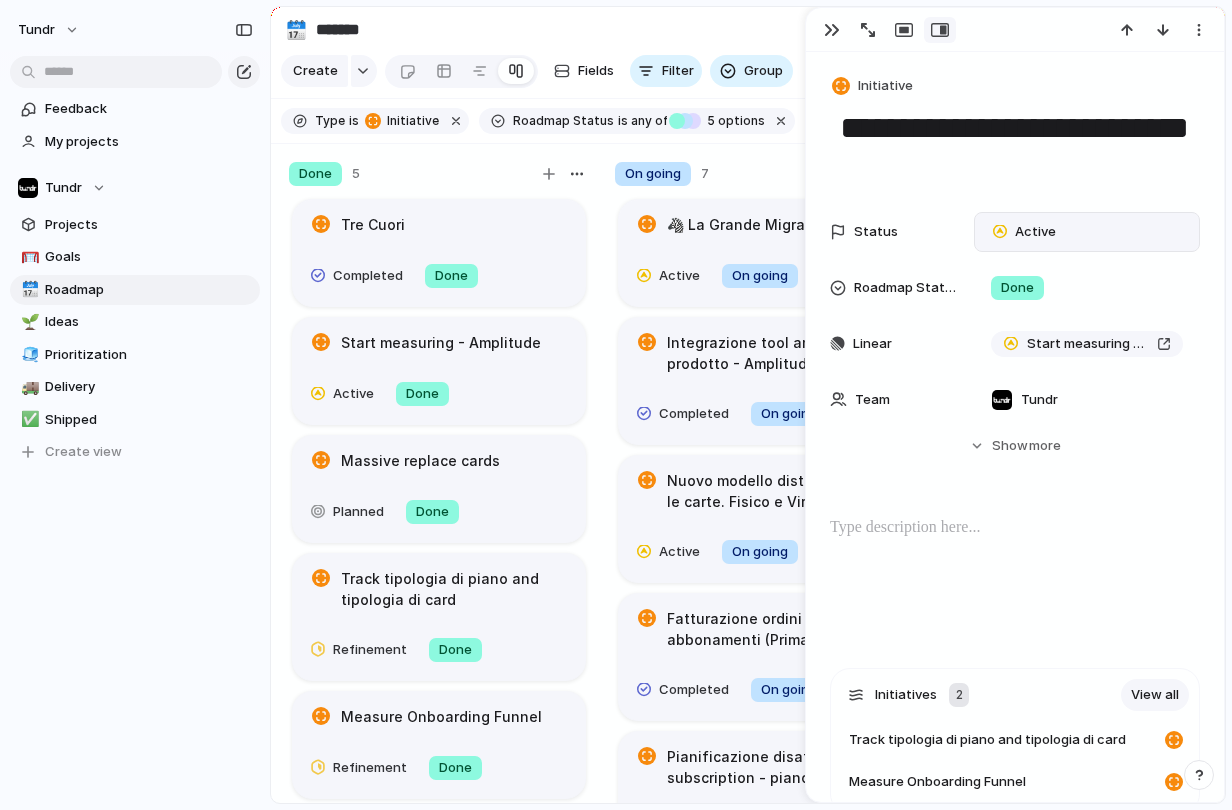 click on "Active" at bounding box center [1035, 232] 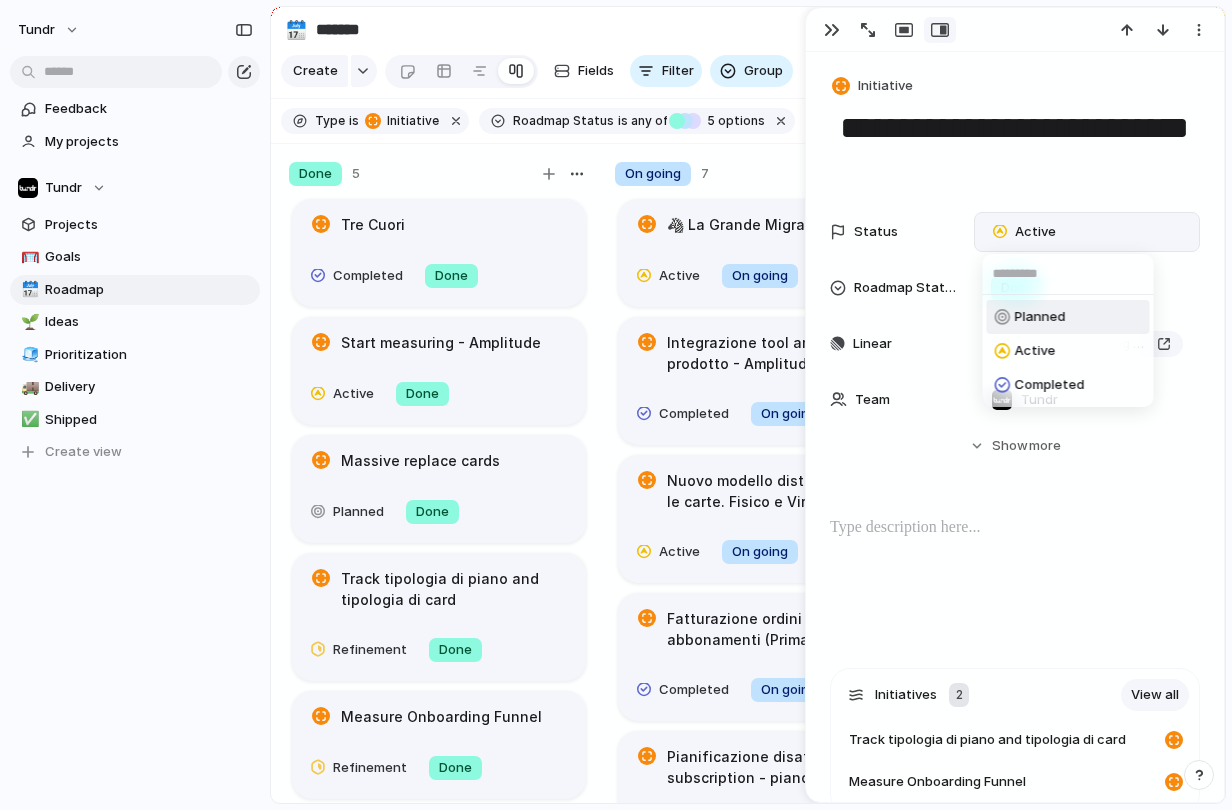 click on "Planned" at bounding box center [1040, 317] 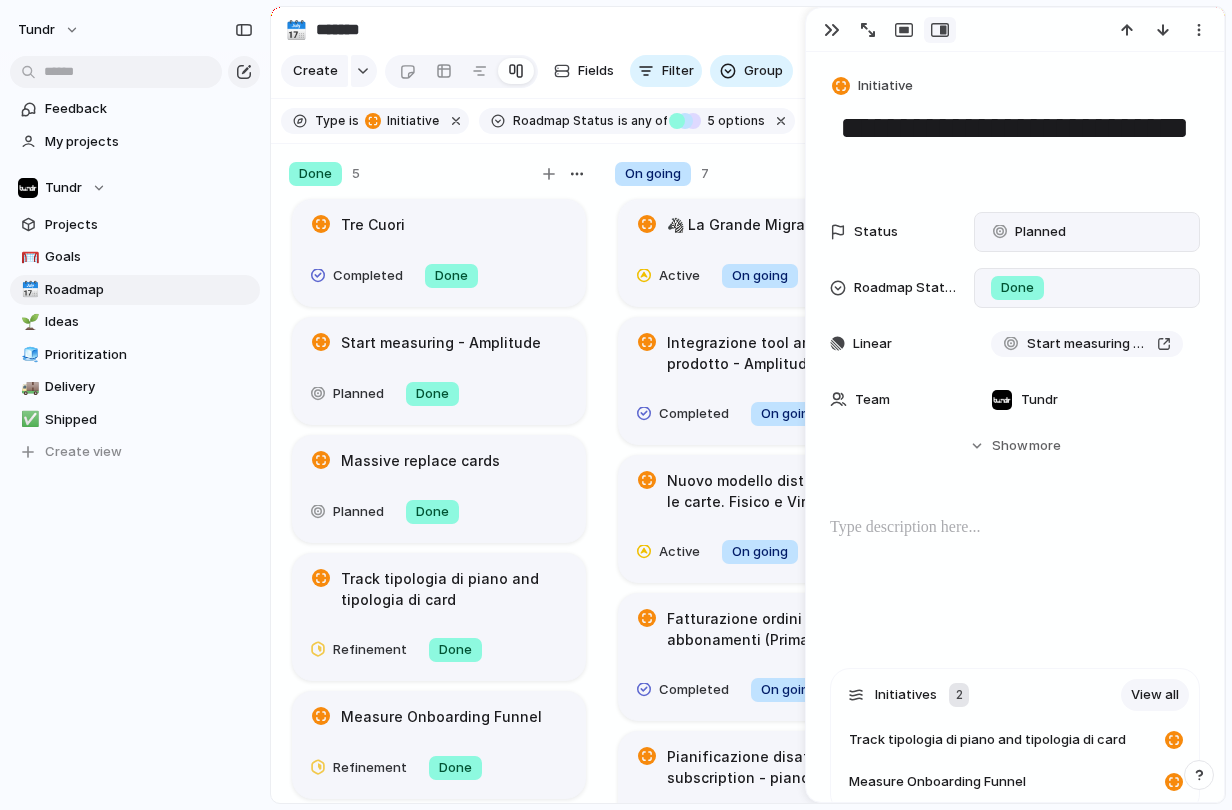 click on "Done" at bounding box center [1017, 288] 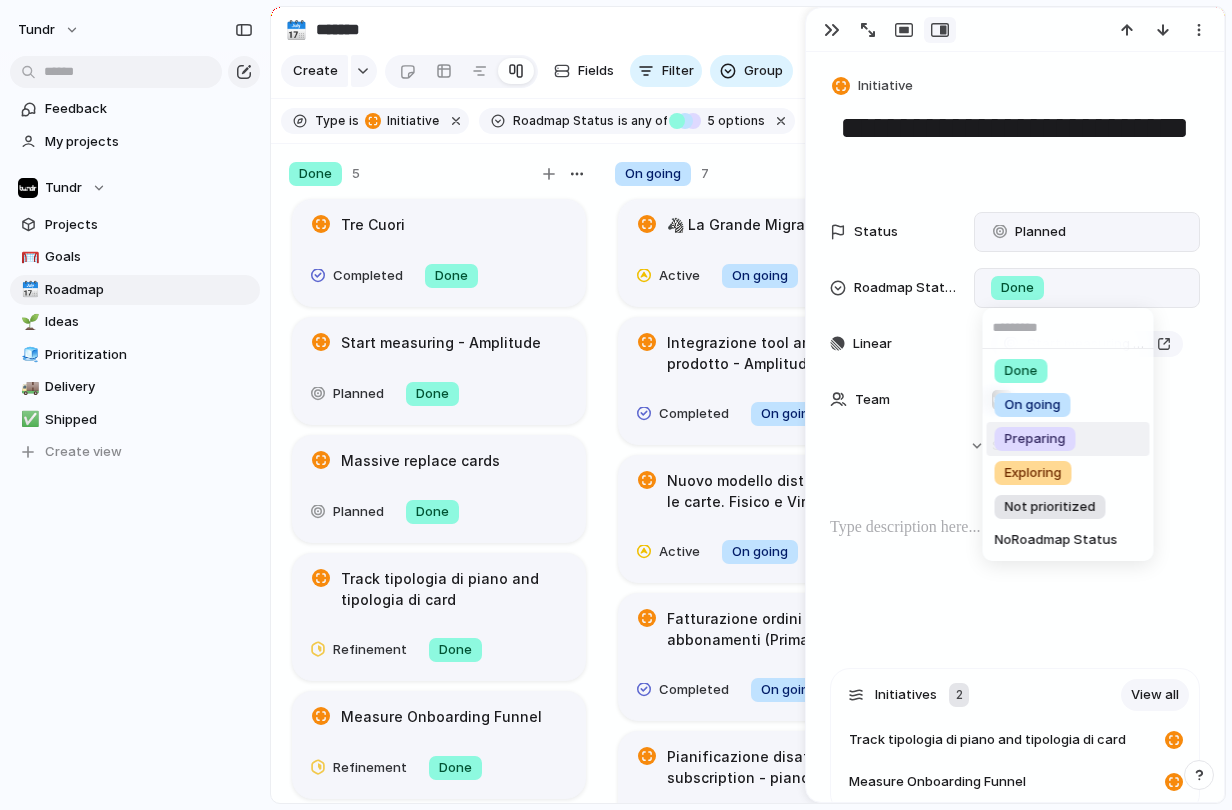click on "Preparing" at bounding box center (1035, 439) 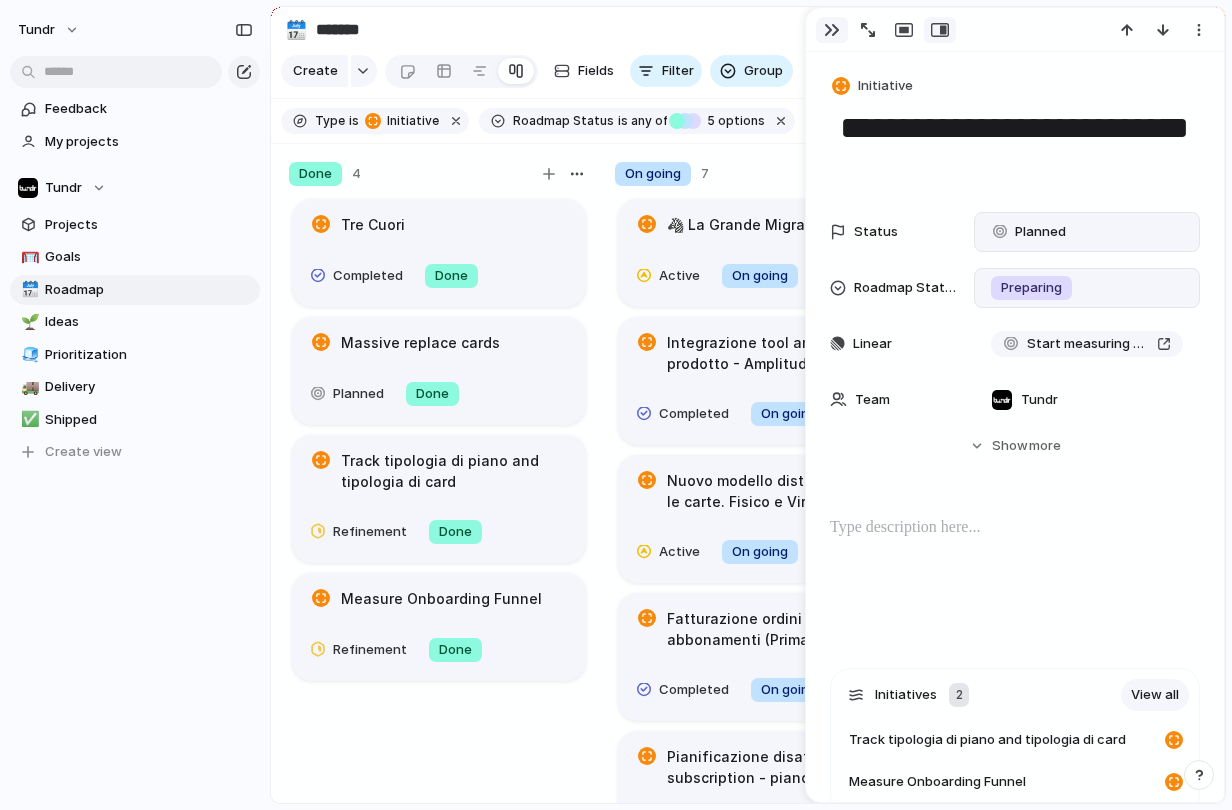 click at bounding box center [832, 30] 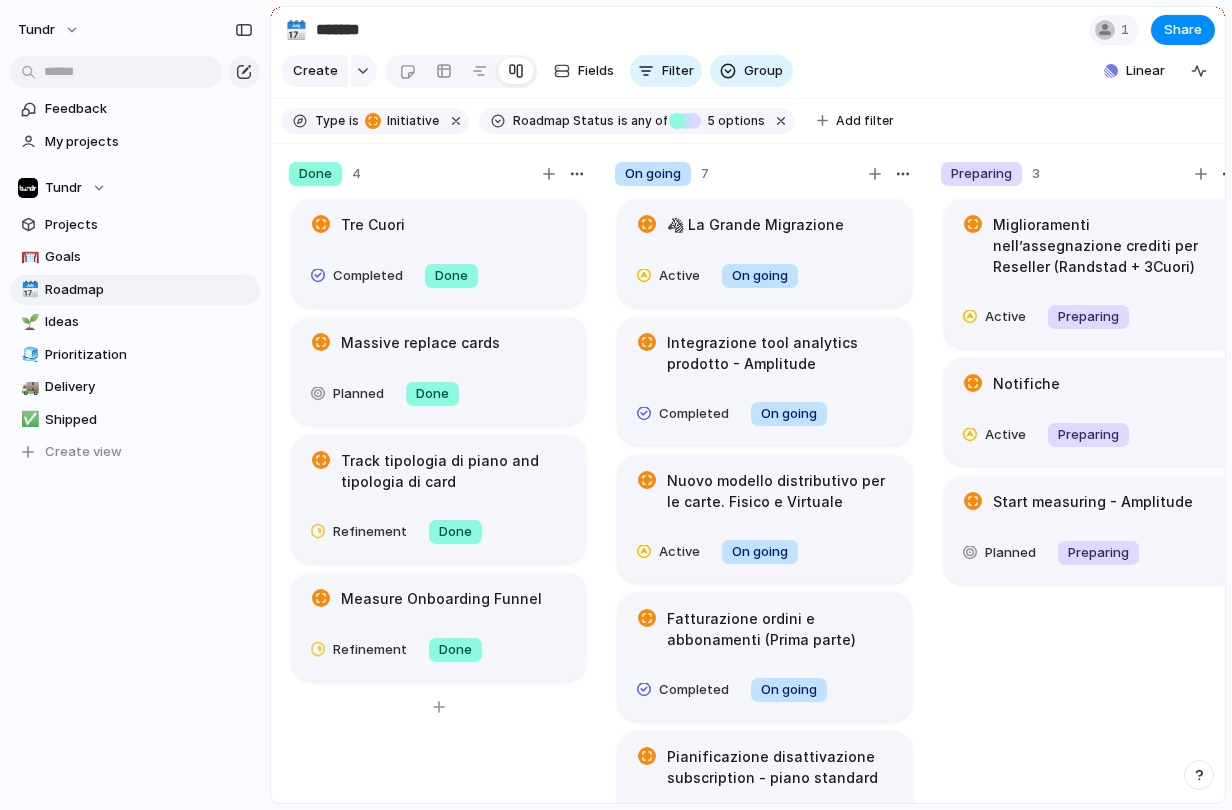 click on "Massive replace cards Planned Done" at bounding box center (439, 371) 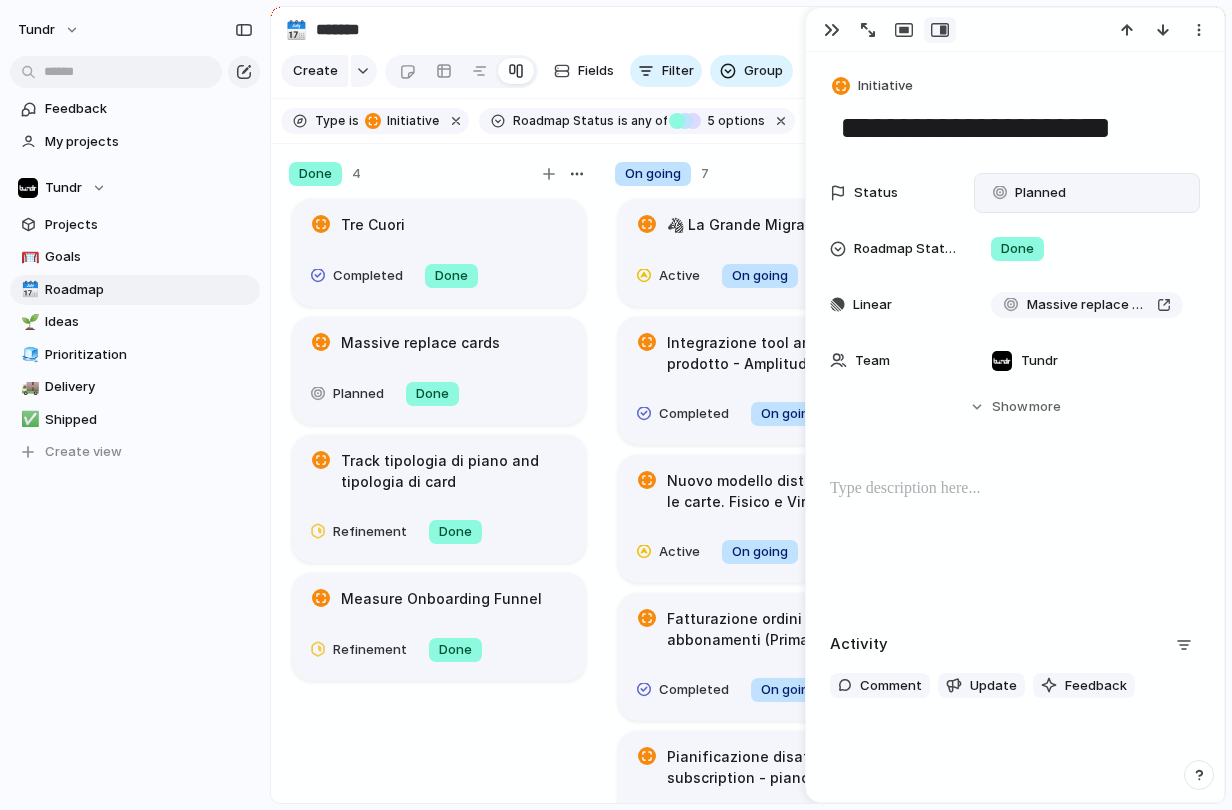 click on "Planned" at bounding box center (1040, 193) 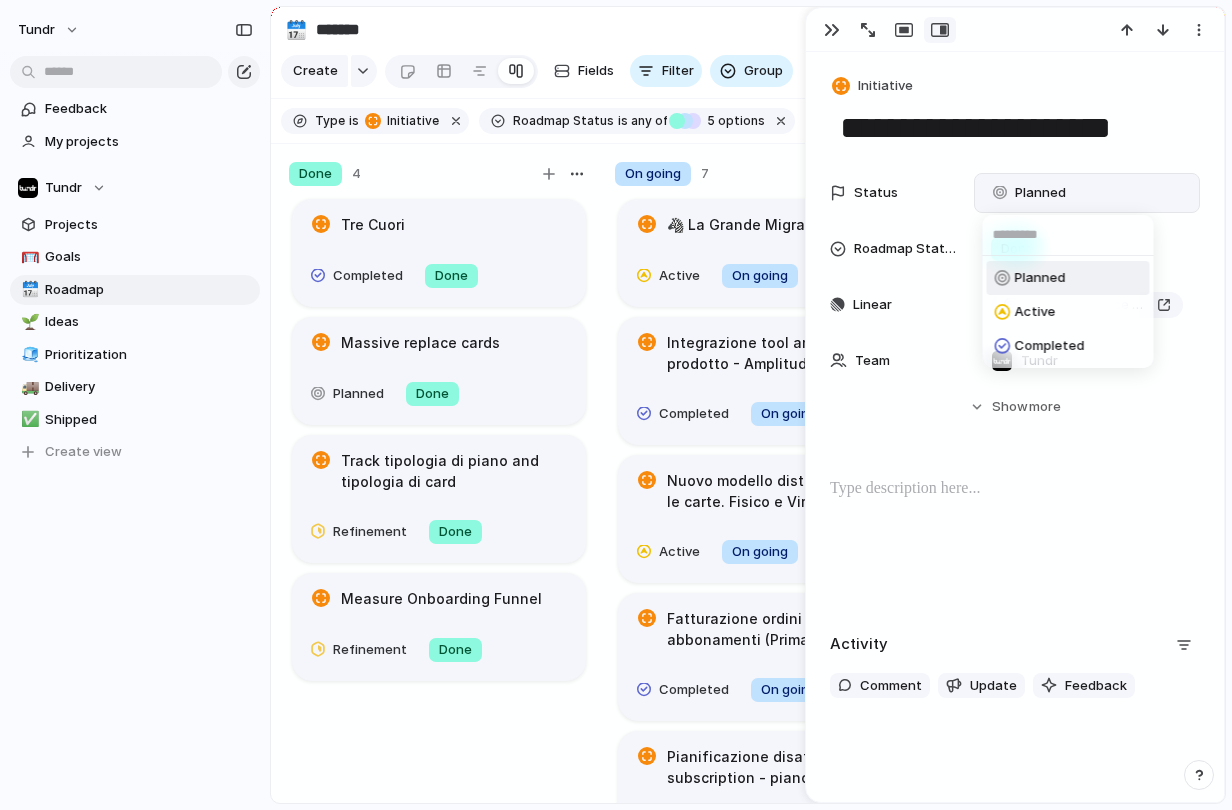click on "Planned" at bounding box center [1040, 278] 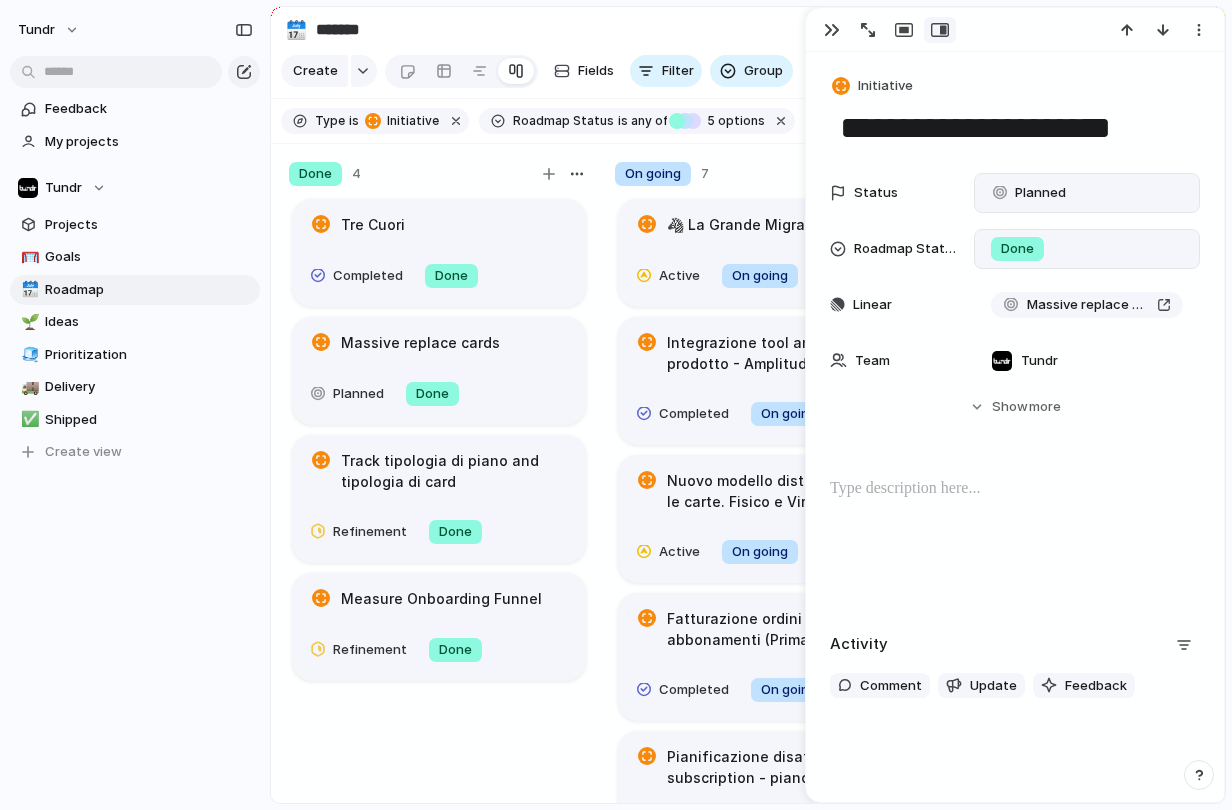 click on "Done" at bounding box center (1017, 249) 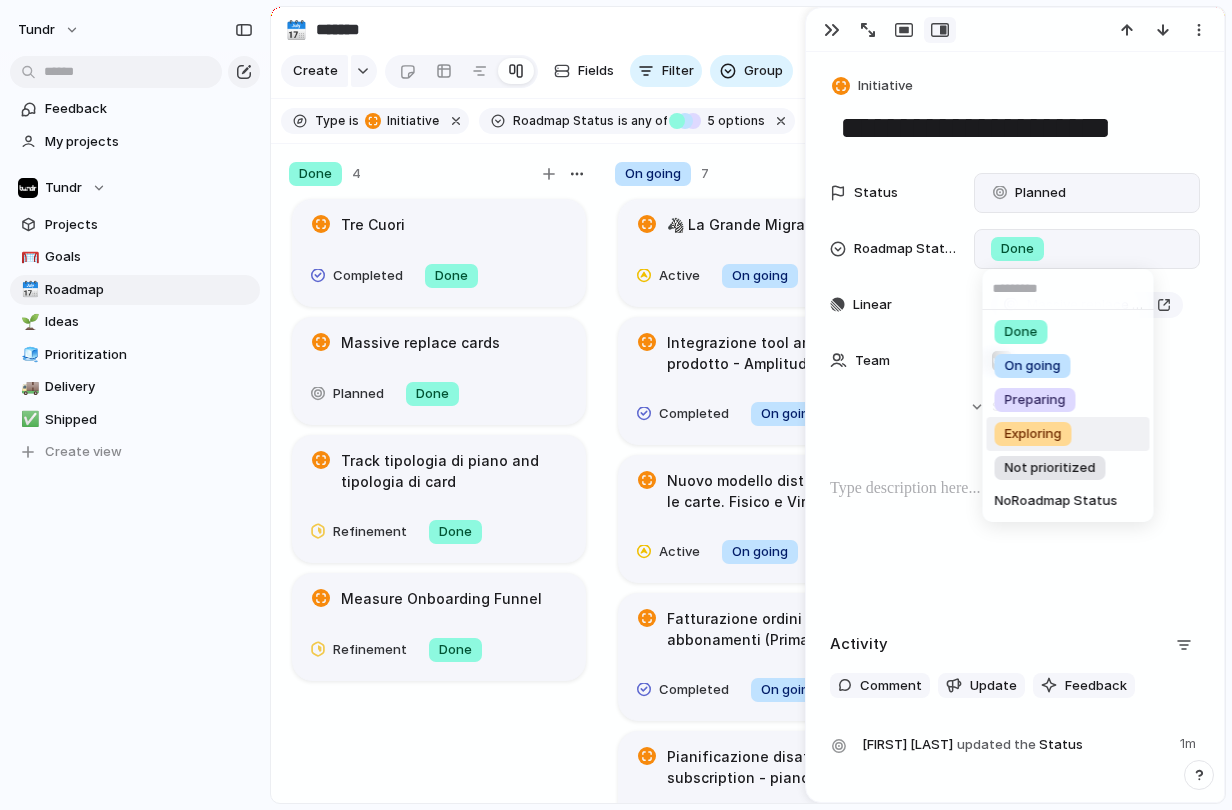 click on "Exploring" at bounding box center (1033, 434) 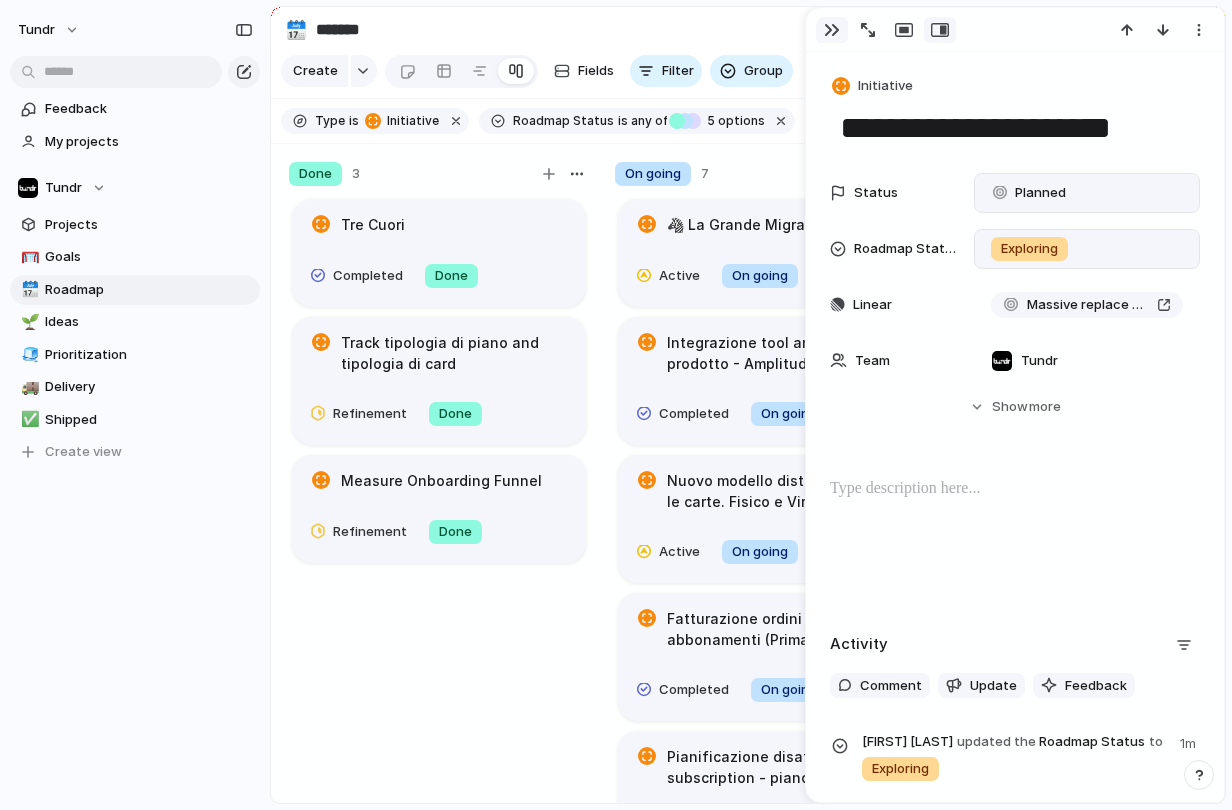 click at bounding box center (832, 30) 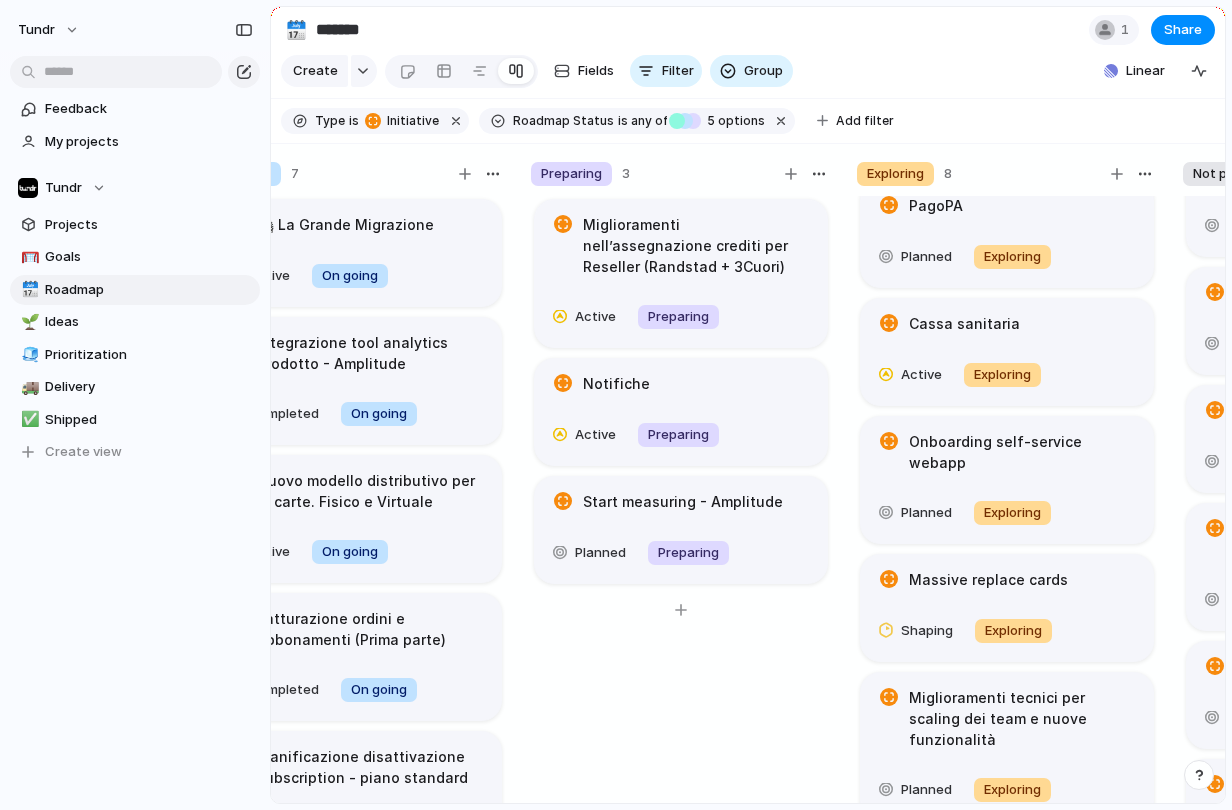 scroll, scrollTop: 0, scrollLeft: 406, axis: horizontal 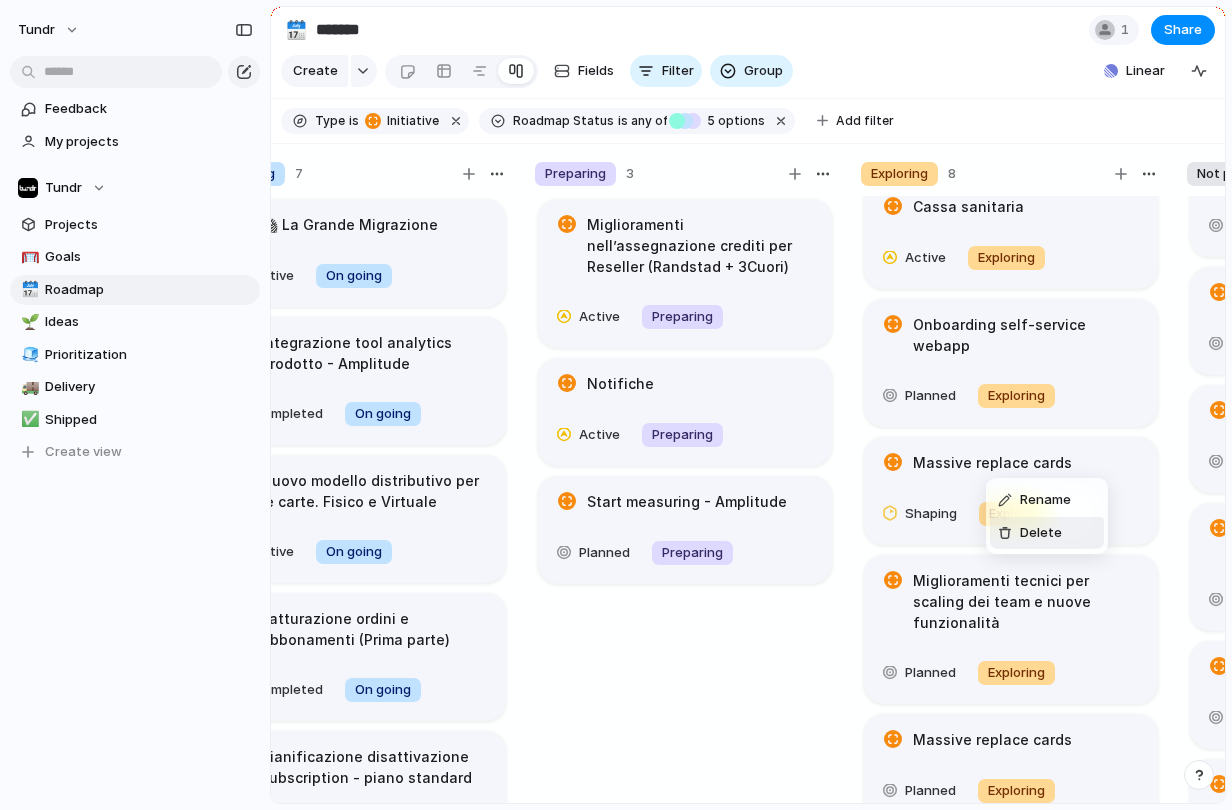 click at bounding box center (1005, 533) 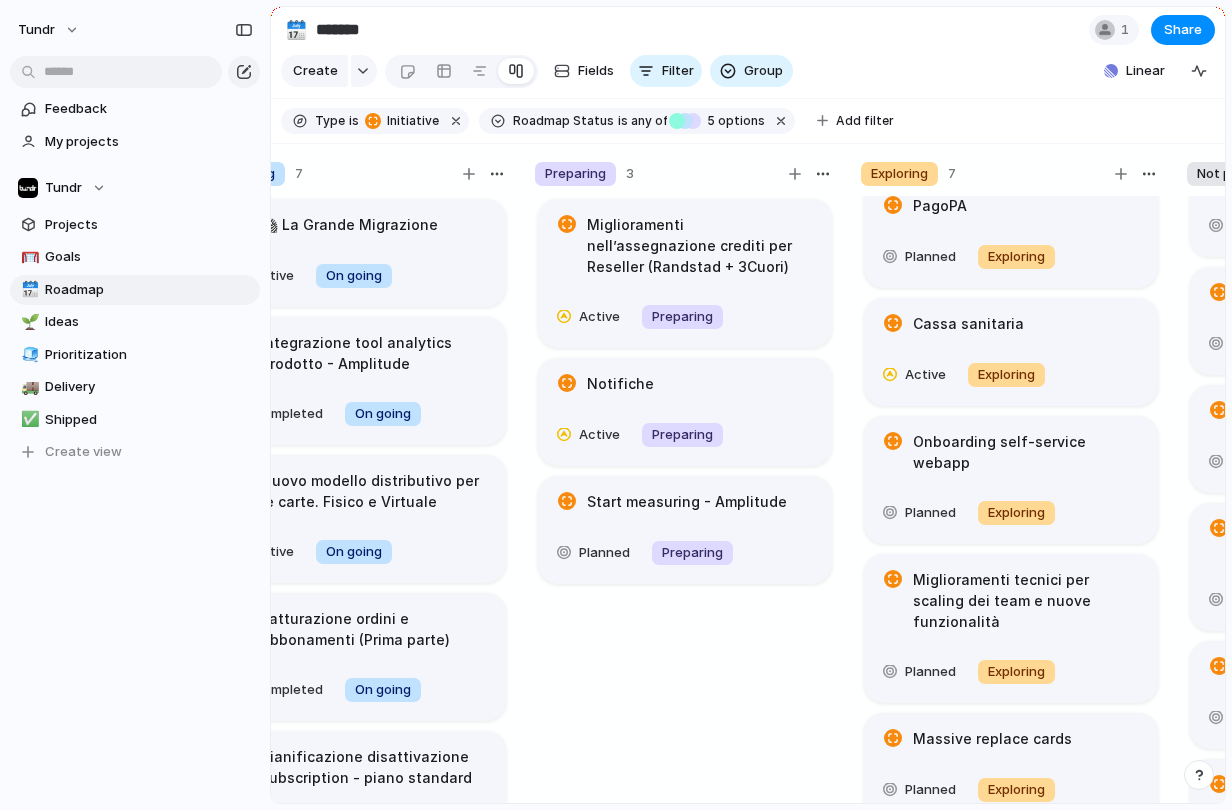 scroll, scrollTop: 127, scrollLeft: 0, axis: vertical 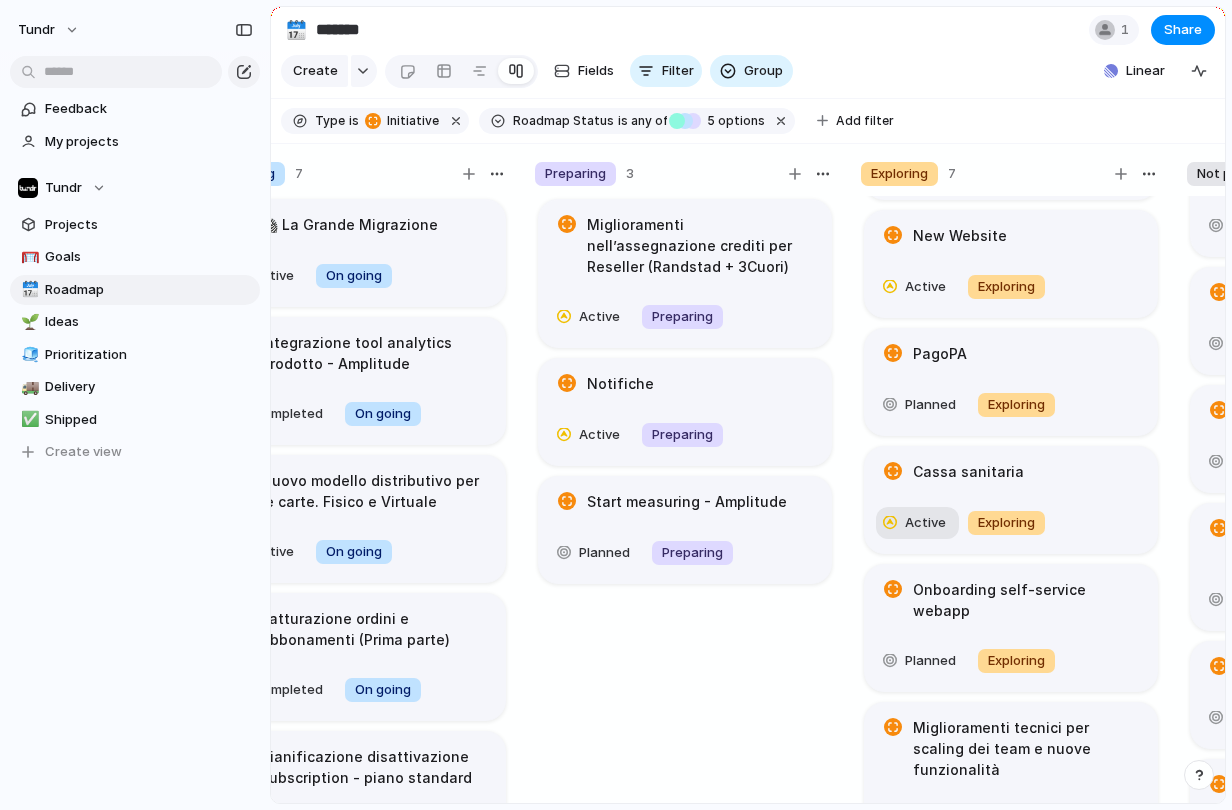 click on "Active" at bounding box center (925, 523) 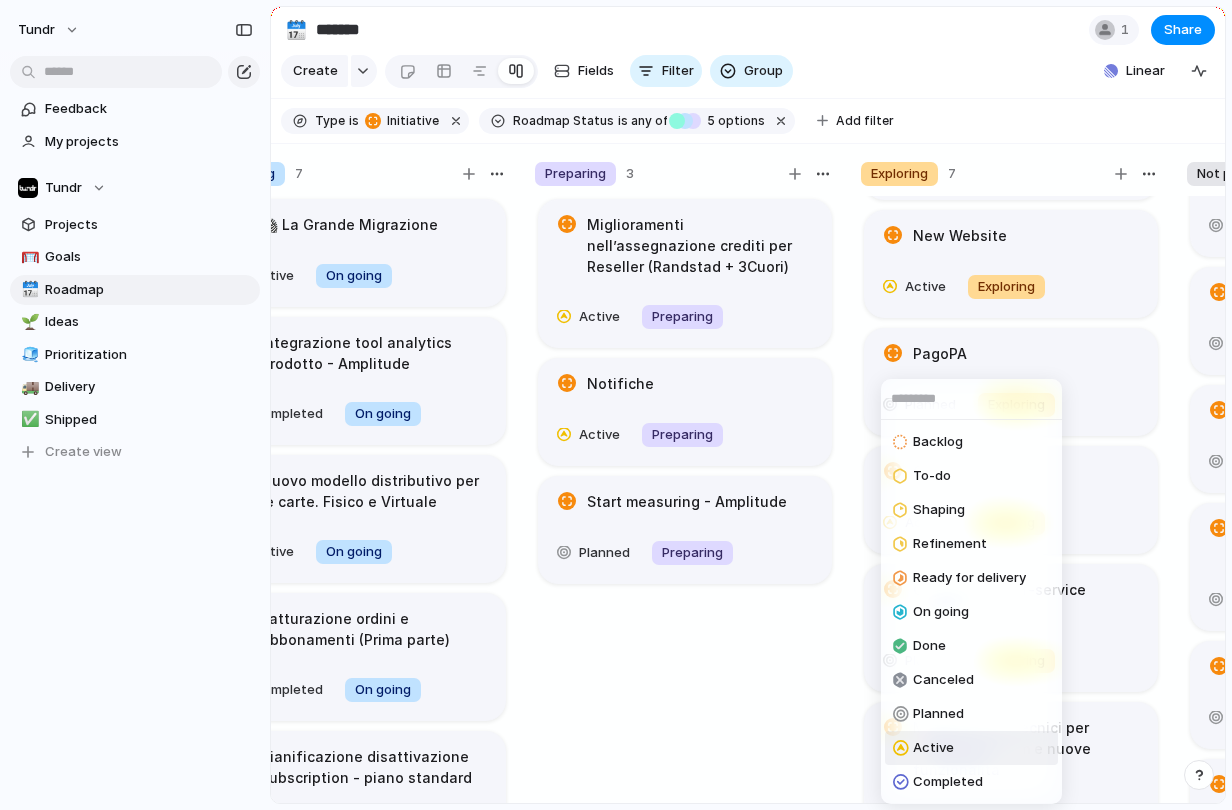 click on "Active" at bounding box center [933, 748] 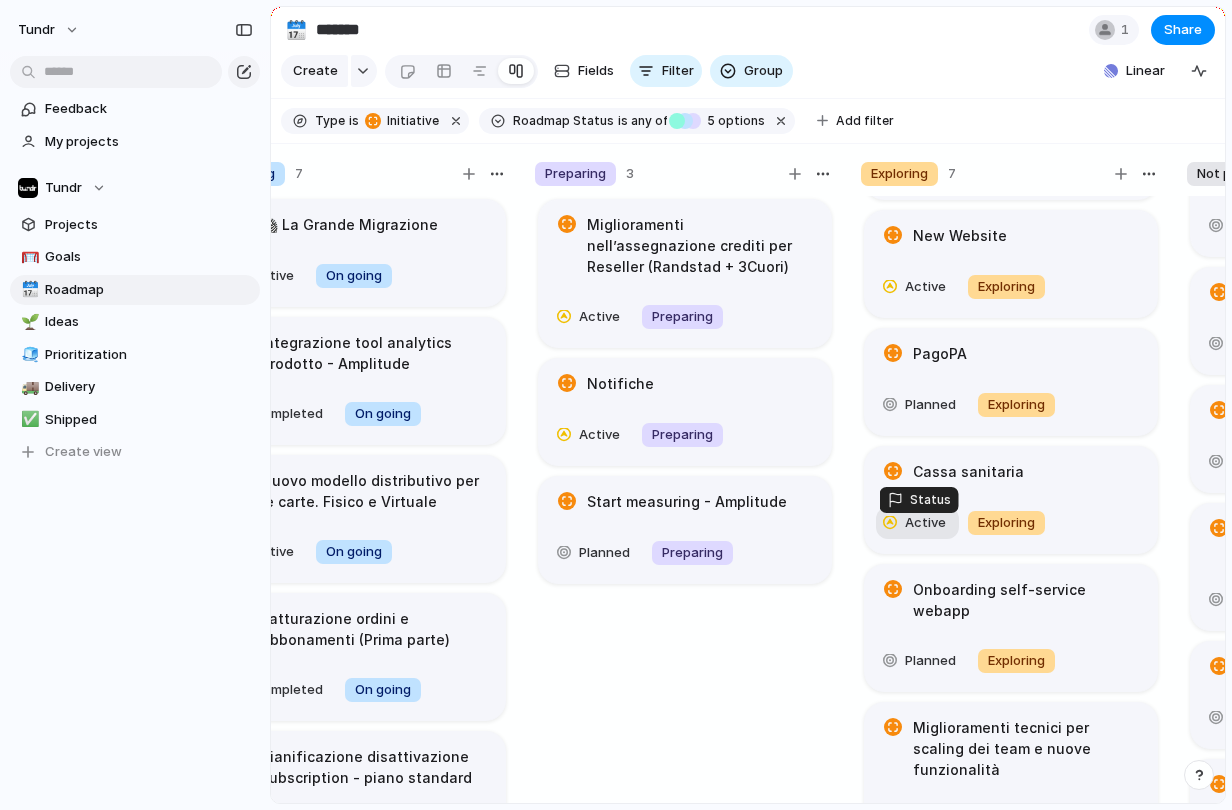 click on "Active" at bounding box center (925, 523) 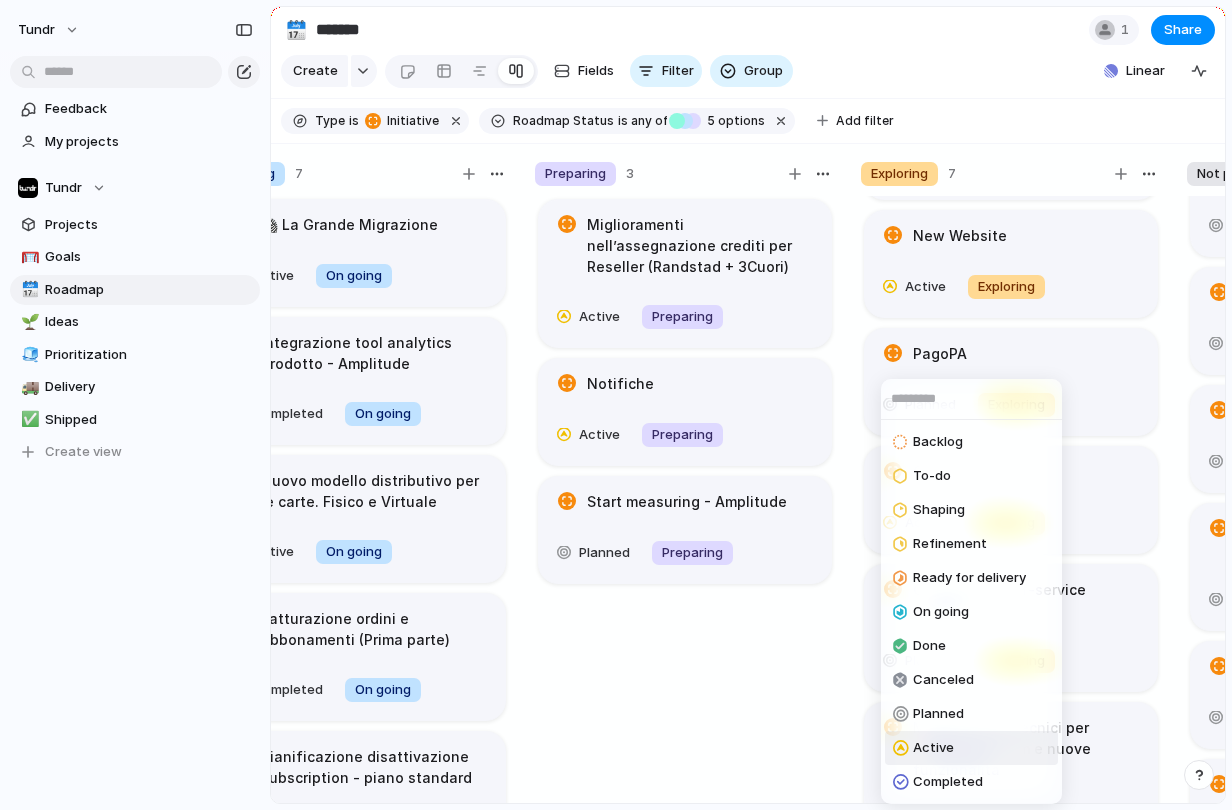 click on "Active" at bounding box center [933, 748] 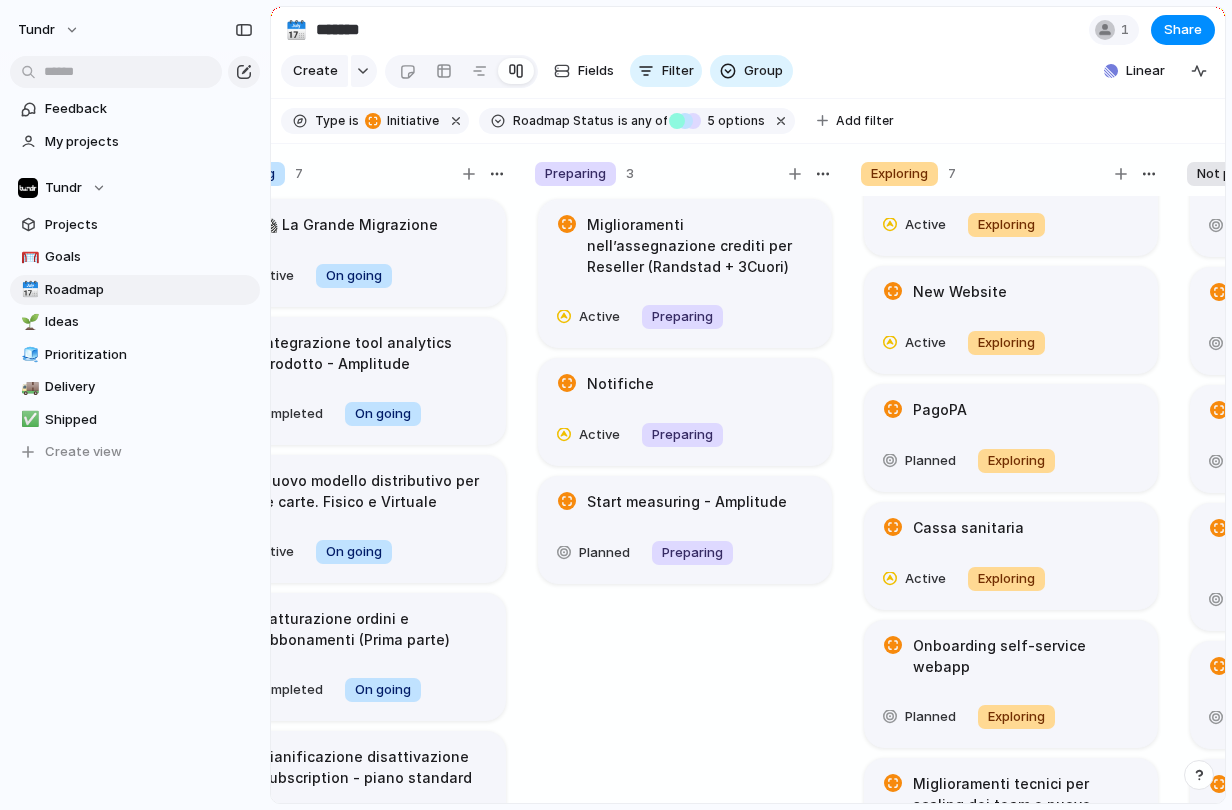 scroll, scrollTop: 0, scrollLeft: 0, axis: both 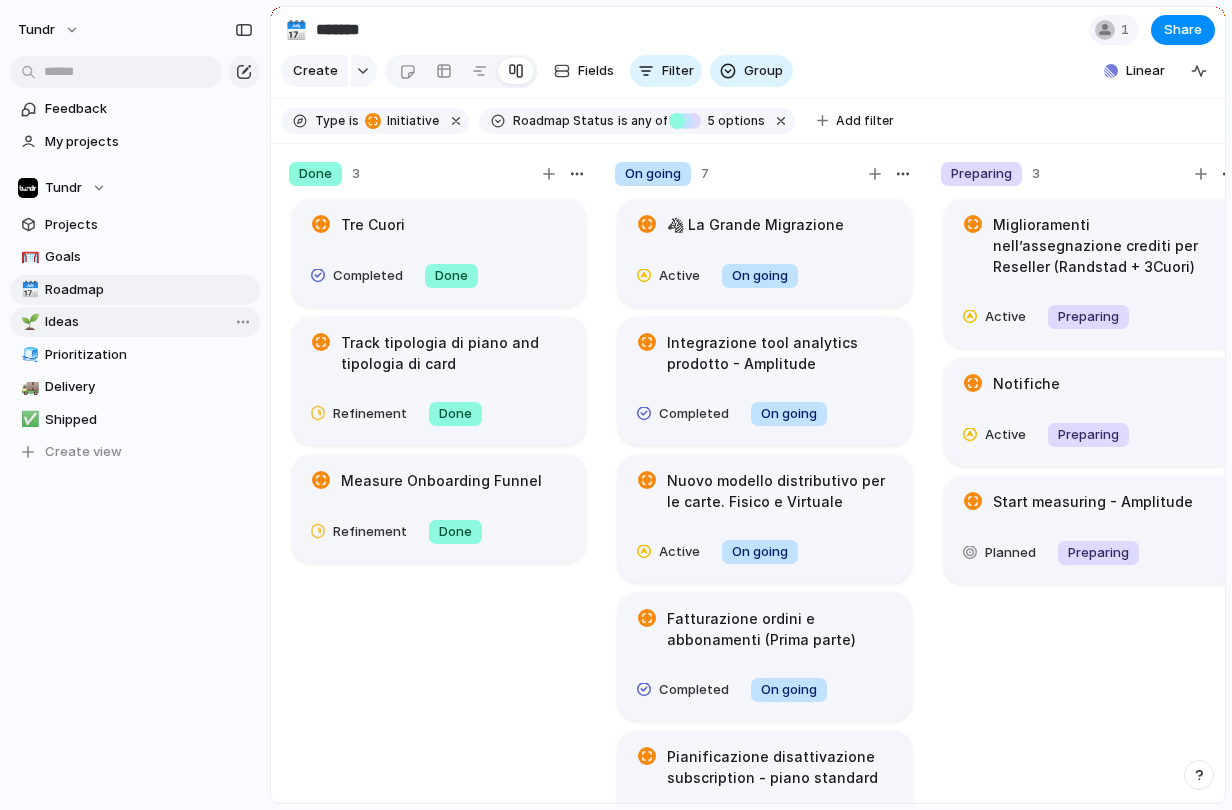 click on "Ideas" at bounding box center [149, 322] 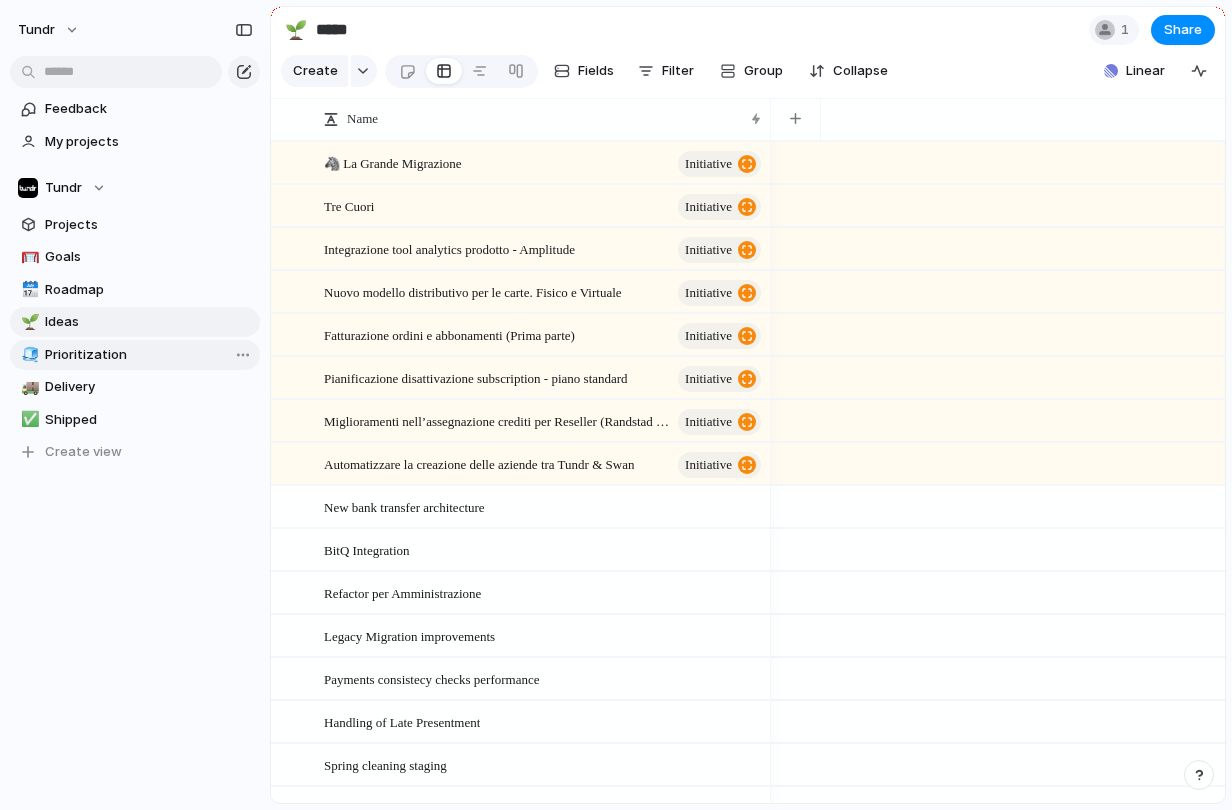 click on "Prioritization" at bounding box center [149, 355] 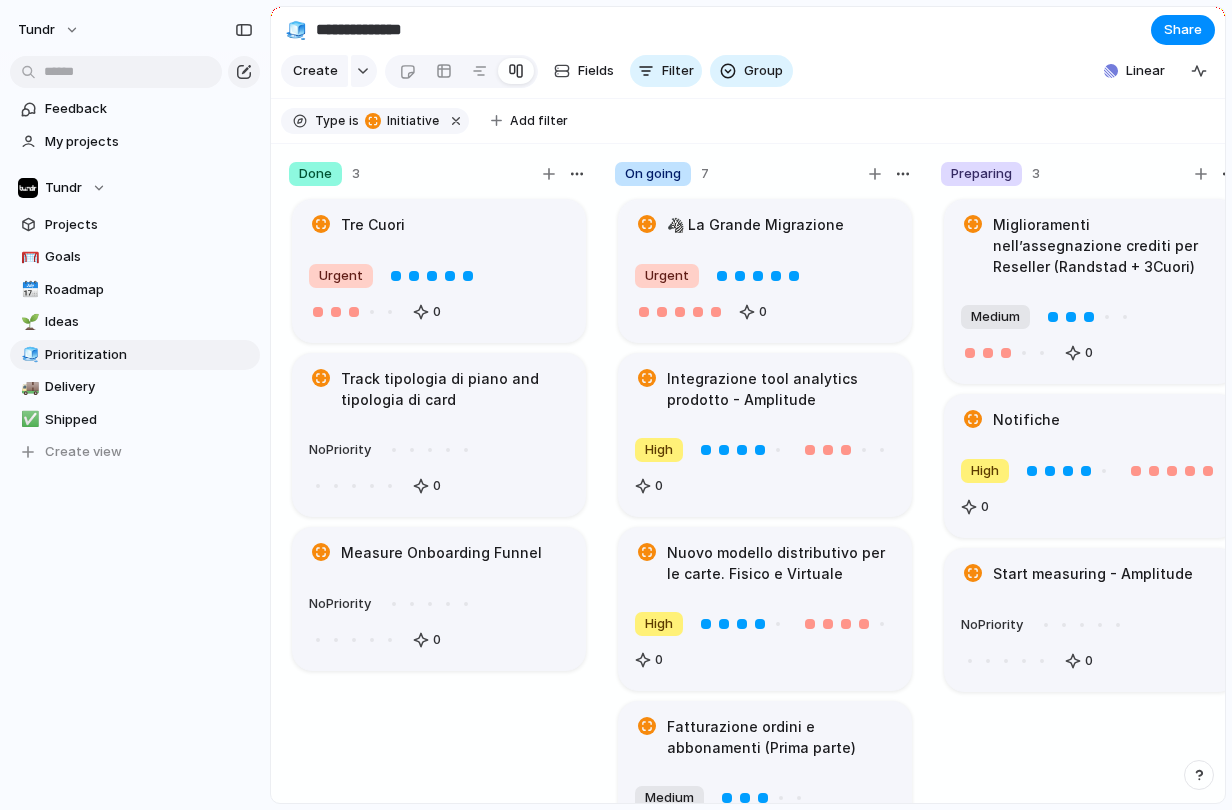 click on "Keep using Index You're approaching the free limit of 300 items Upgrade plan" at bounding box center (135, 736) 